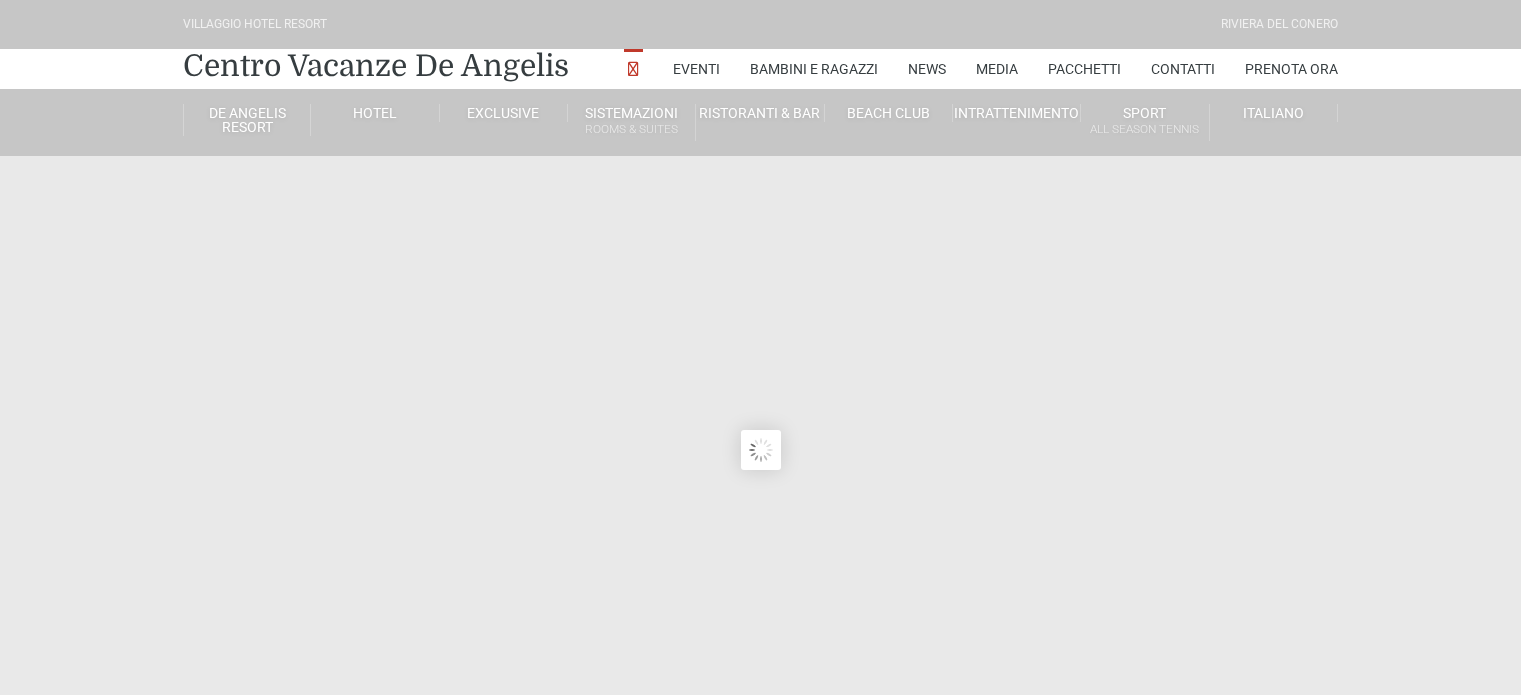 scroll, scrollTop: 0, scrollLeft: 0, axis: both 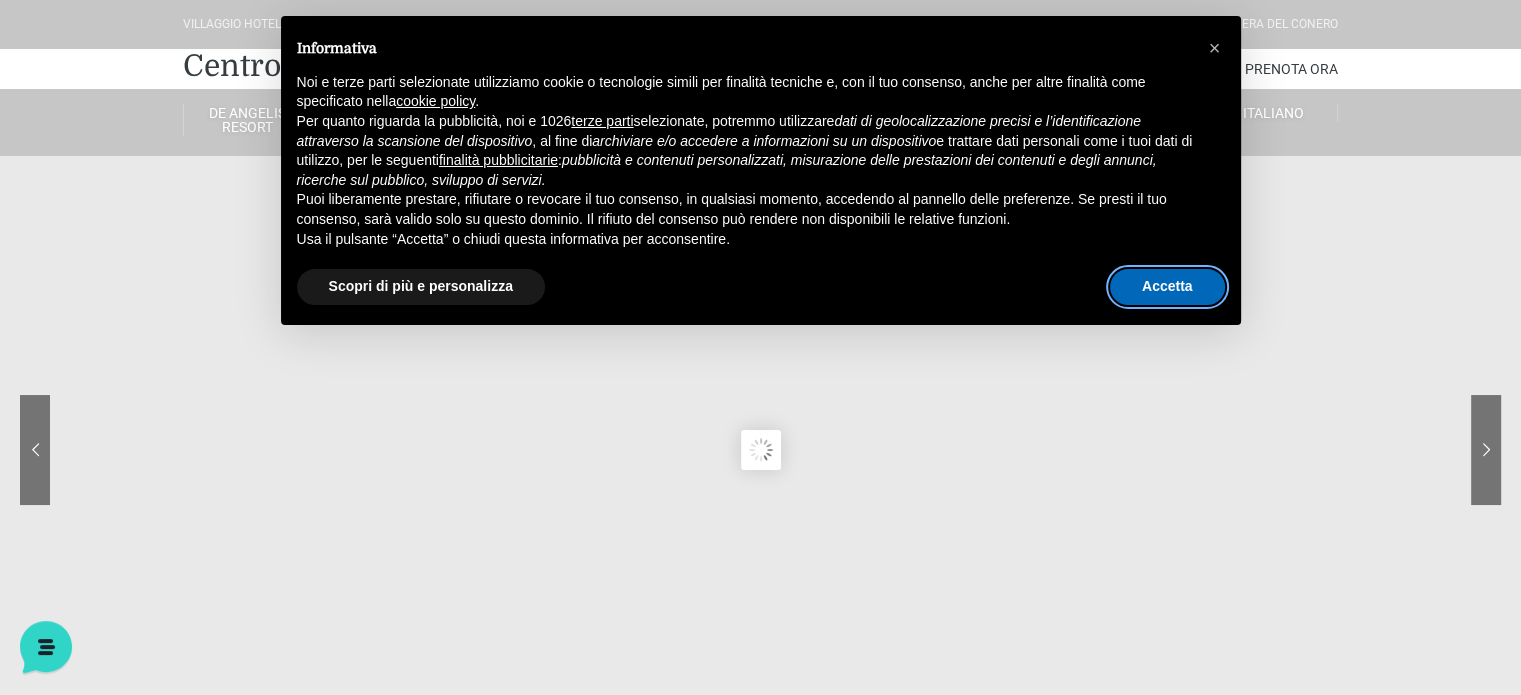 click on "Accetta" at bounding box center (1167, 287) 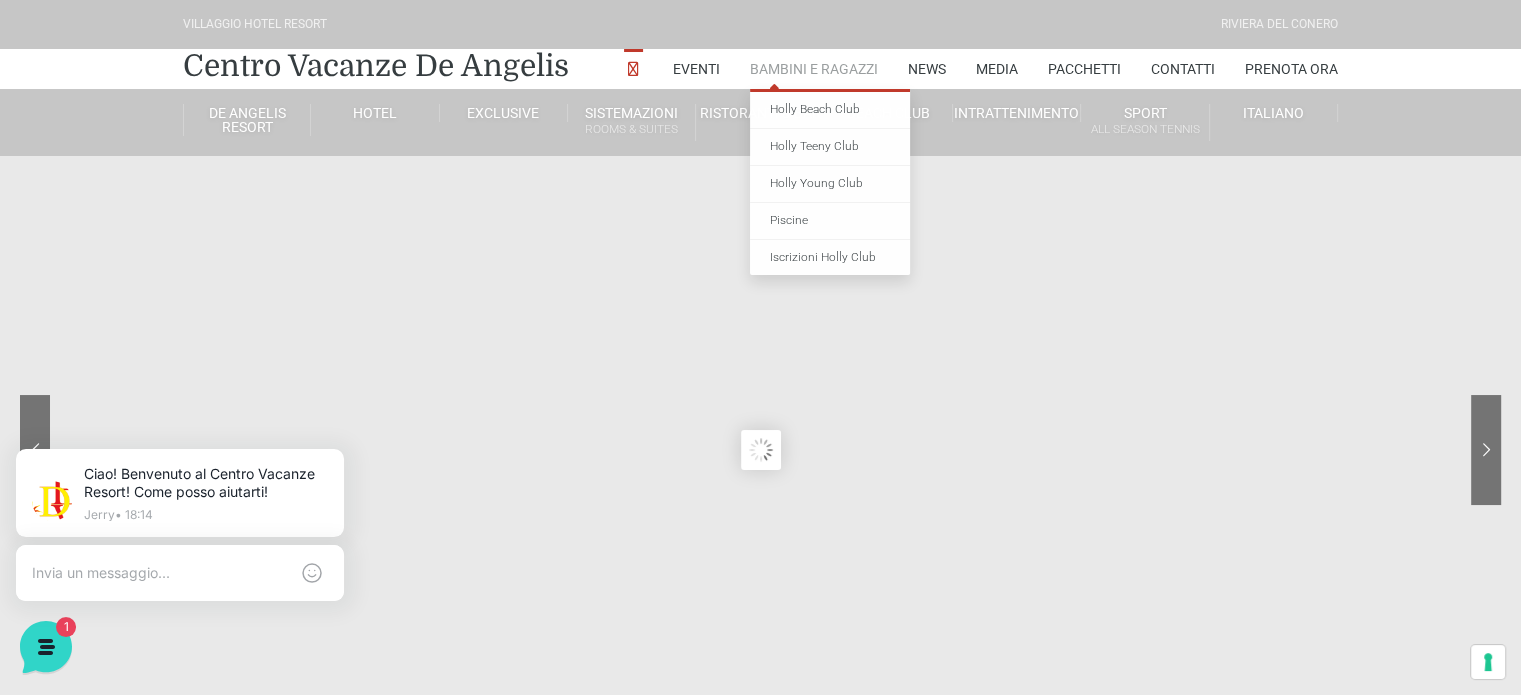 click on "Bambini e Ragazzi" at bounding box center [814, 69] 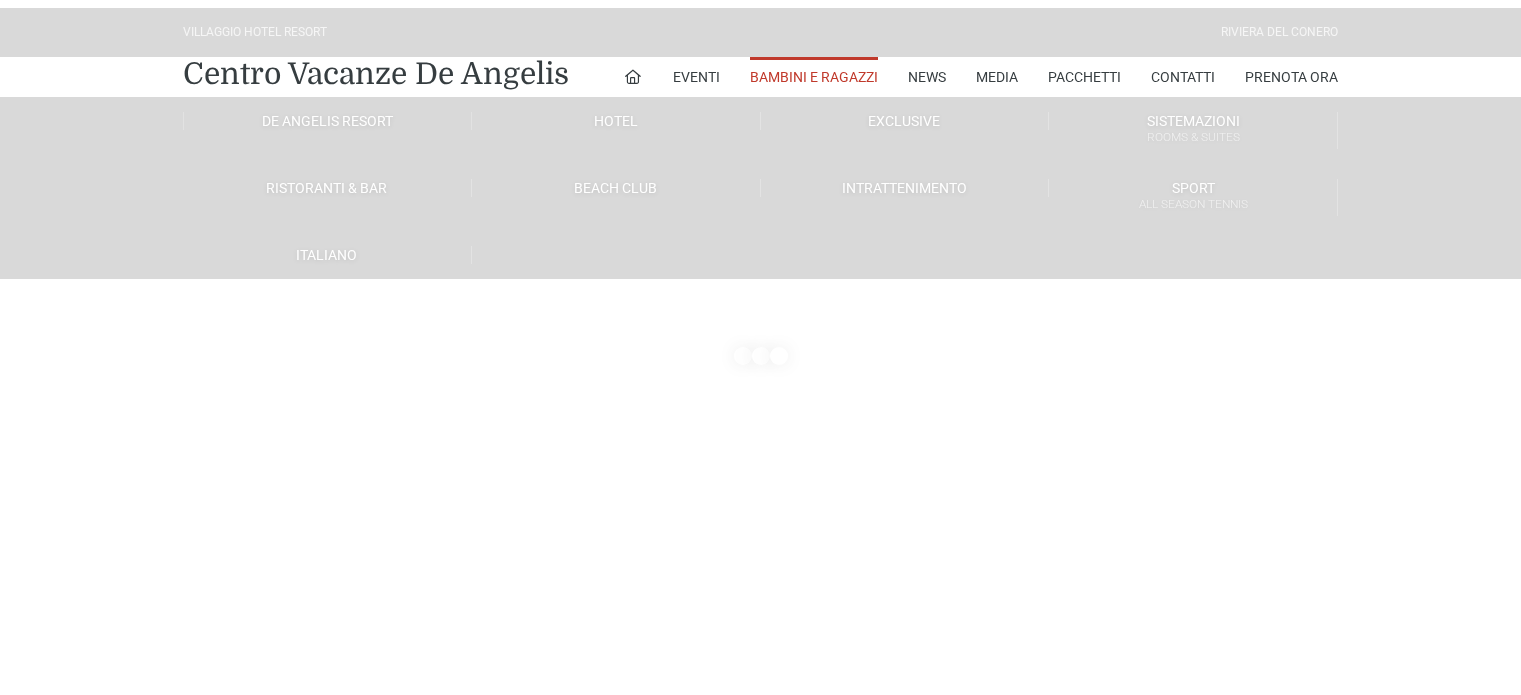 scroll, scrollTop: 0, scrollLeft: 0, axis: both 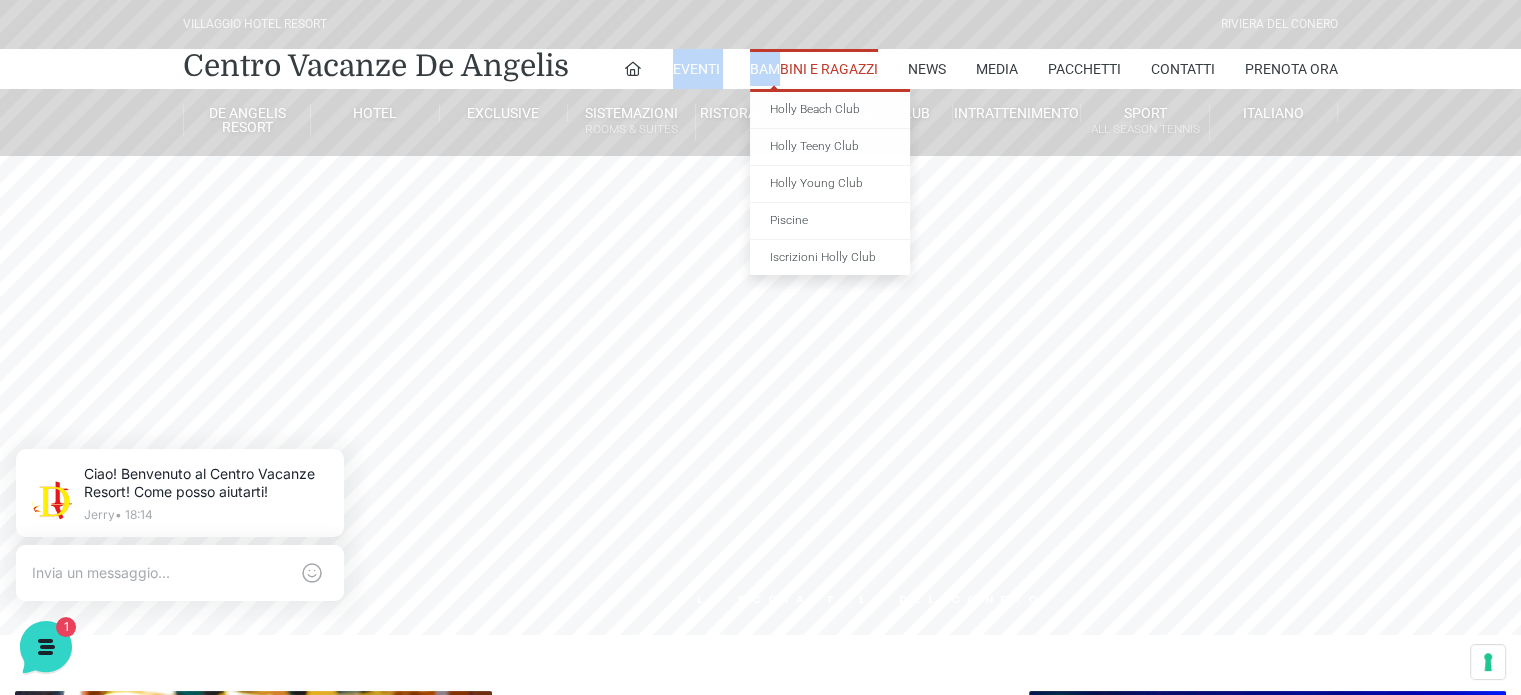 drag, startPoint x: 978, startPoint y: 474, endPoint x: 780, endPoint y: 79, distance: 441.84726 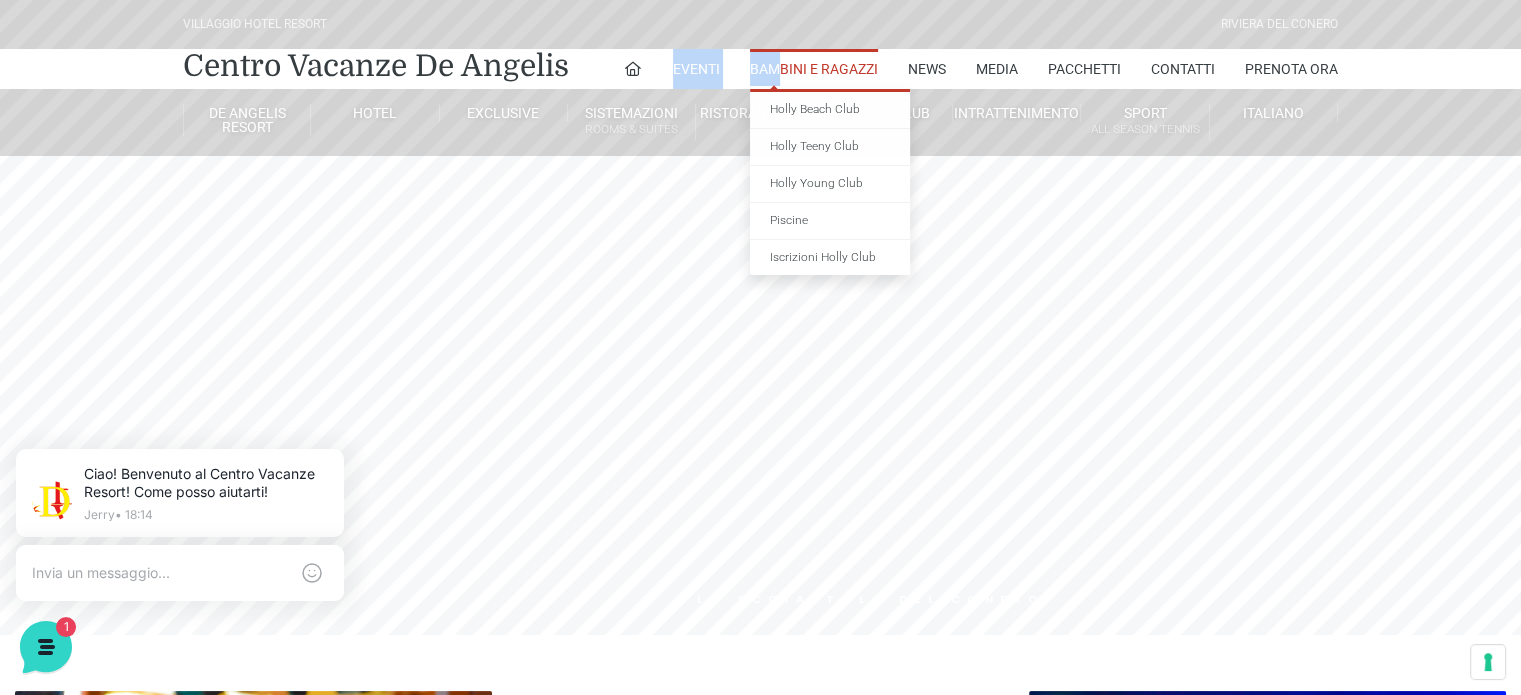 click on "Bambini e Ragazzi" at bounding box center (814, 69) 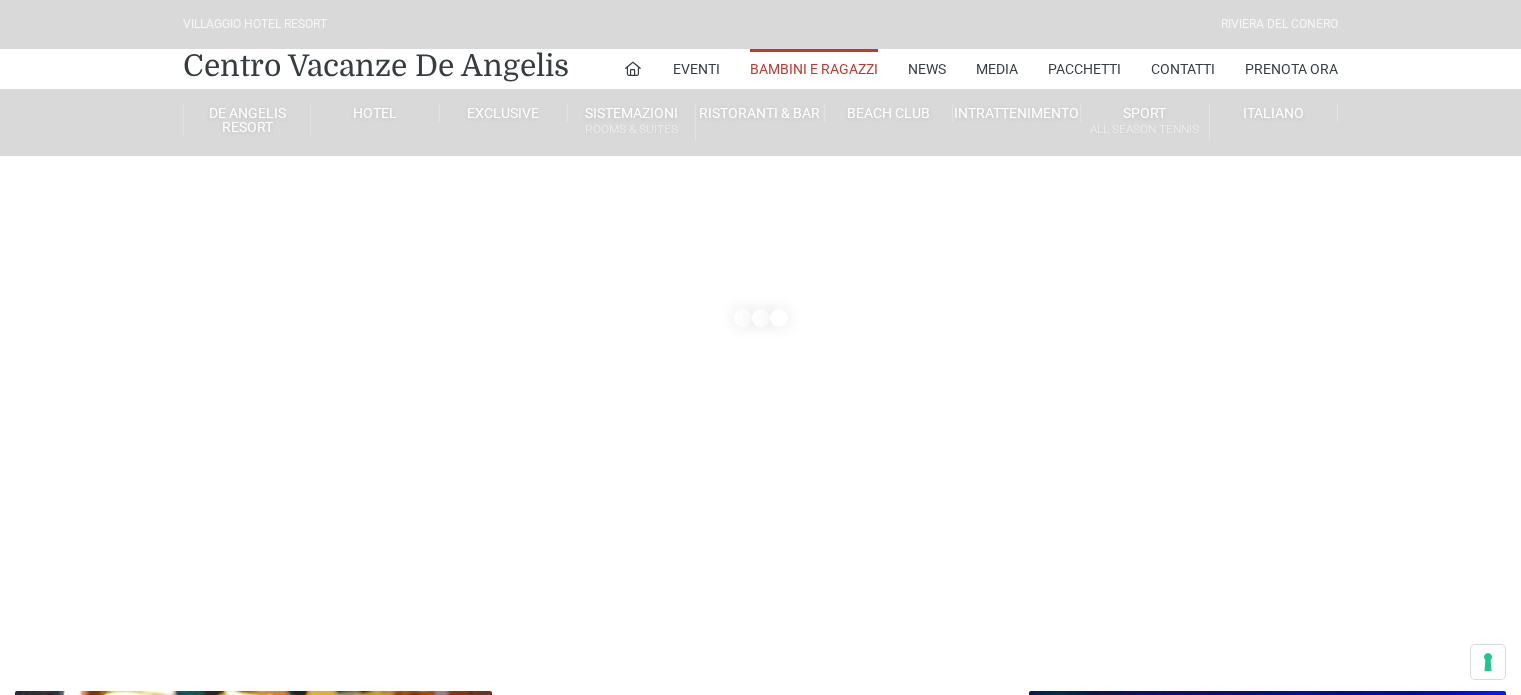scroll, scrollTop: 0, scrollLeft: 0, axis: both 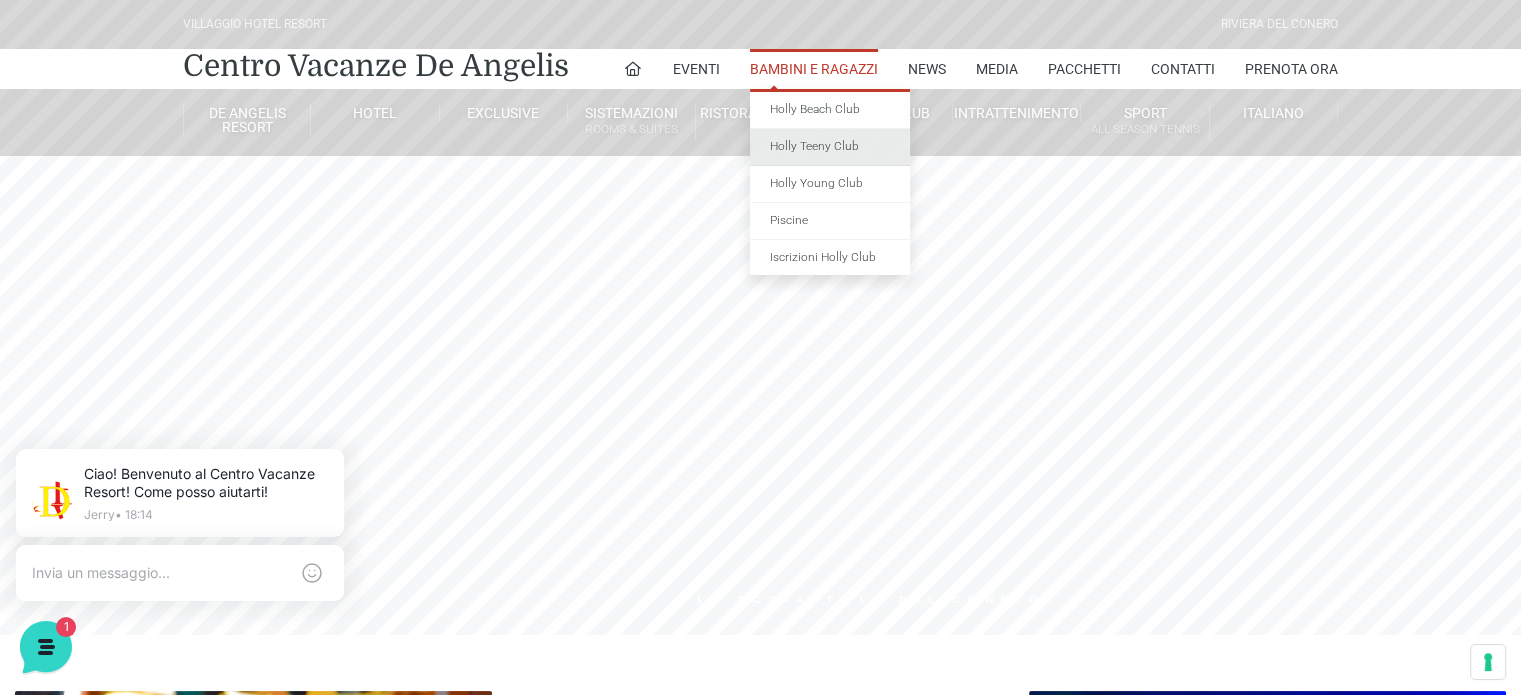 click on "Holly Teeny Club" at bounding box center [830, 147] 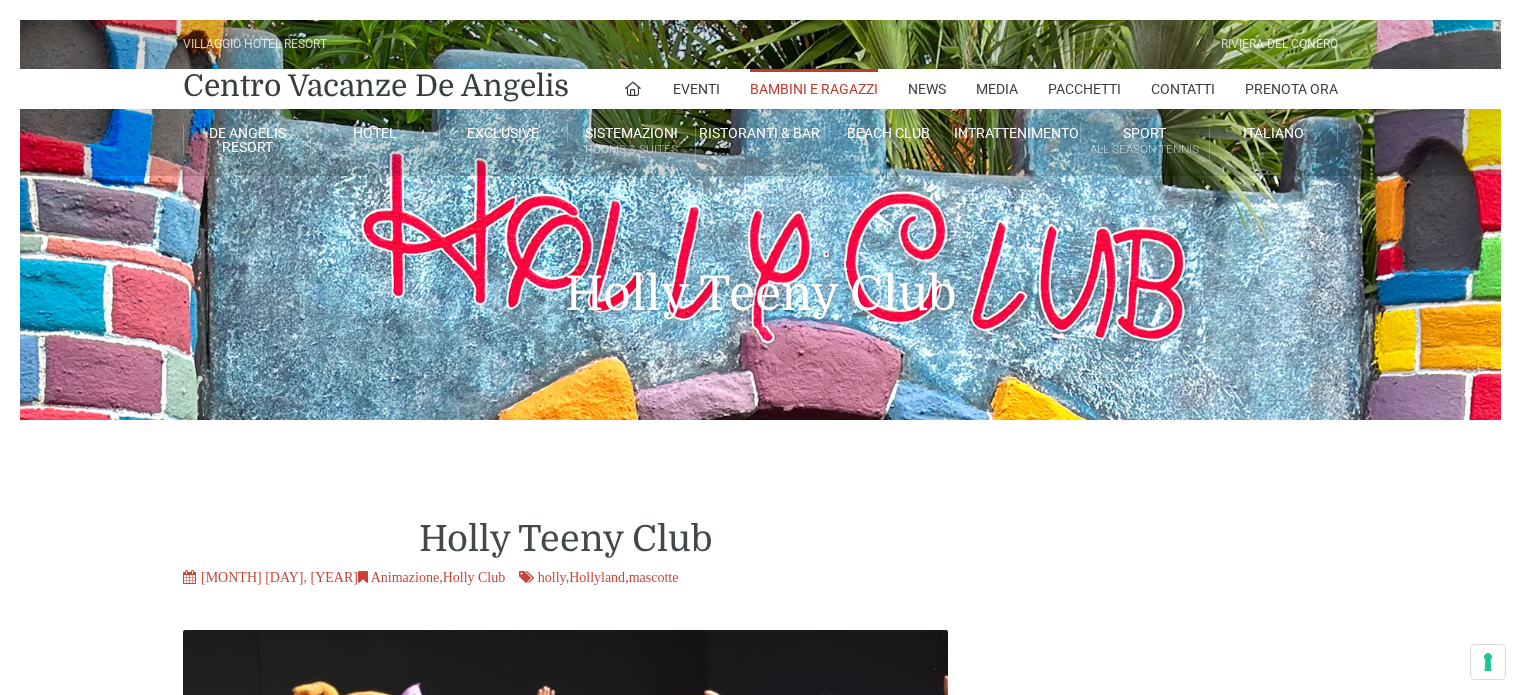 scroll, scrollTop: 0, scrollLeft: 0, axis: both 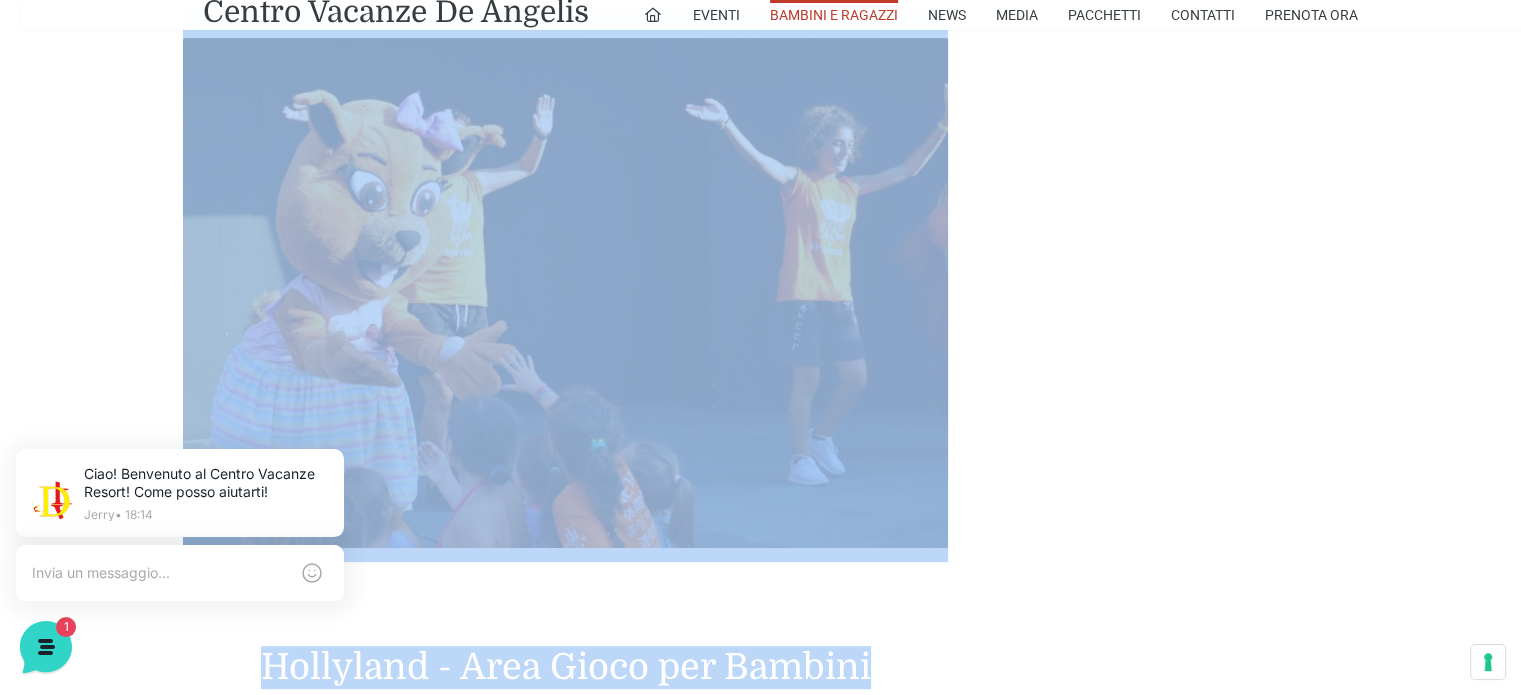 drag, startPoint x: 882, startPoint y: 509, endPoint x: 1032, endPoint y: 670, distance: 220.04773 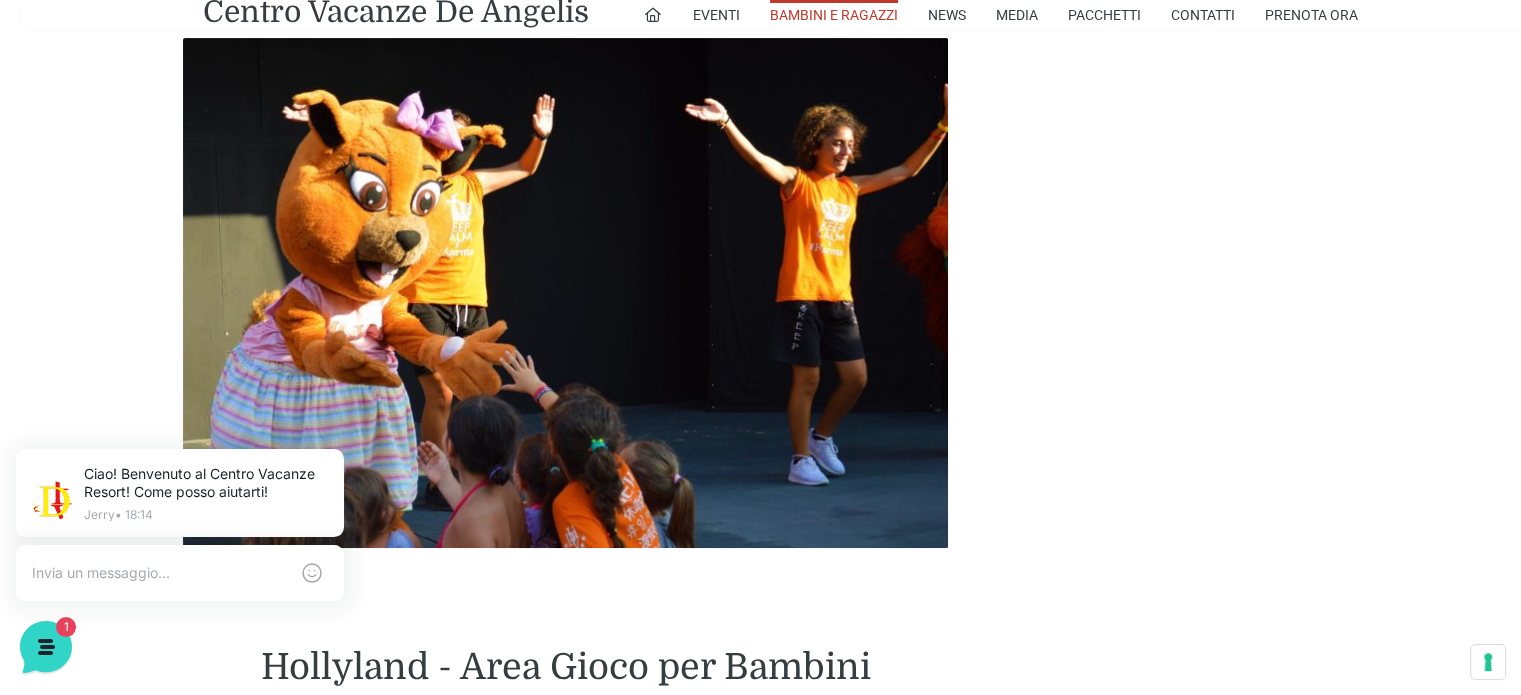 drag, startPoint x: 1062, startPoint y: 371, endPoint x: 1077, endPoint y: 543, distance: 172.65283 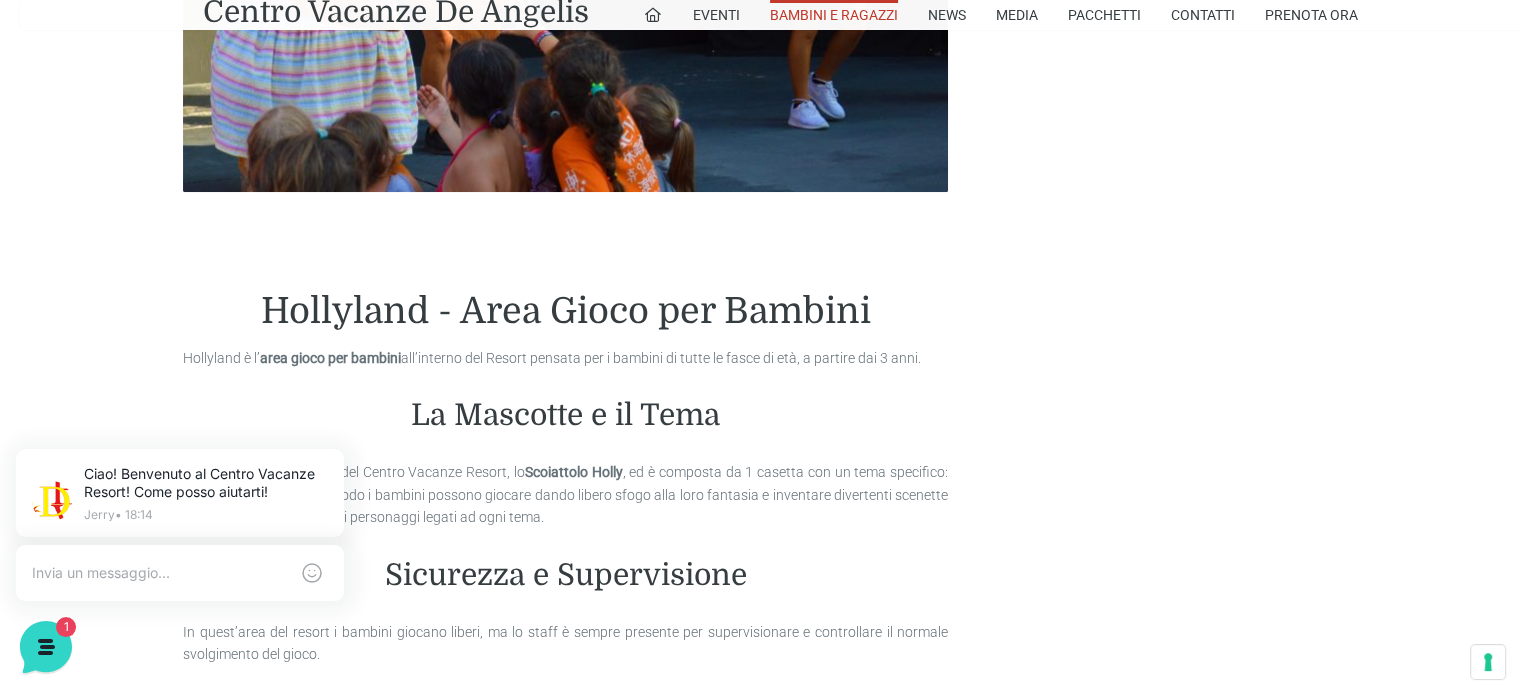scroll, scrollTop: 953, scrollLeft: 0, axis: vertical 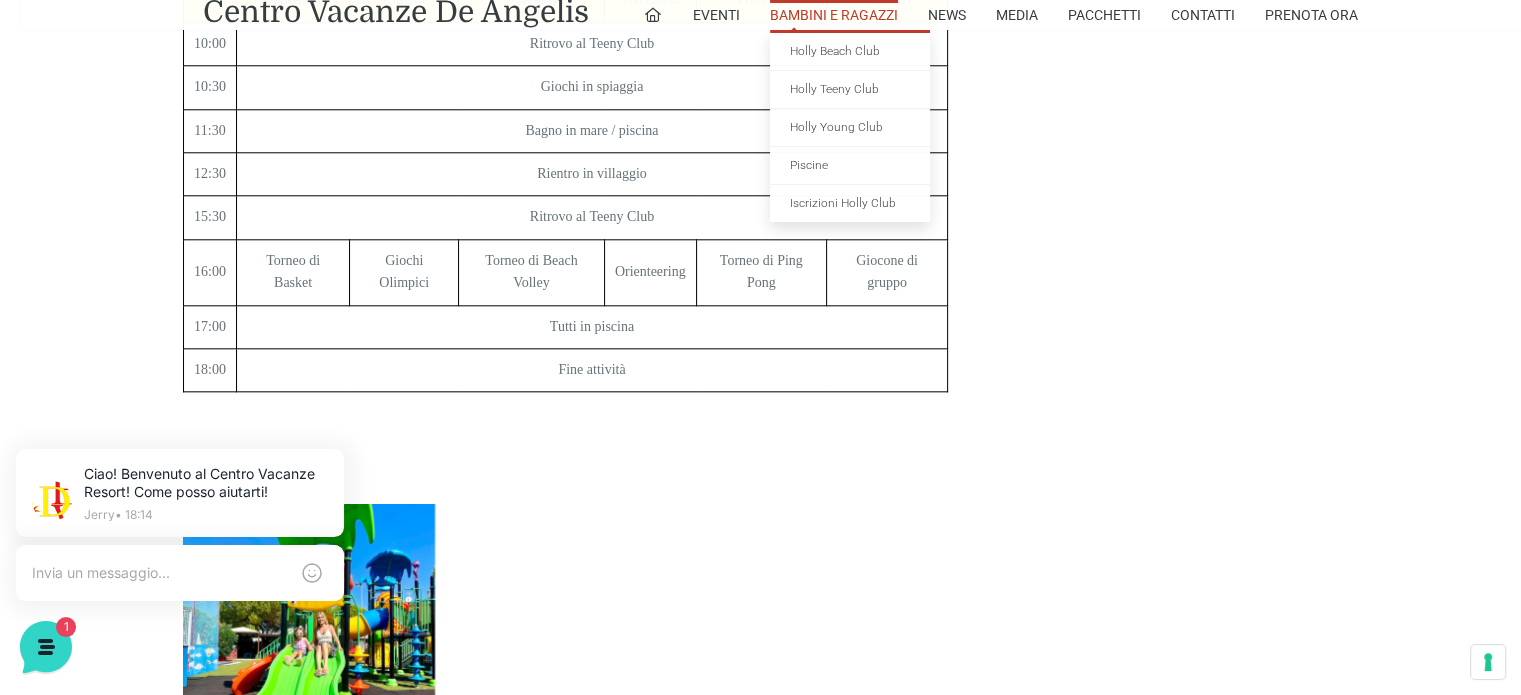 click on "Bambini e Ragazzi" at bounding box center [834, 15] 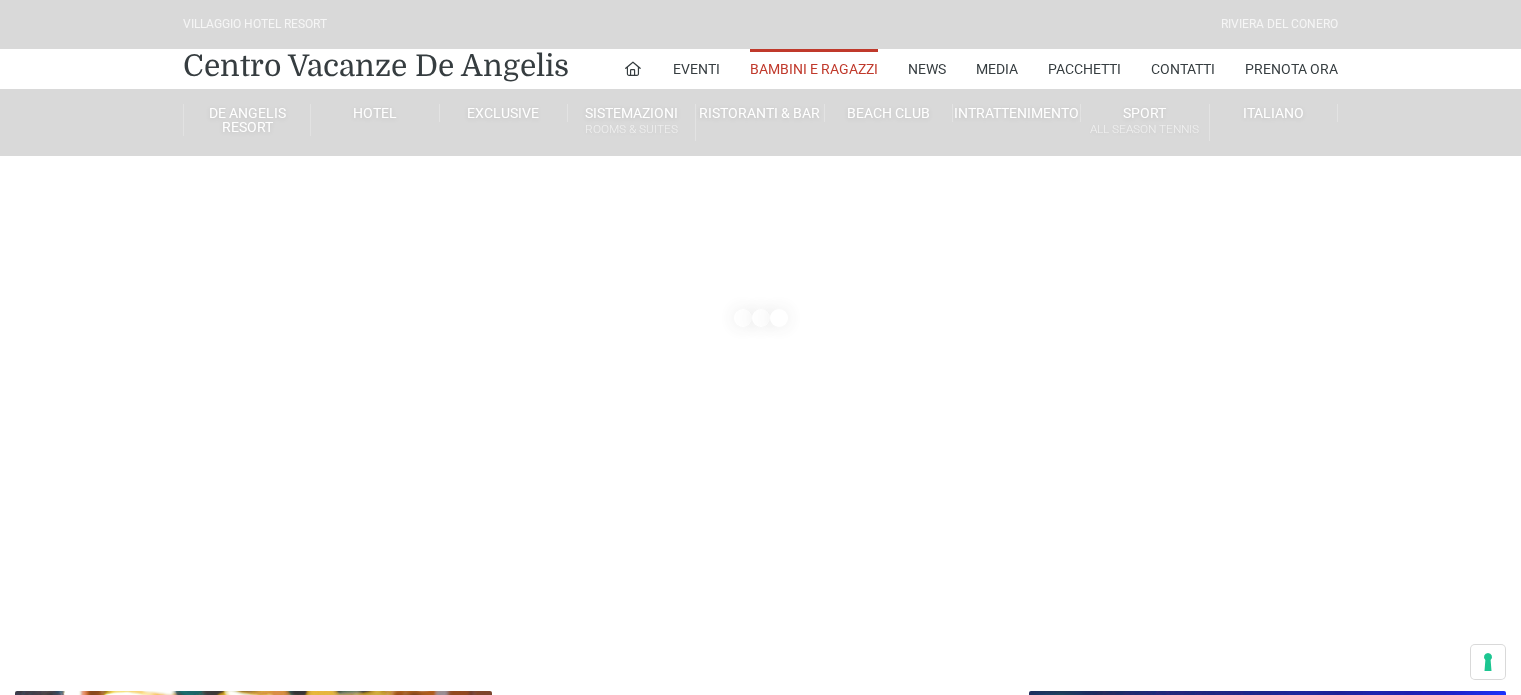 scroll, scrollTop: 0, scrollLeft: 0, axis: both 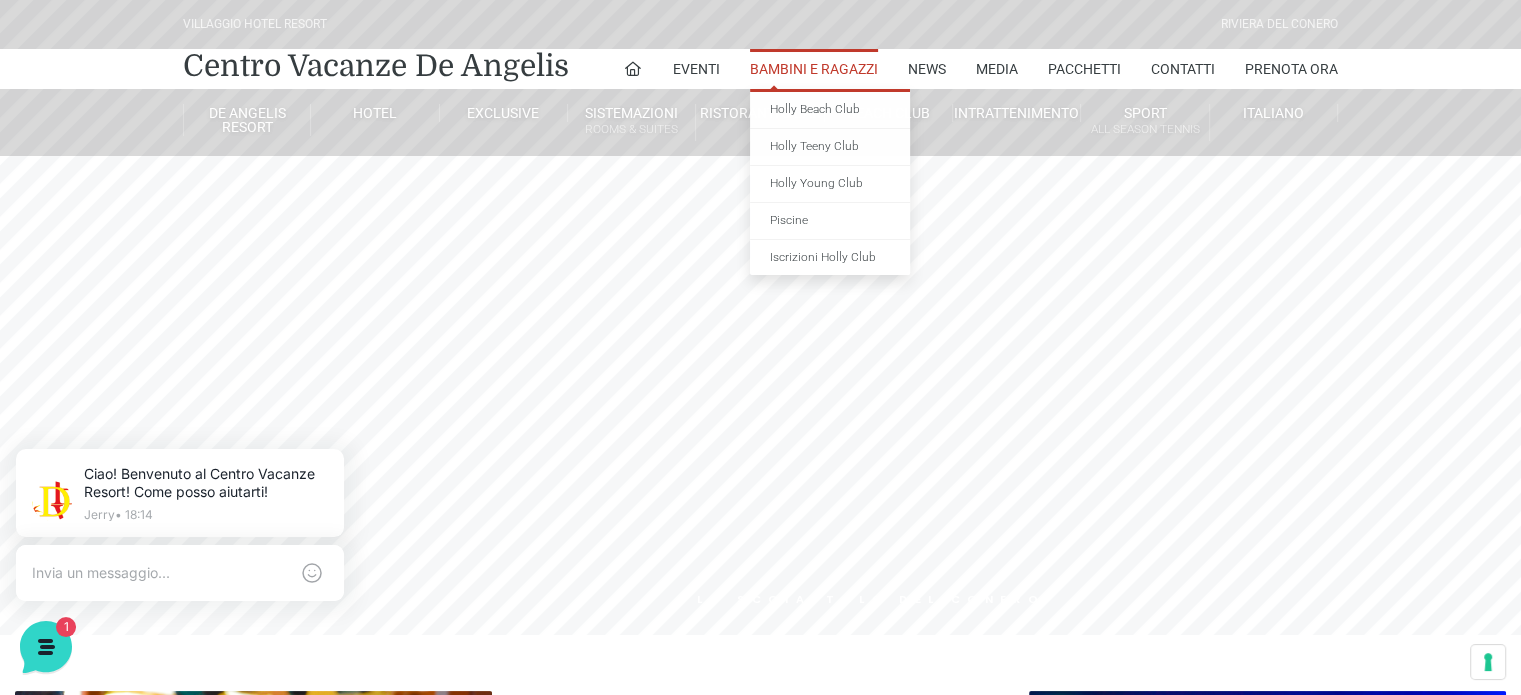 click on "Bambini e Ragazzi" at bounding box center [814, 69] 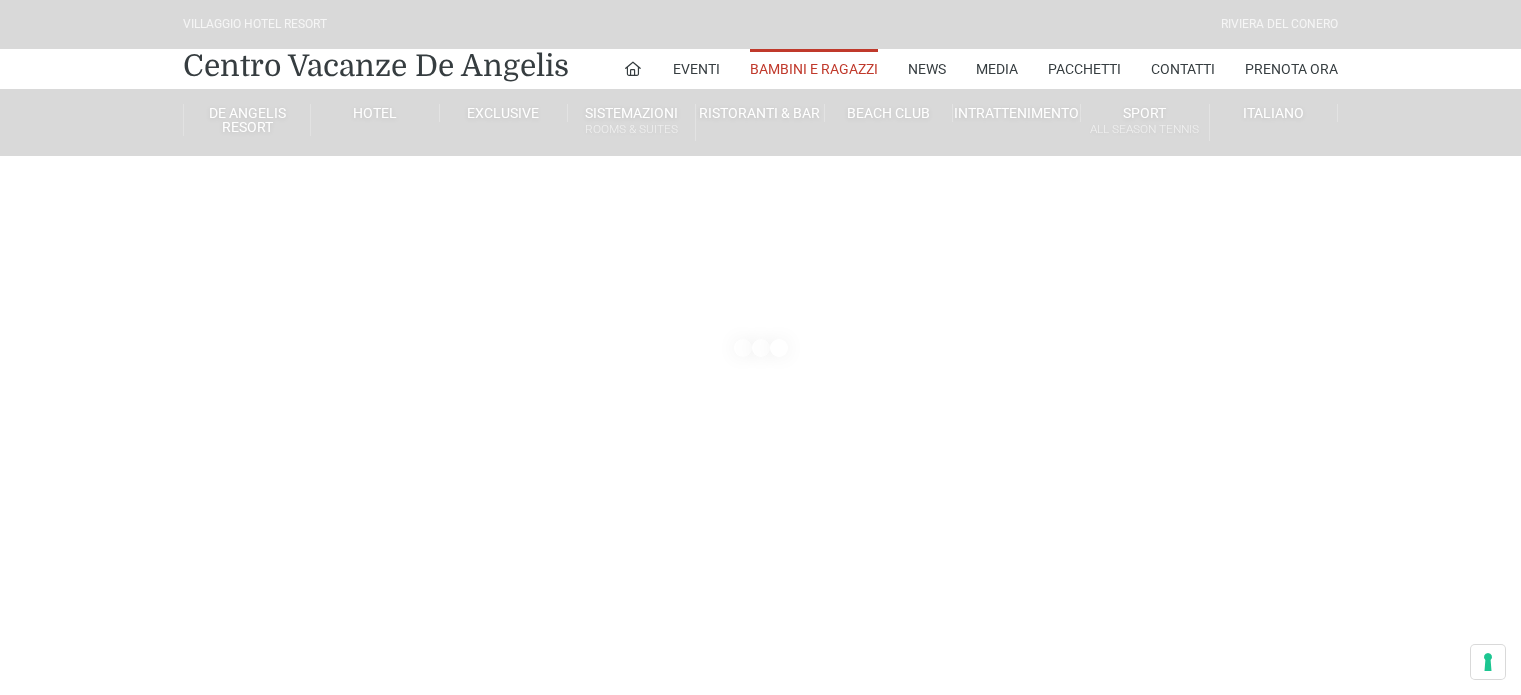 scroll, scrollTop: 0, scrollLeft: 0, axis: both 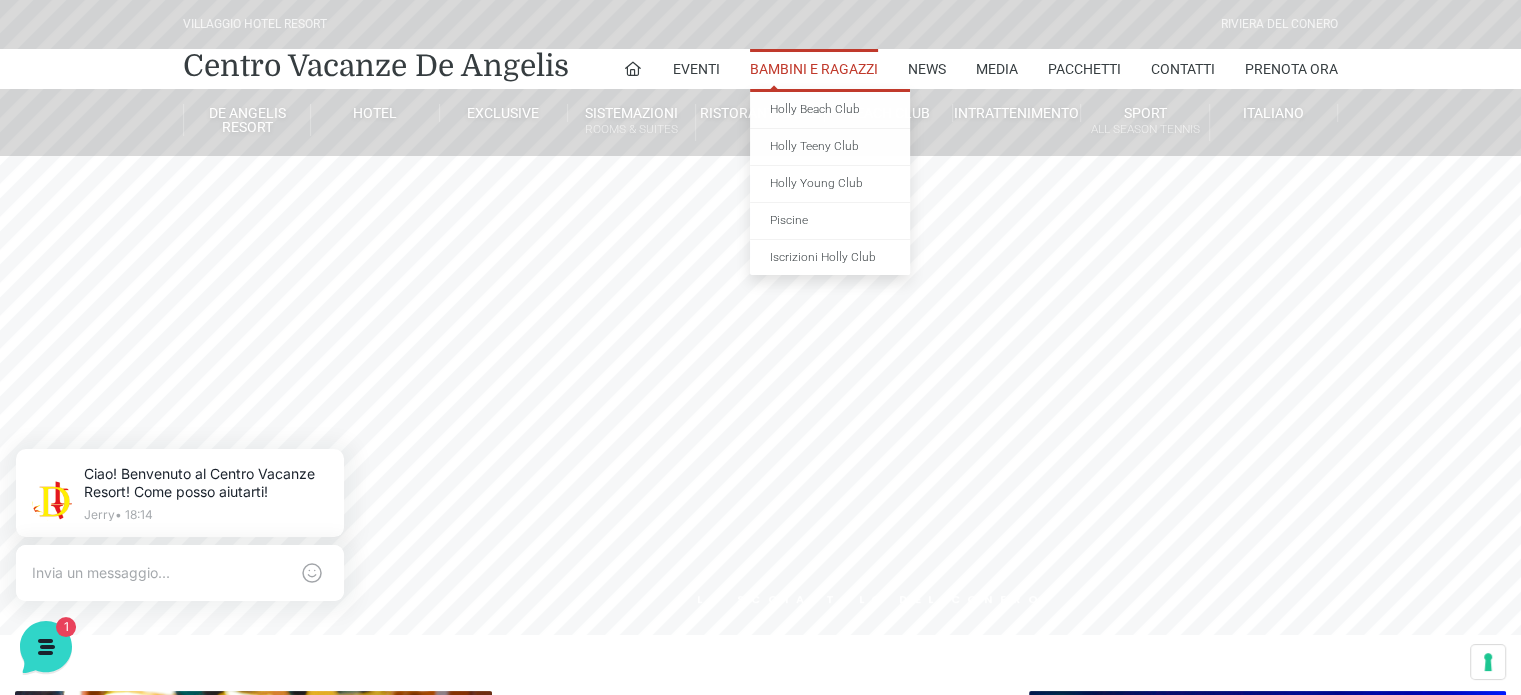 click on "Bambini e Ragazzi" at bounding box center (814, 69) 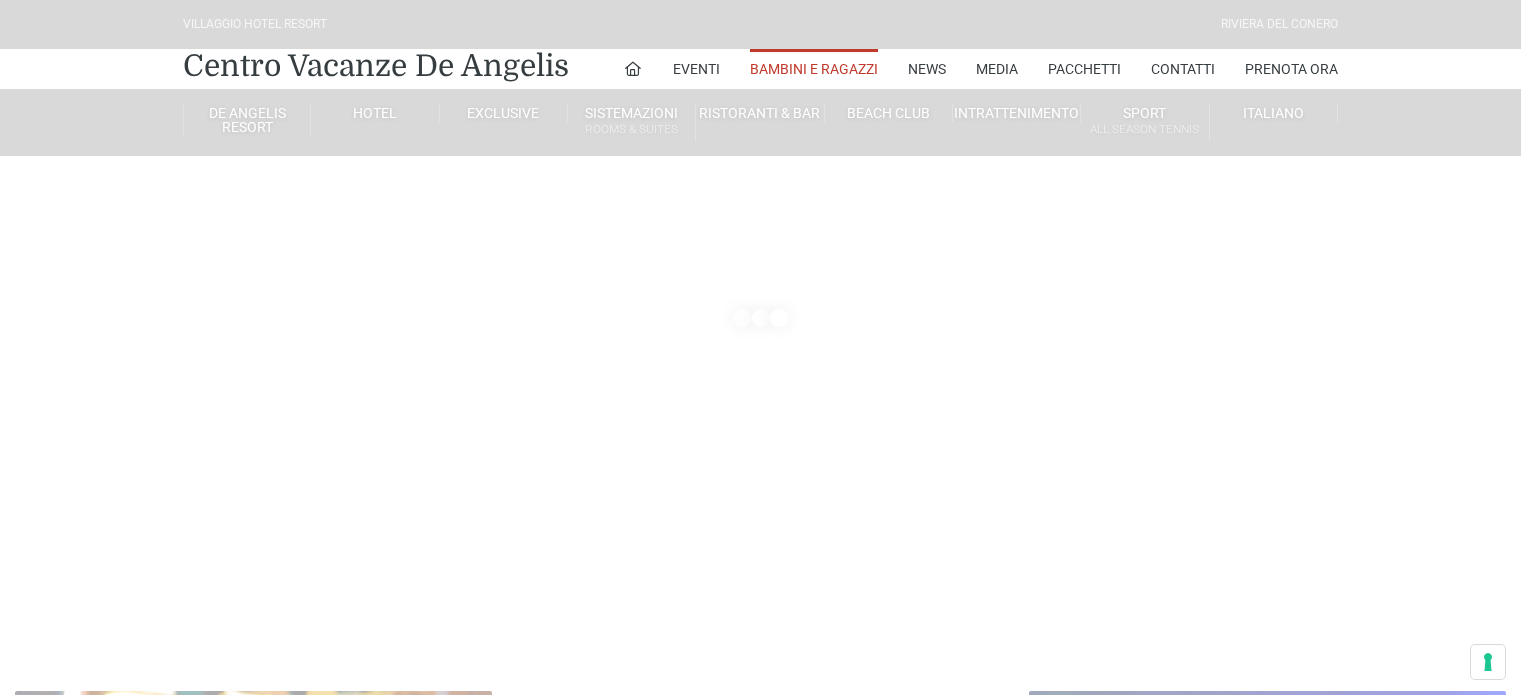 scroll, scrollTop: 0, scrollLeft: 0, axis: both 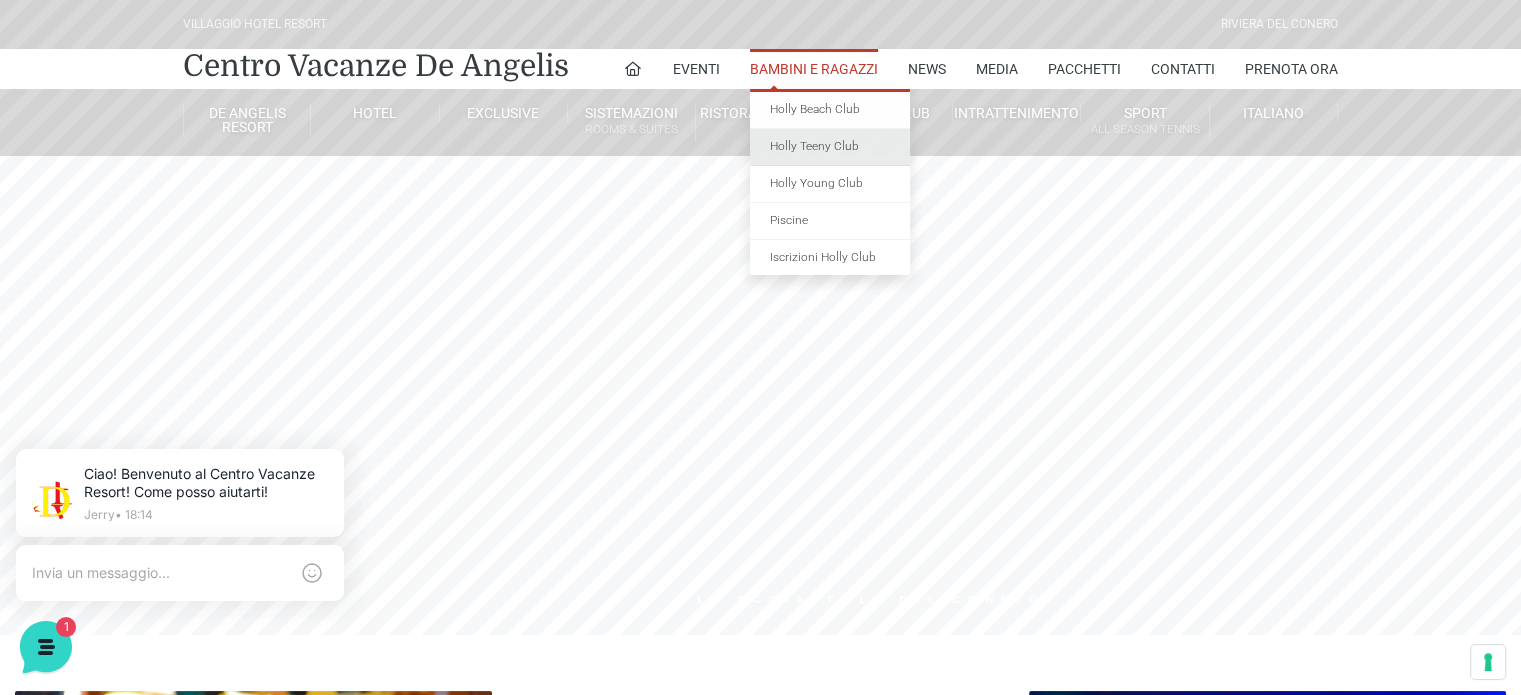 click on "Holly Teeny Club" at bounding box center [830, 147] 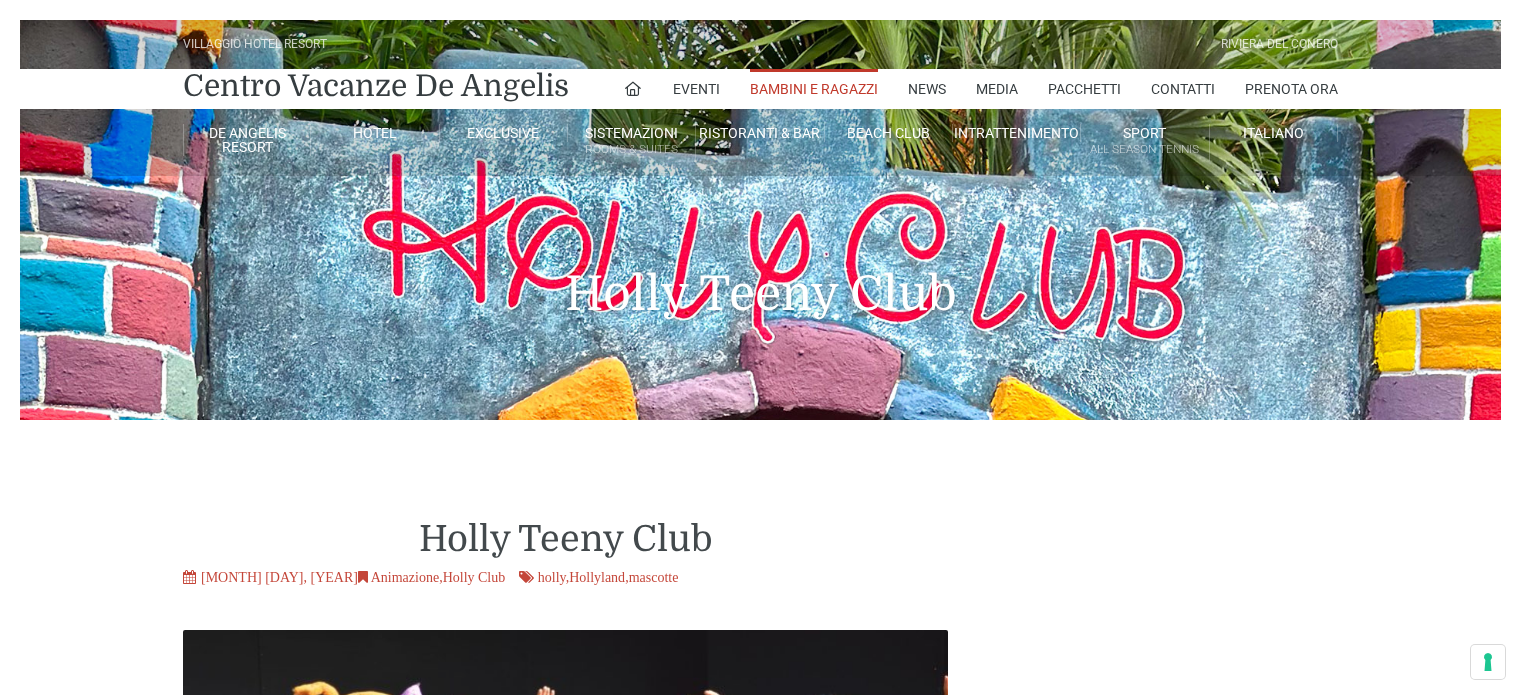 scroll, scrollTop: 0, scrollLeft: 0, axis: both 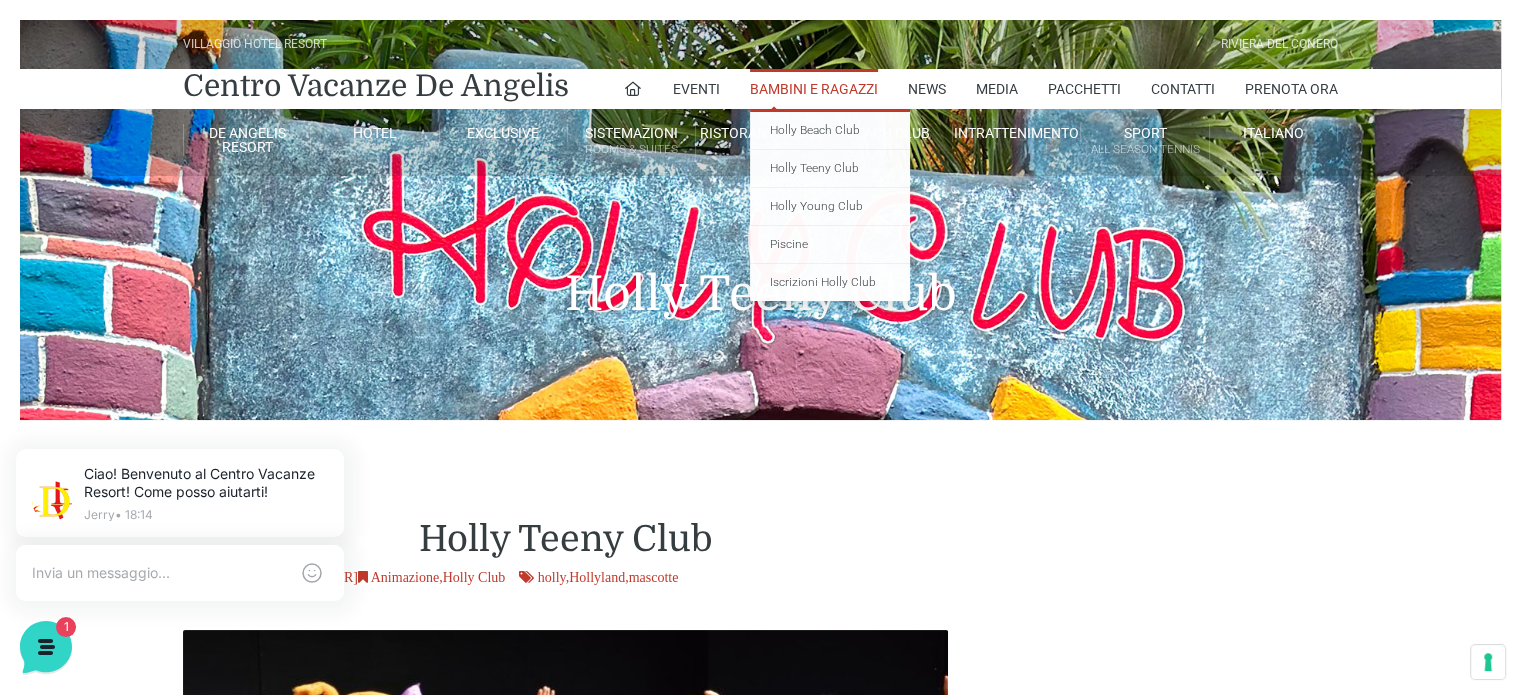 click on "Bambini e Ragazzi" at bounding box center [814, 89] 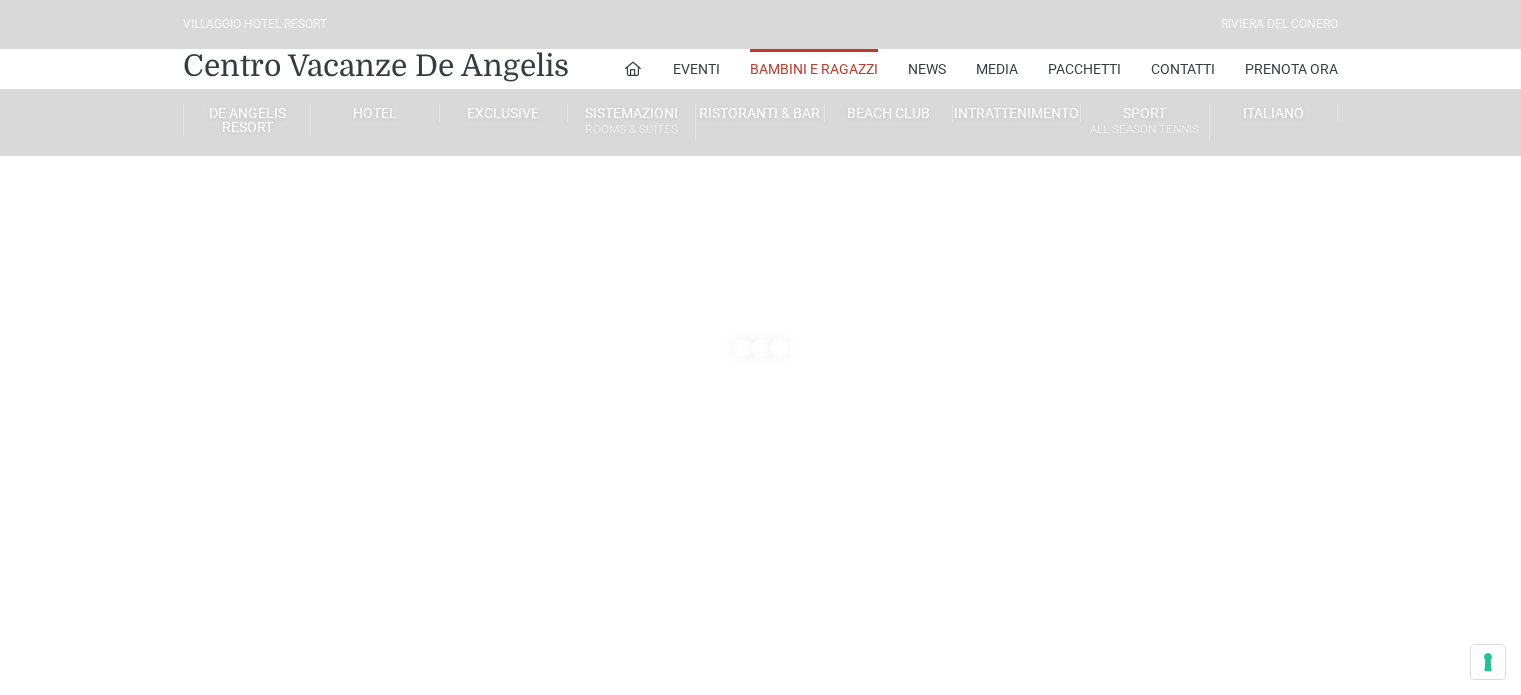 scroll, scrollTop: 0, scrollLeft: 0, axis: both 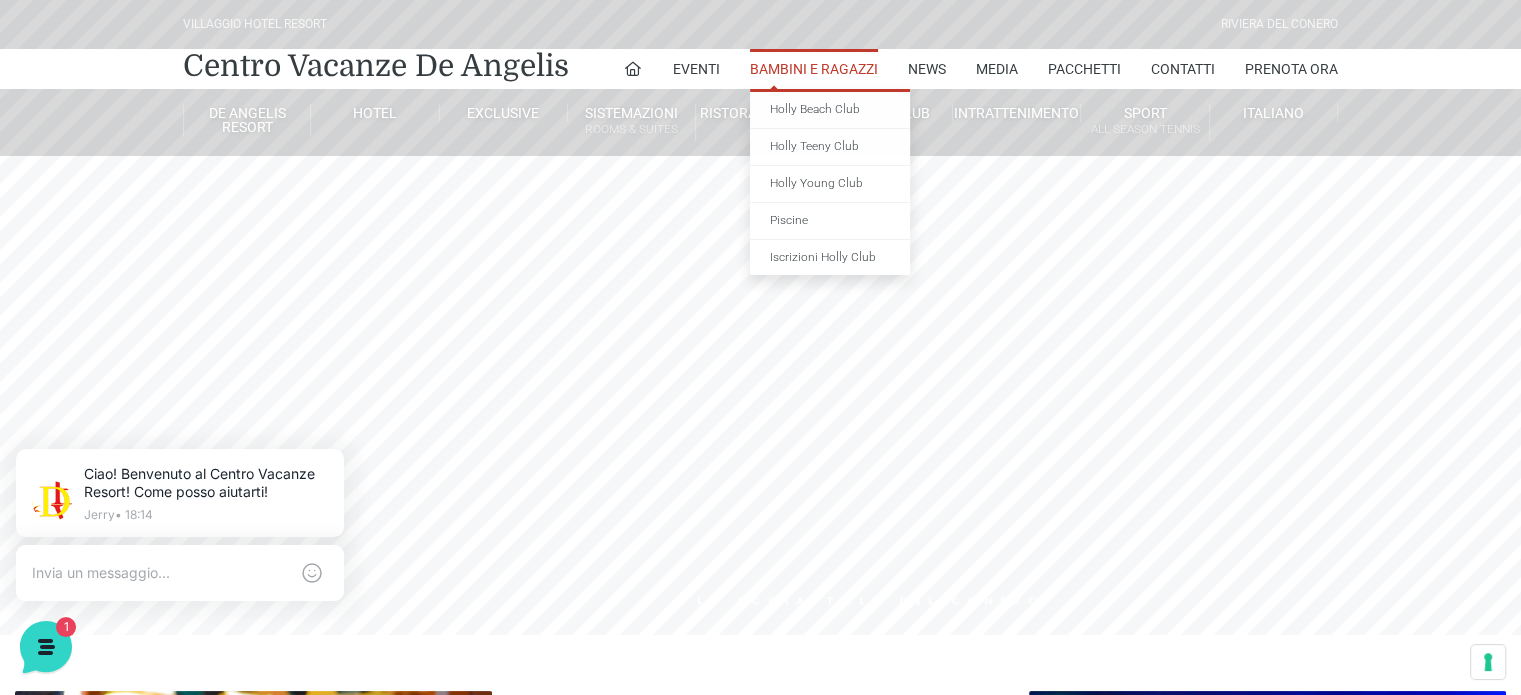 click on "Bambini e Ragazzi" at bounding box center [814, 69] 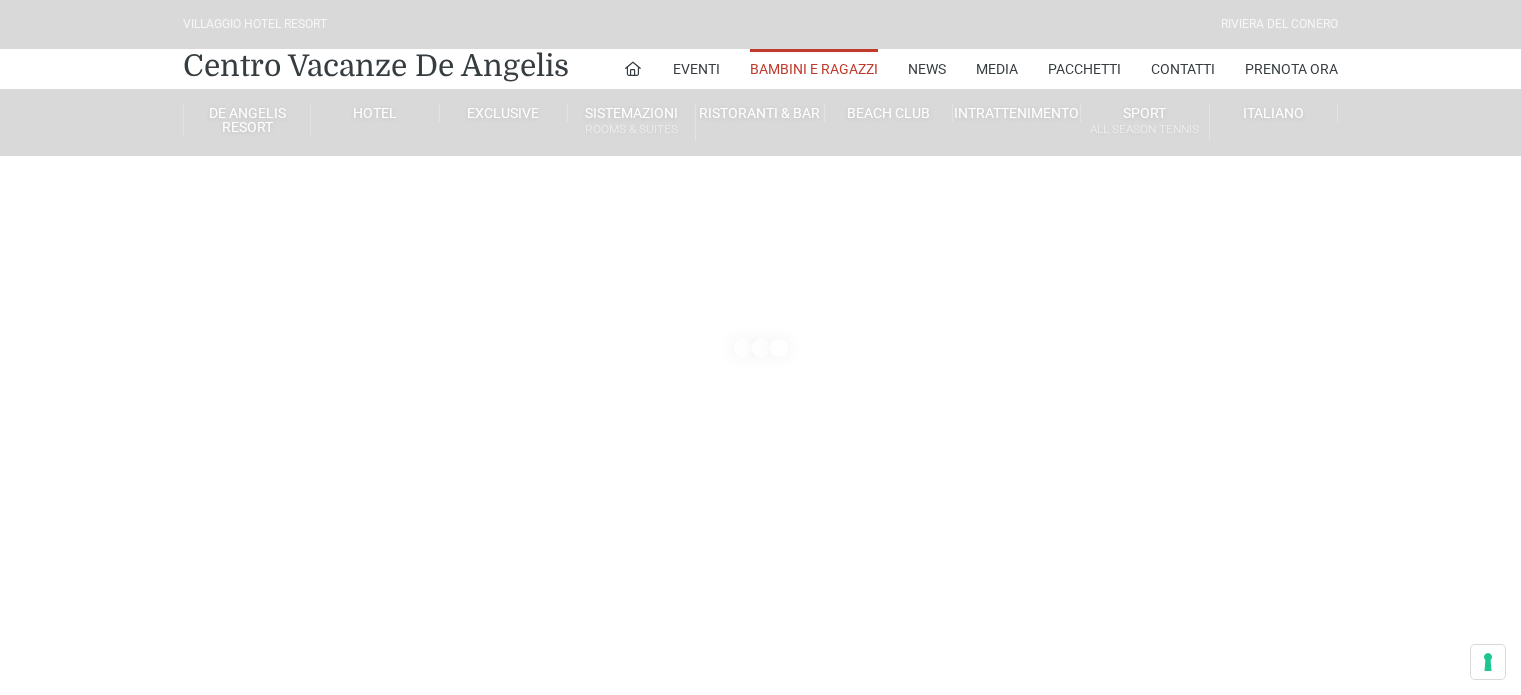 scroll, scrollTop: 0, scrollLeft: 0, axis: both 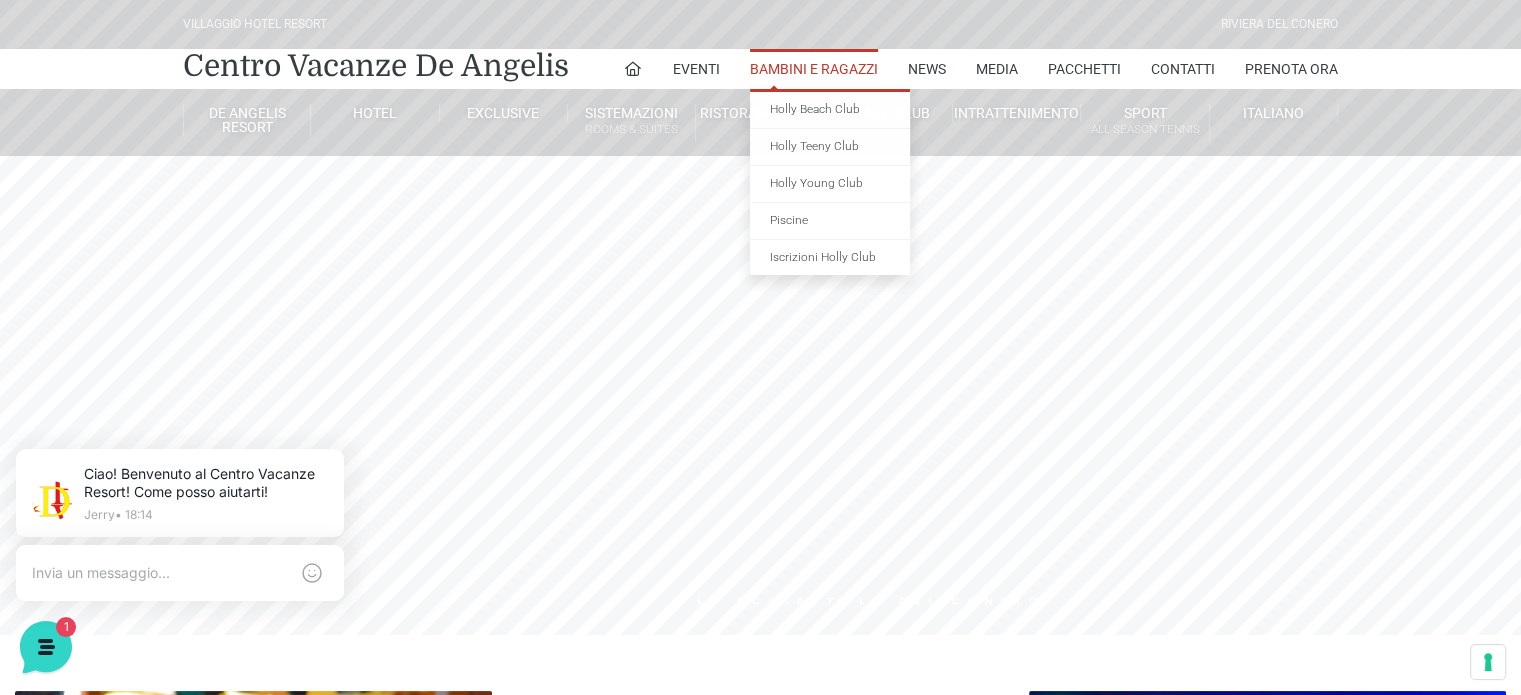 click on "Bambini e Ragazzi" at bounding box center (814, 69) 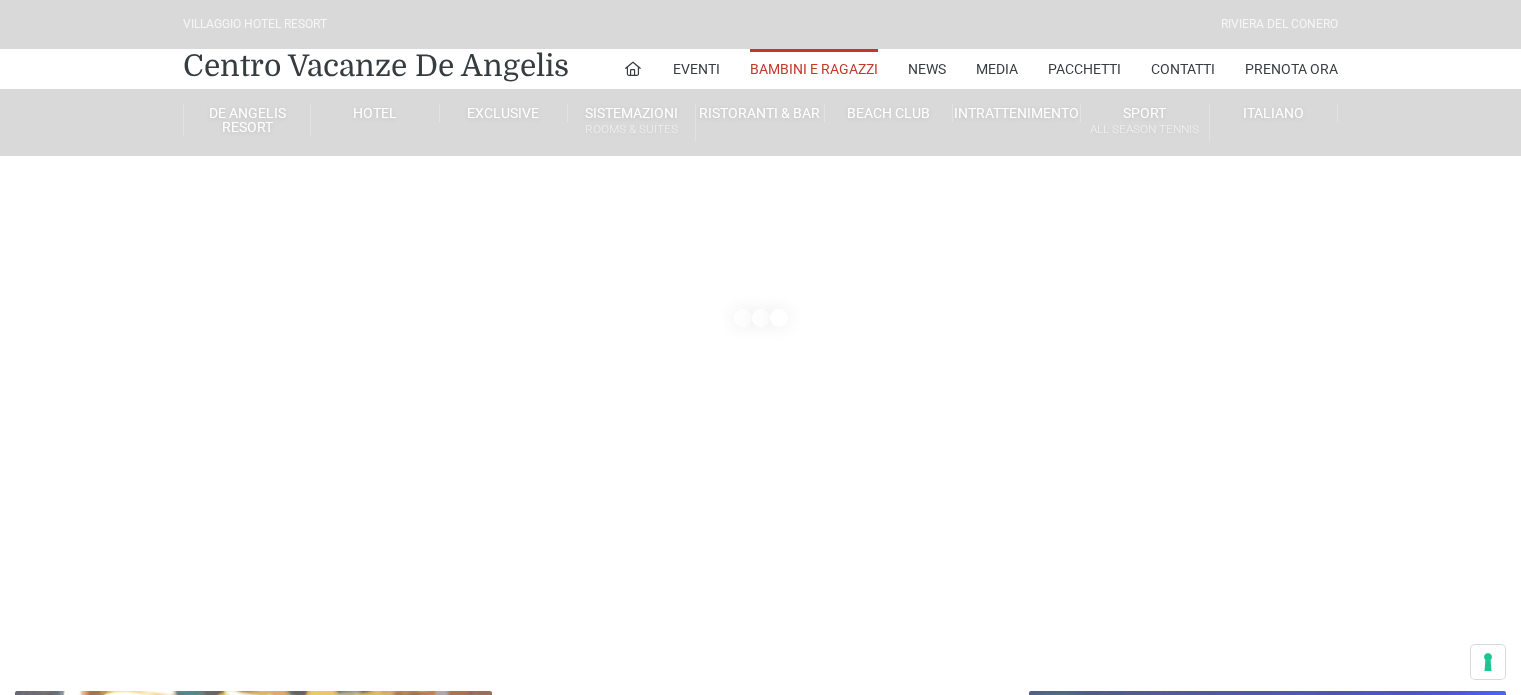 scroll, scrollTop: 0, scrollLeft: 0, axis: both 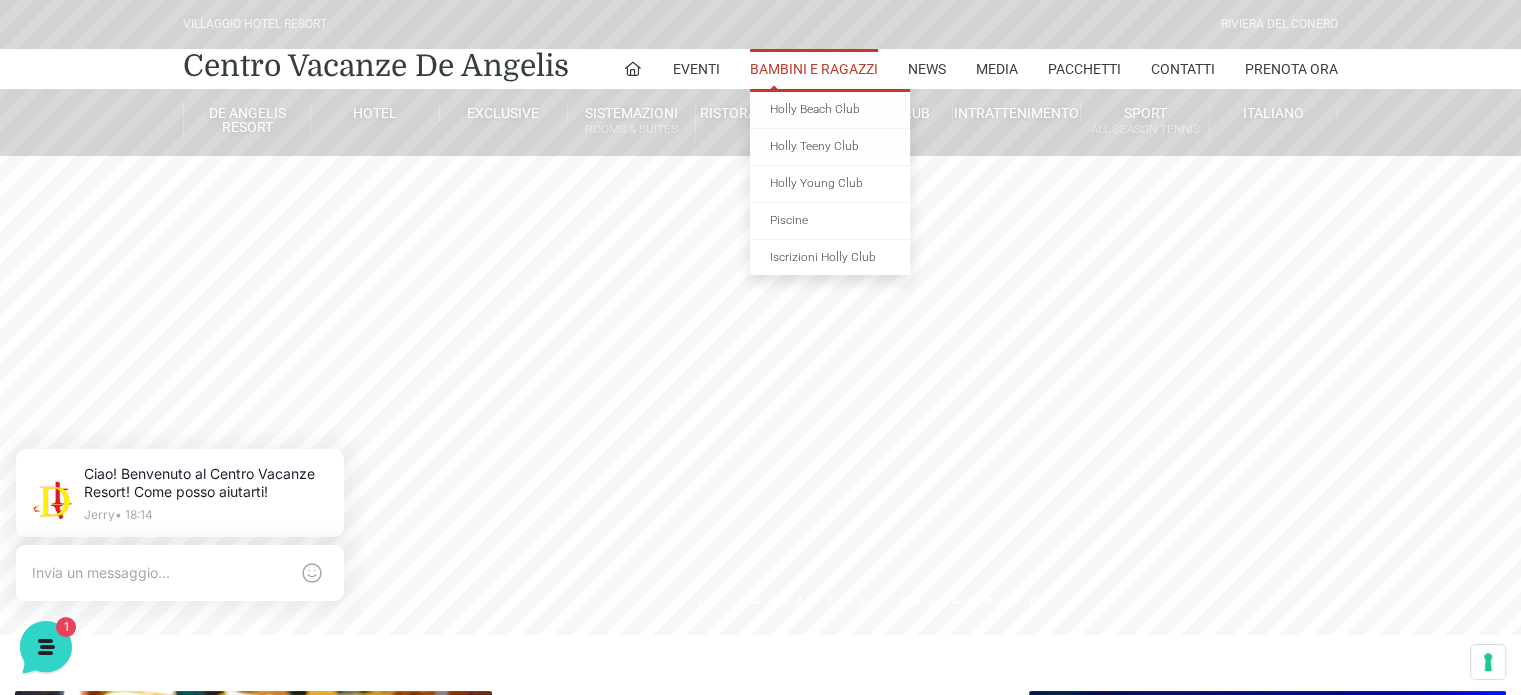 click on "Bambini e Ragazzi" at bounding box center [814, 69] 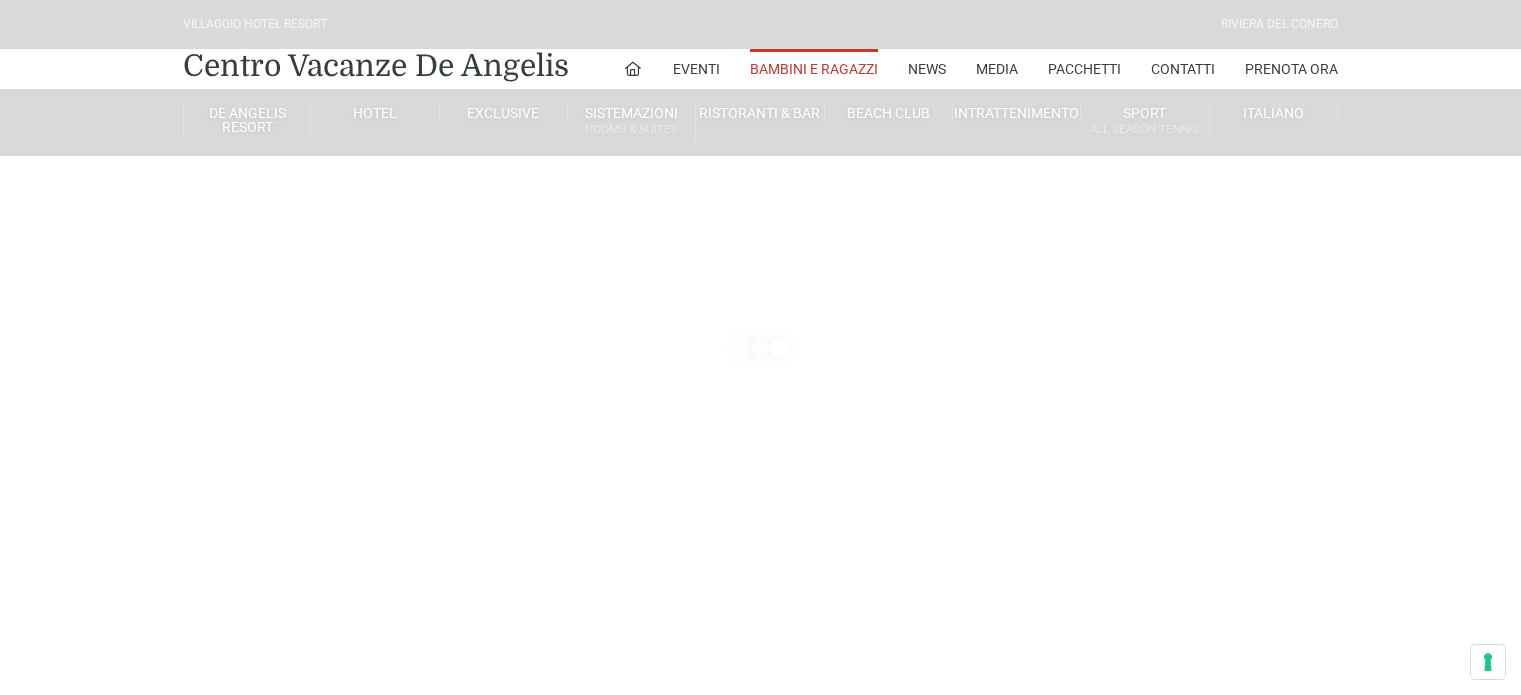 scroll, scrollTop: 0, scrollLeft: 0, axis: both 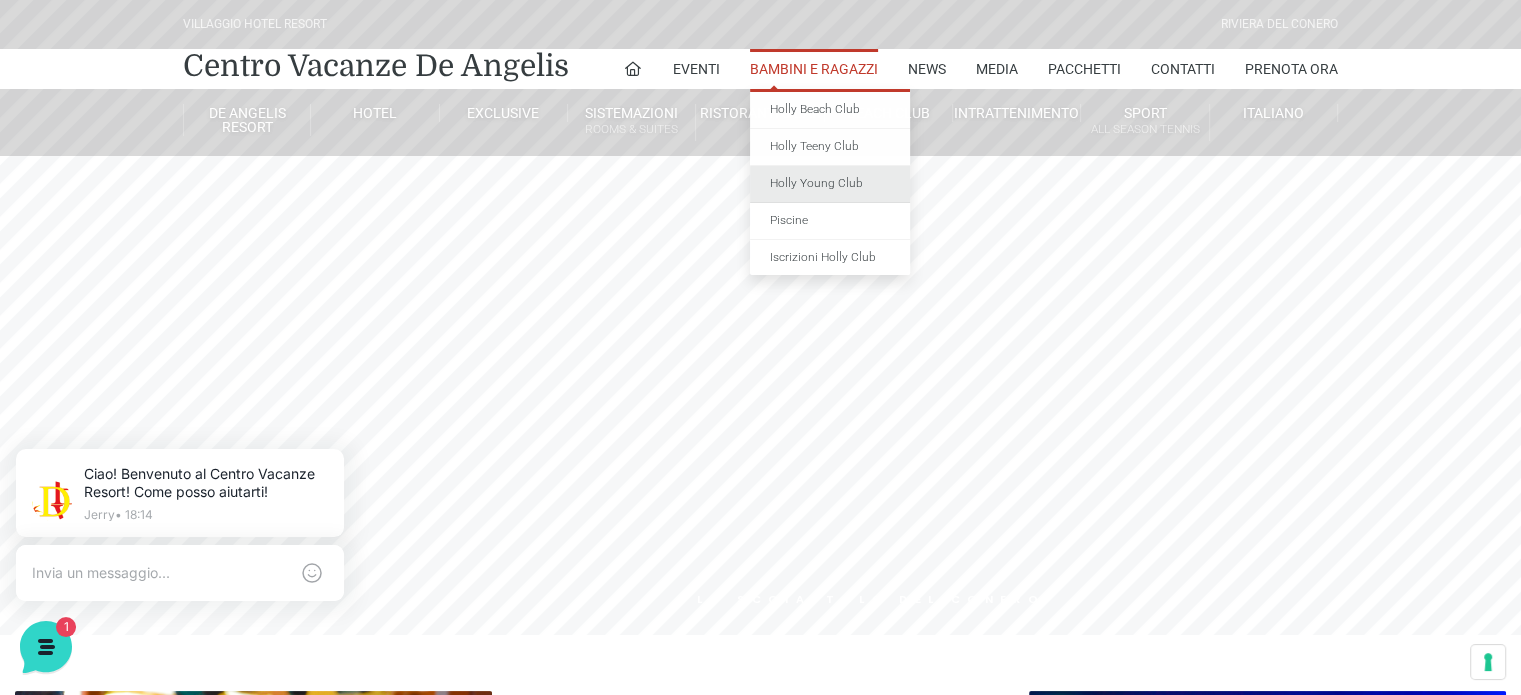 click on "Holly Young Club" at bounding box center [830, 184] 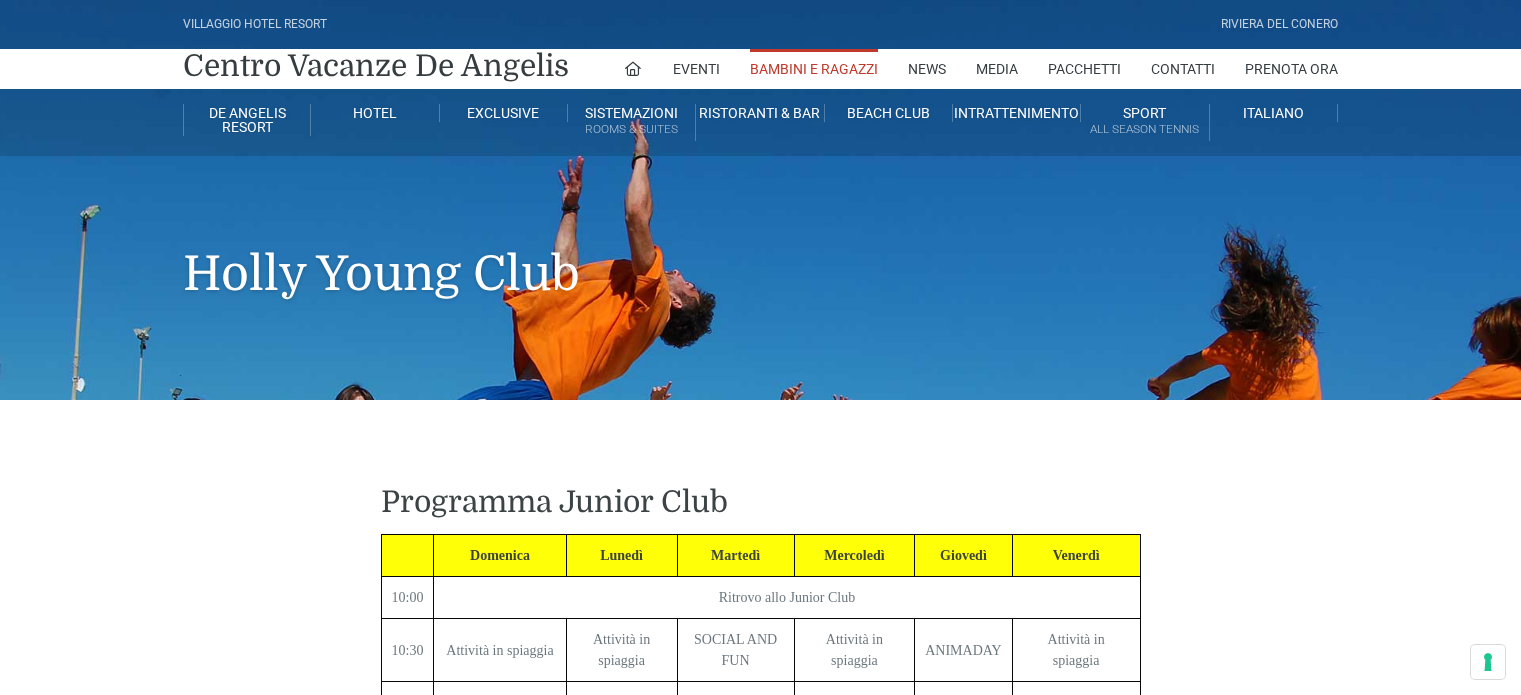 scroll, scrollTop: 0, scrollLeft: 0, axis: both 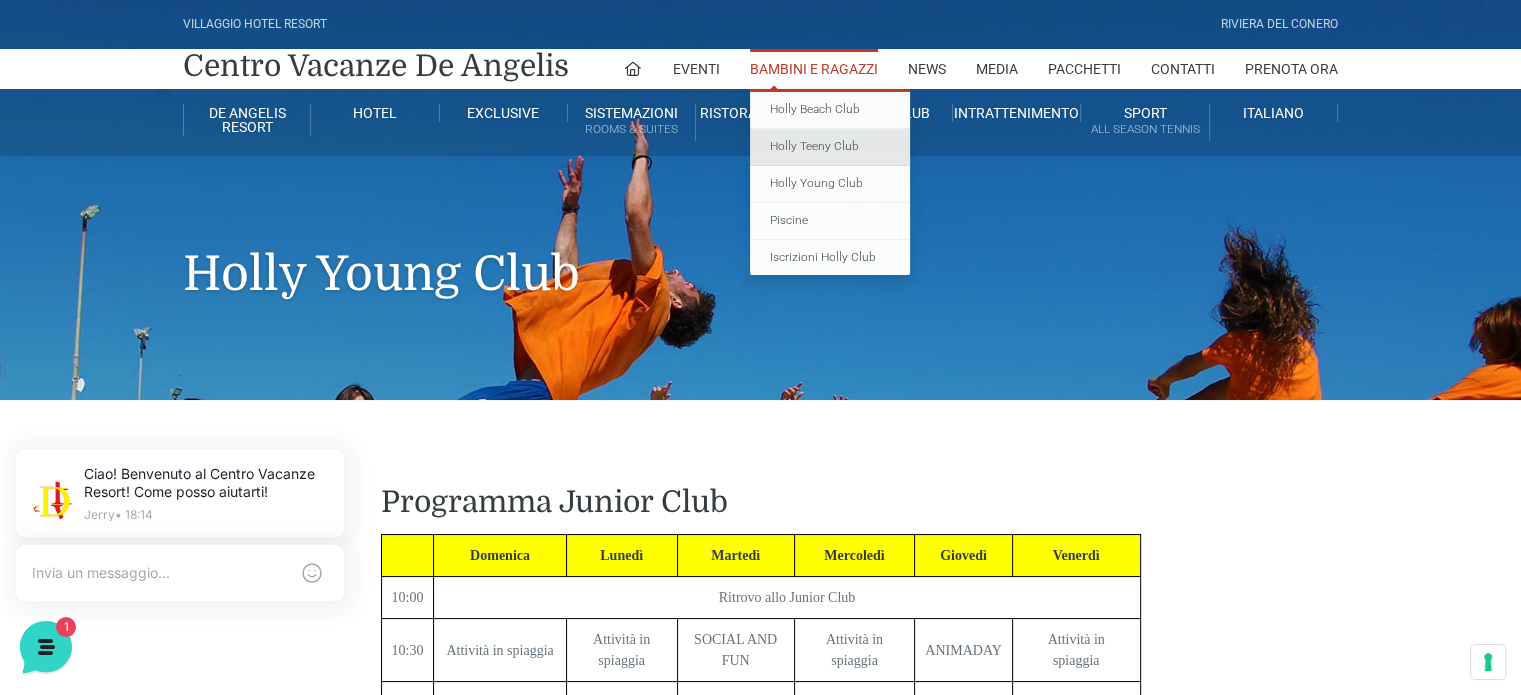 click on "Holly Teeny Club" at bounding box center [830, 147] 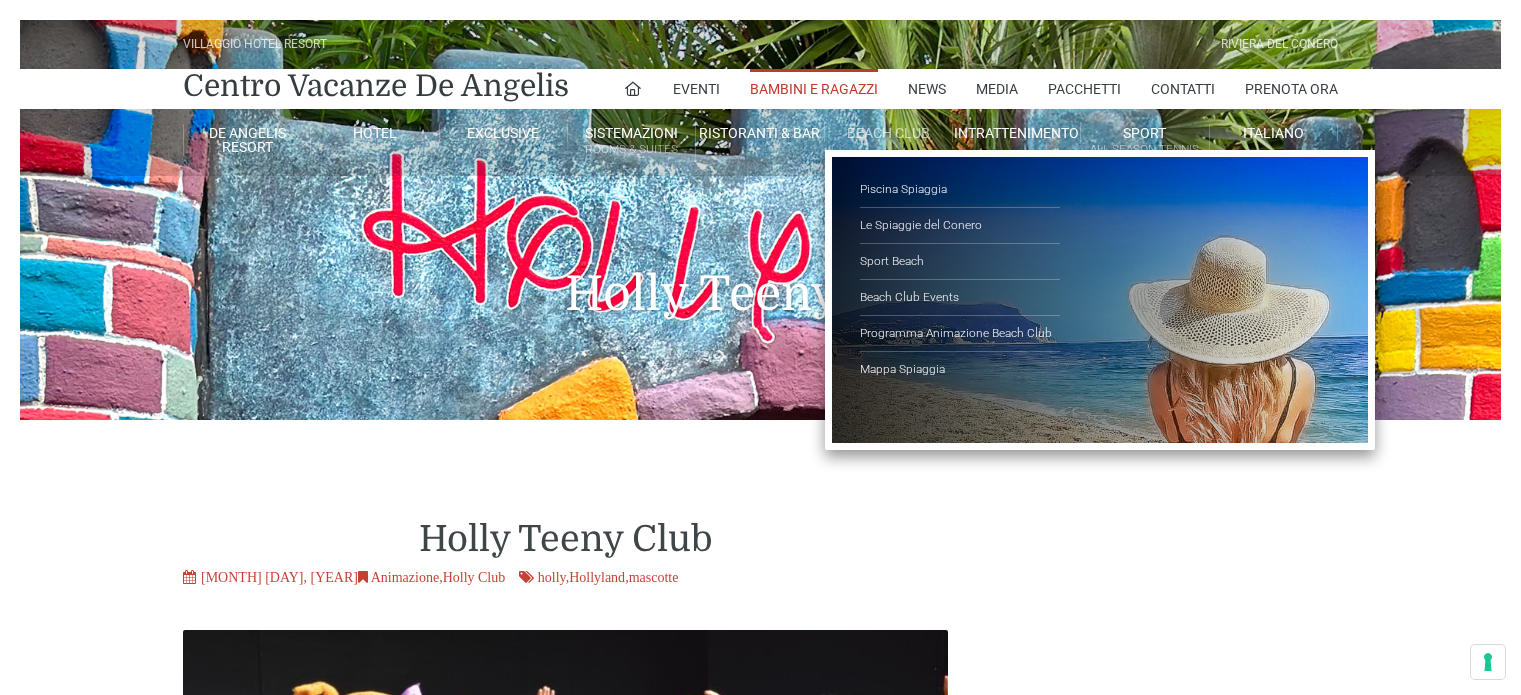 scroll, scrollTop: 0, scrollLeft: 0, axis: both 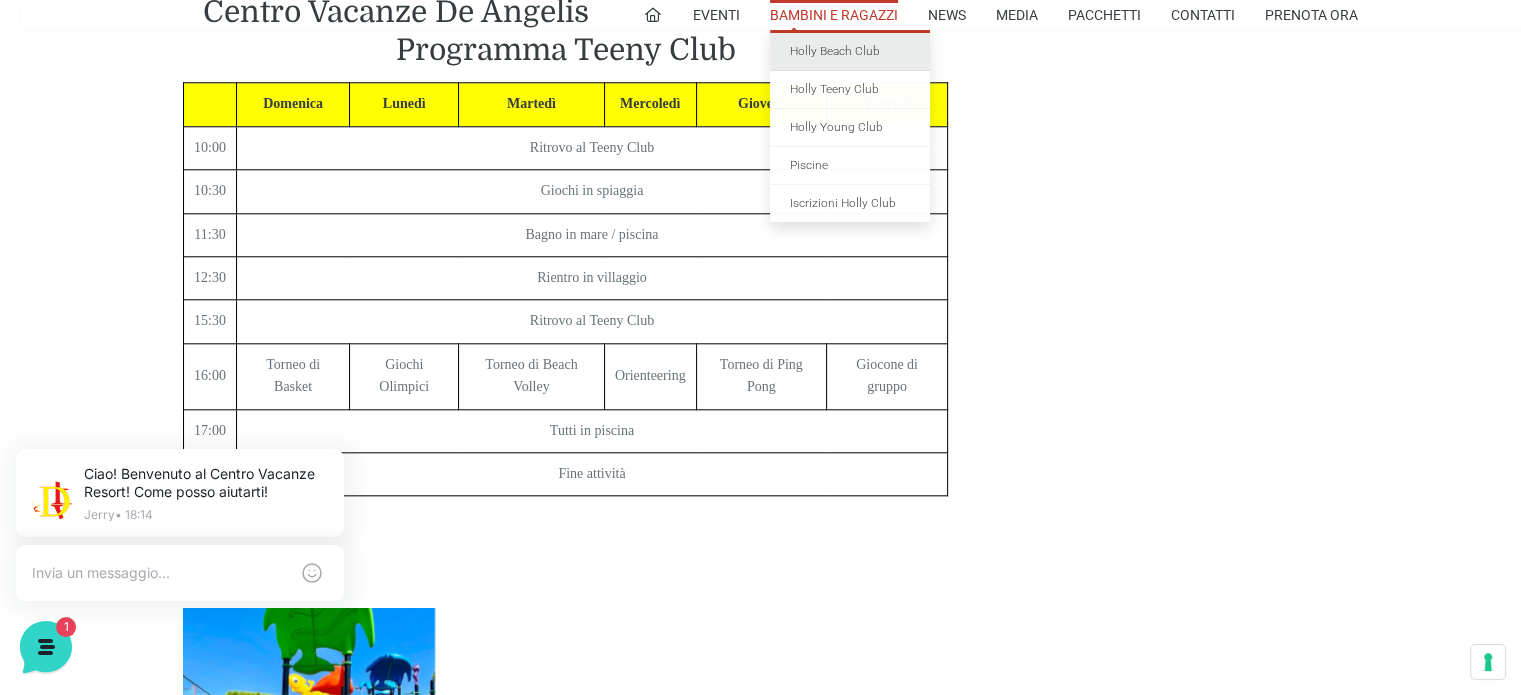 click on "Holly Beach Club" at bounding box center (850, 52) 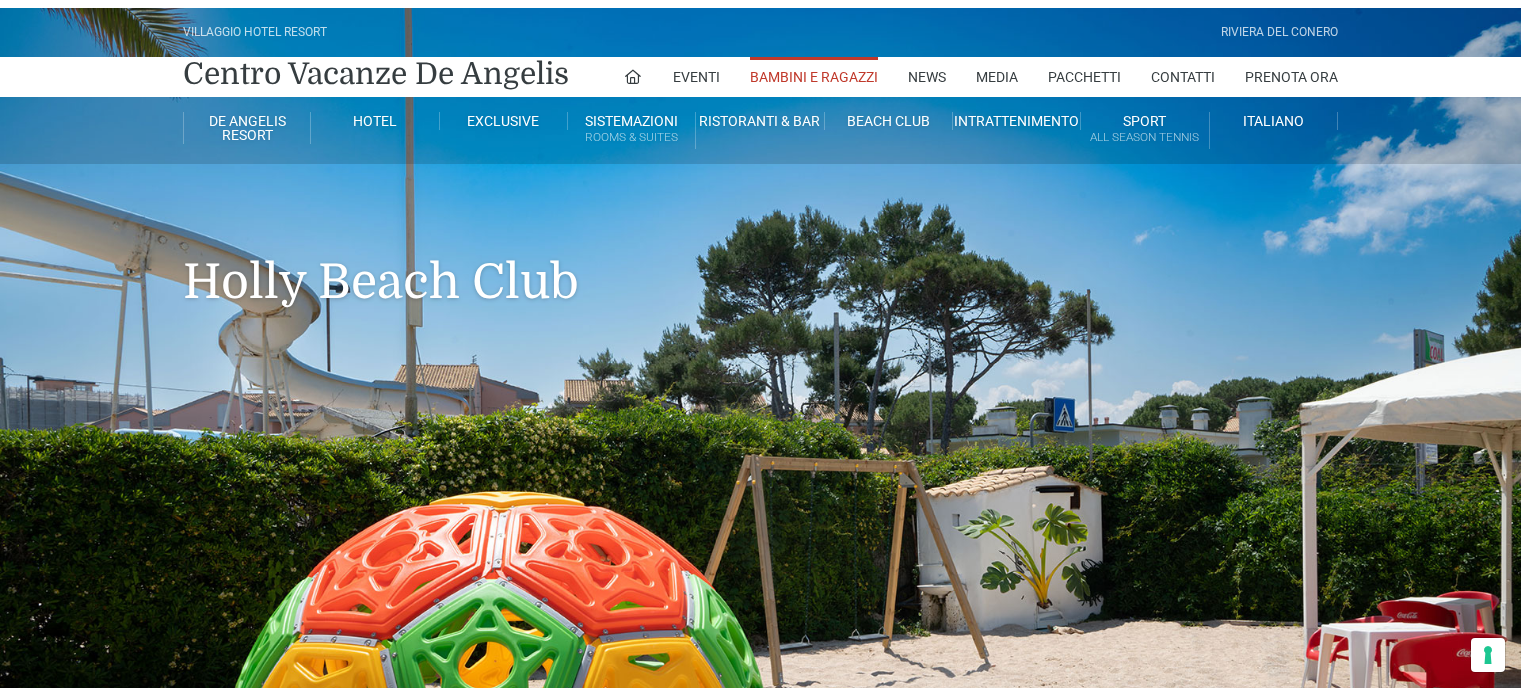 scroll, scrollTop: 0, scrollLeft: 0, axis: both 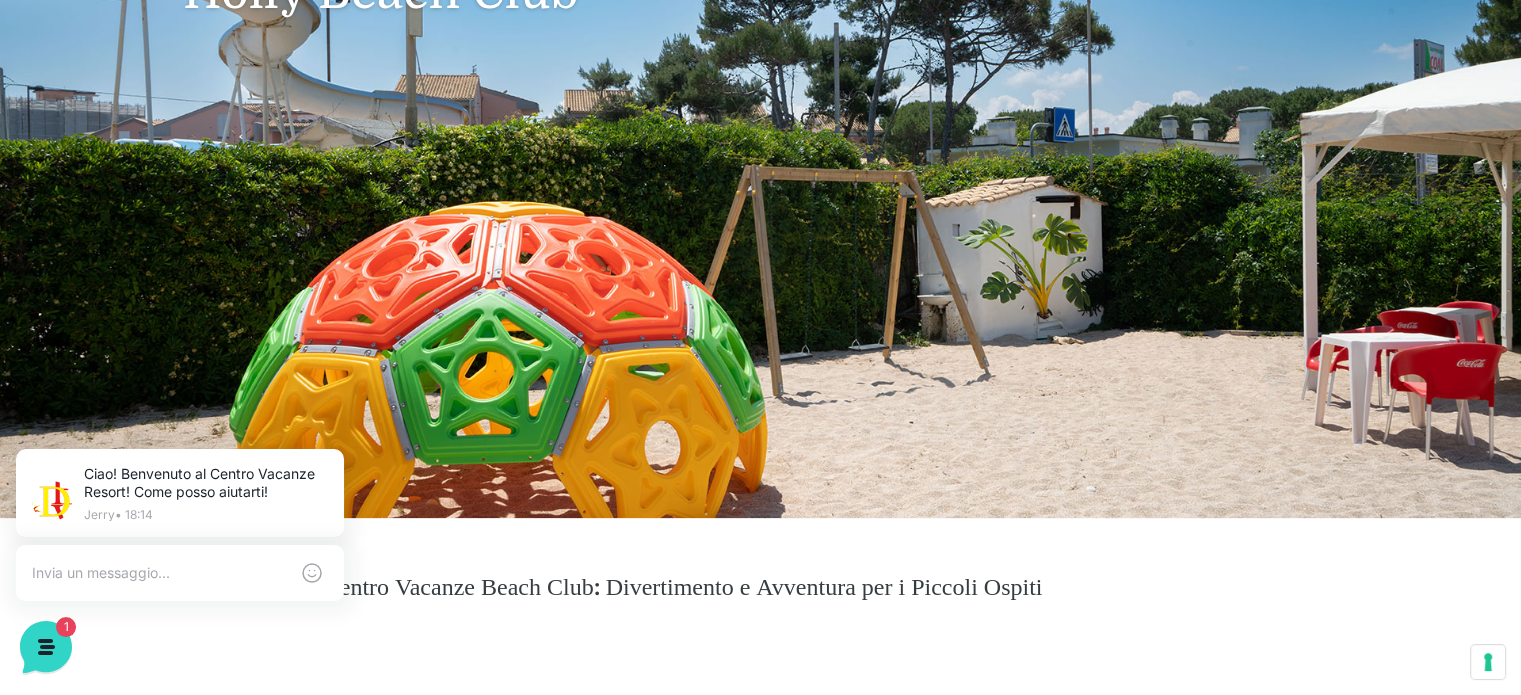 click on "Villaggio Hotel Resort
Riviera Del Conero
Centro Vacanze De Angelis
Eventi
Miss Italia
Cerimonie
Team building
Bambini e Ragazzi
Holly Beach Club
Holly Teeny Club
Holly Young Club
Piscine
Iscrizioni Holly Club
News
Media
Pacchetti
Contatti
Prenota Ora
De Angelis Resort
Parco Piscine
Oasi Naturale
Cappellina
Sala Convegni
Le Marche
Store
Concierge
Colonnina Ricarica
Mappa del Villaggio
Hotel
Suite Prestige
Camera Prestige
Camera Suite H
Sala Meeting
Exclusive
Villa Luxury
Dimora Padronale
Villa 601 Alpine
Villa Classic
Bilocale Garden Gold
Sistemazioni Rooms & Suites
Villa Trilocale Deluxe Numana
Villa Trilocale Deluxe Private Garden
Villa Bilocale Deluxe
Appartamento Trilocale Garden" at bounding box center (760, 118) 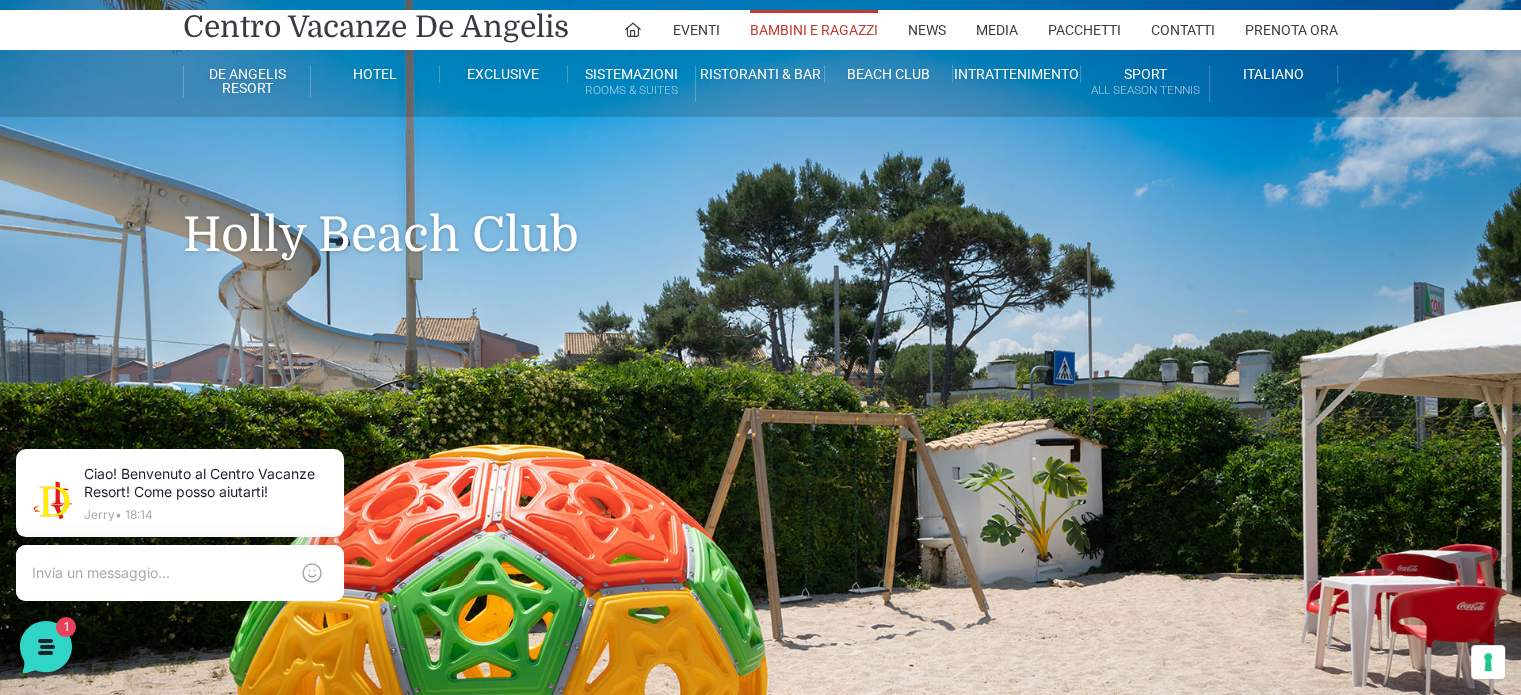scroll, scrollTop: 0, scrollLeft: 0, axis: both 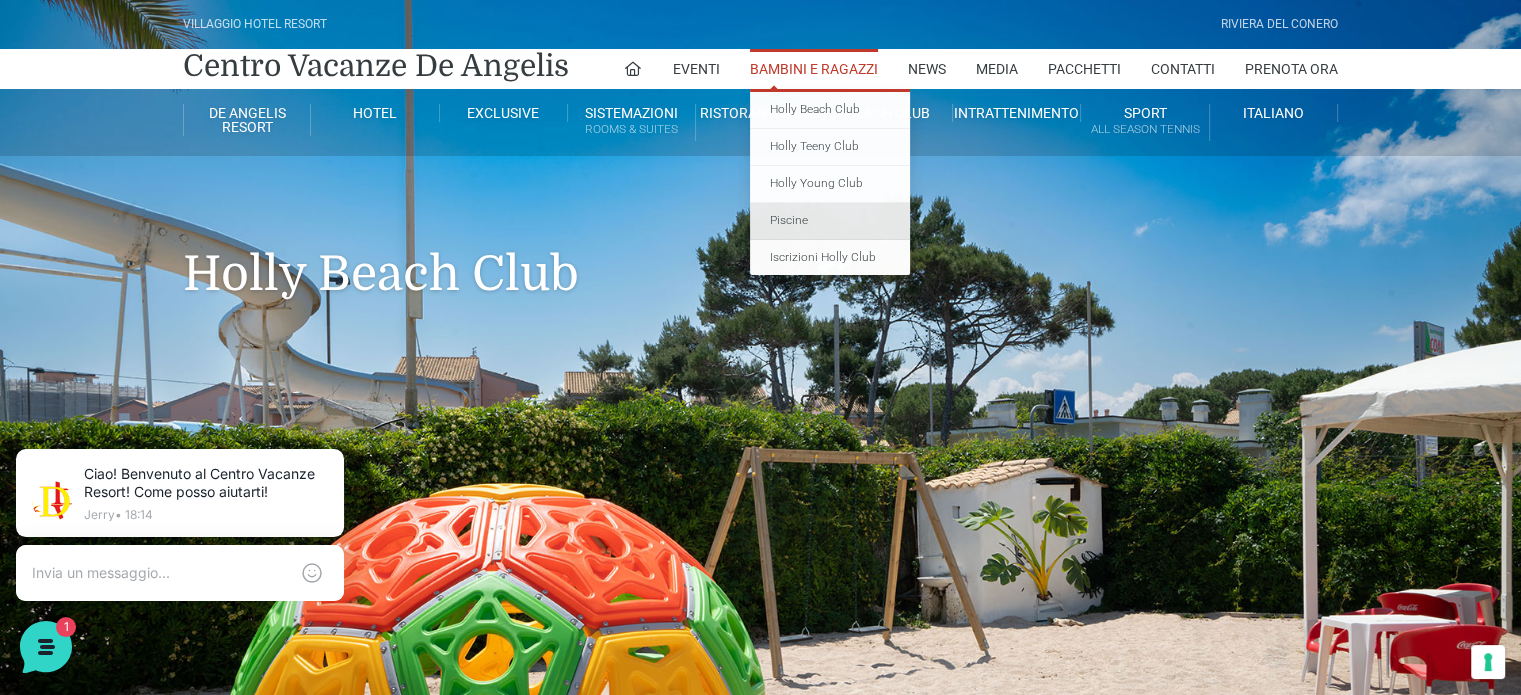 click on "Piscine" at bounding box center [830, 221] 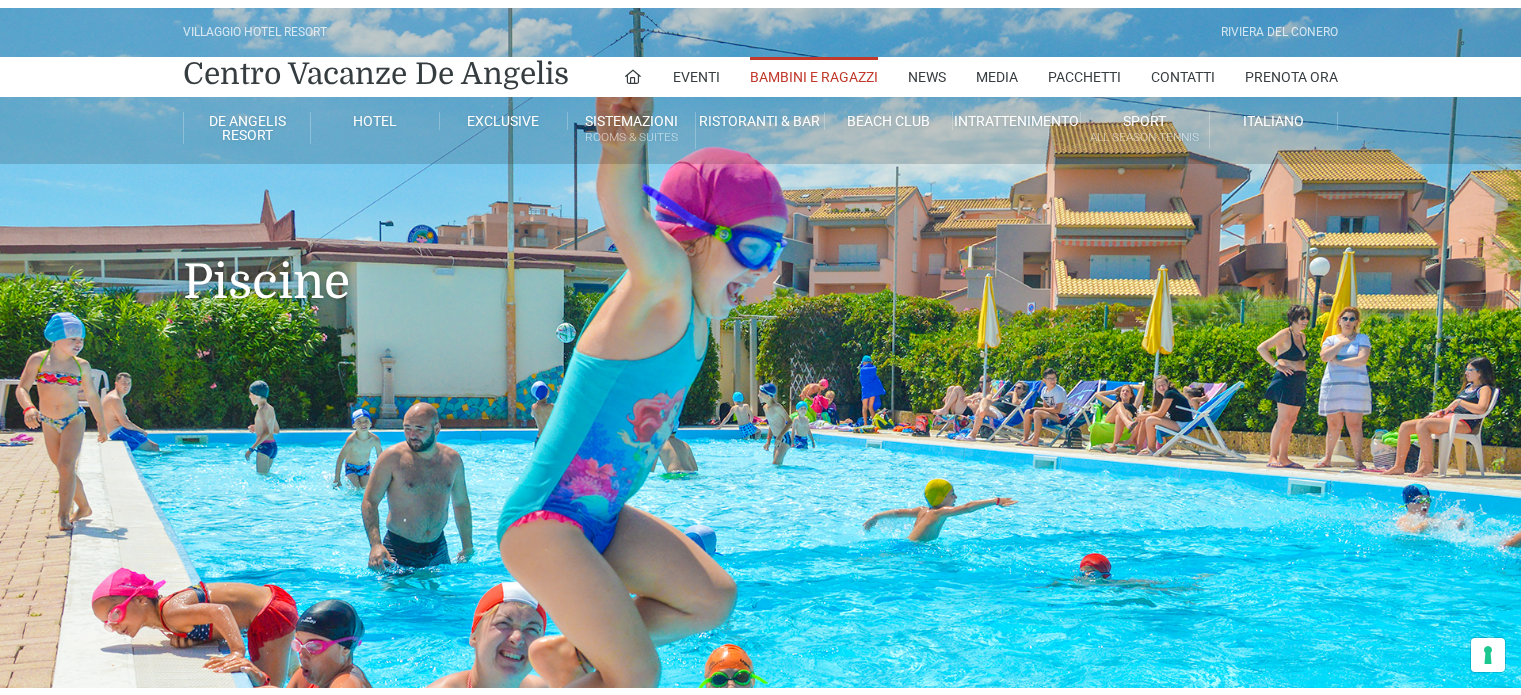 scroll, scrollTop: 0, scrollLeft: 0, axis: both 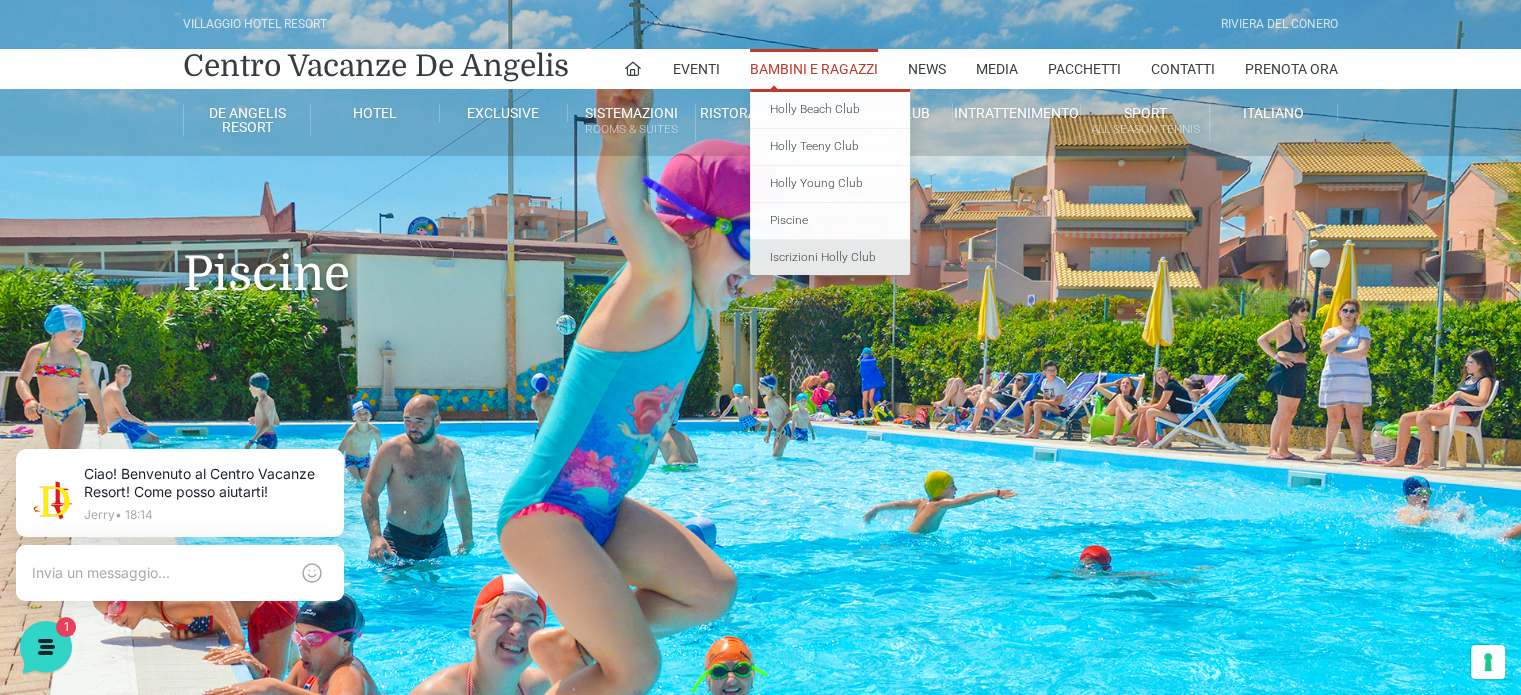 click on "Iscrizioni Holly Club" at bounding box center (830, 258) 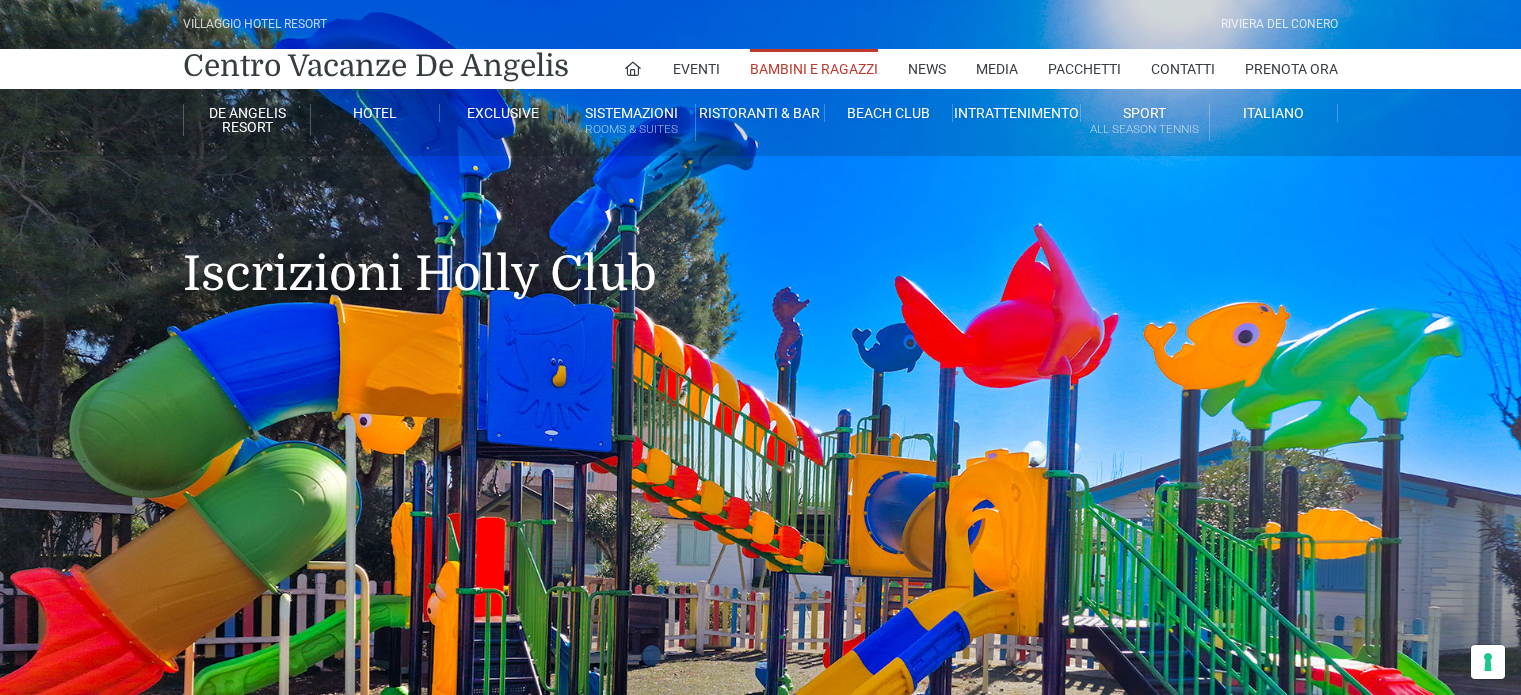 scroll, scrollTop: 0, scrollLeft: 0, axis: both 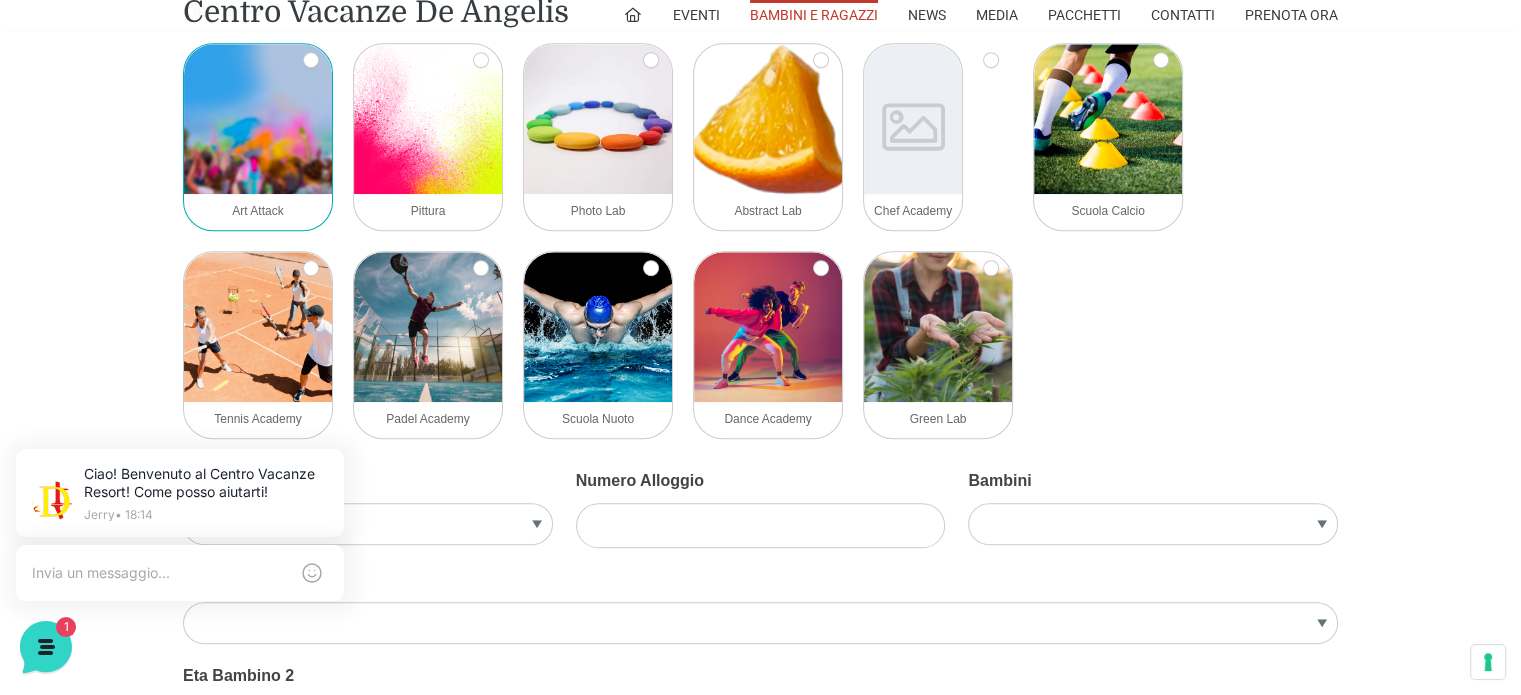 click at bounding box center (258, 119) 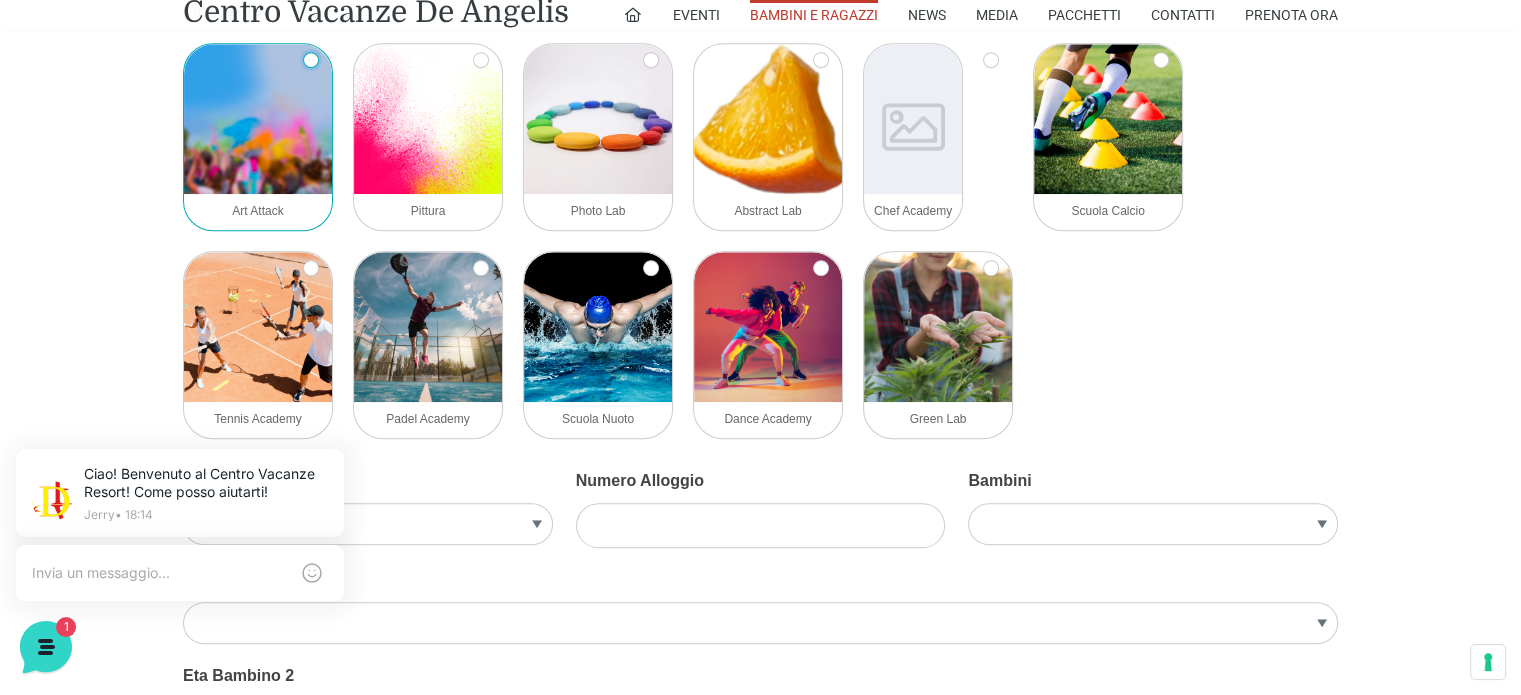 click on "Art Attack" at bounding box center (311, 60) 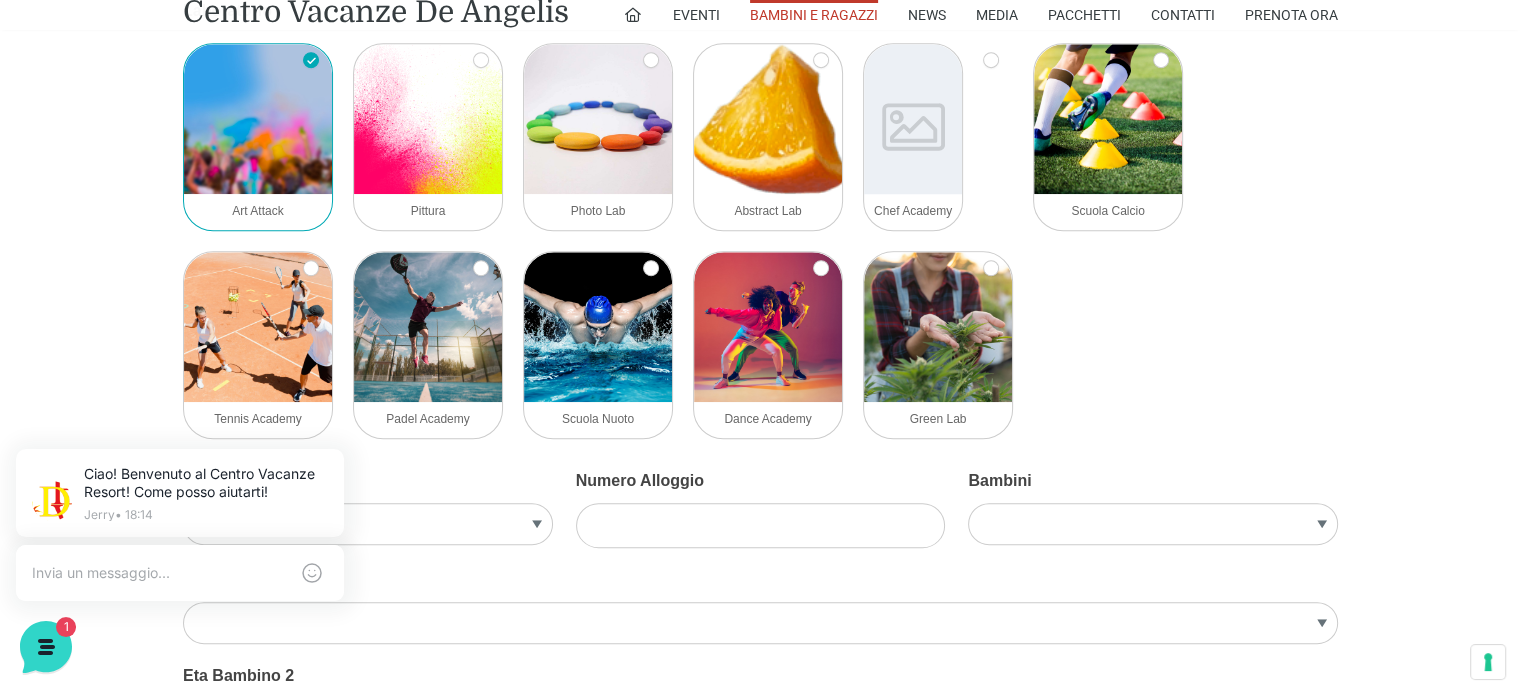 click at bounding box center [258, 119] 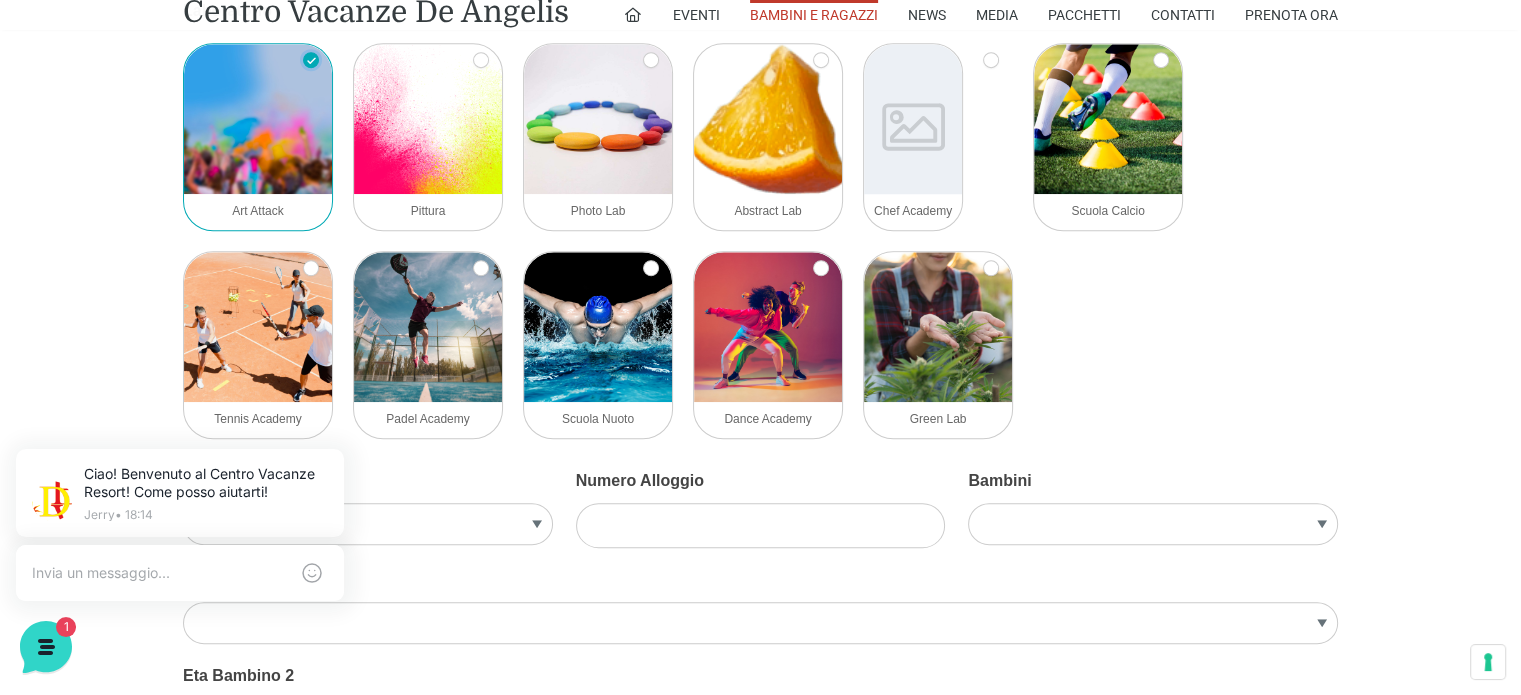 click on "Art Attack" at bounding box center [311, 60] 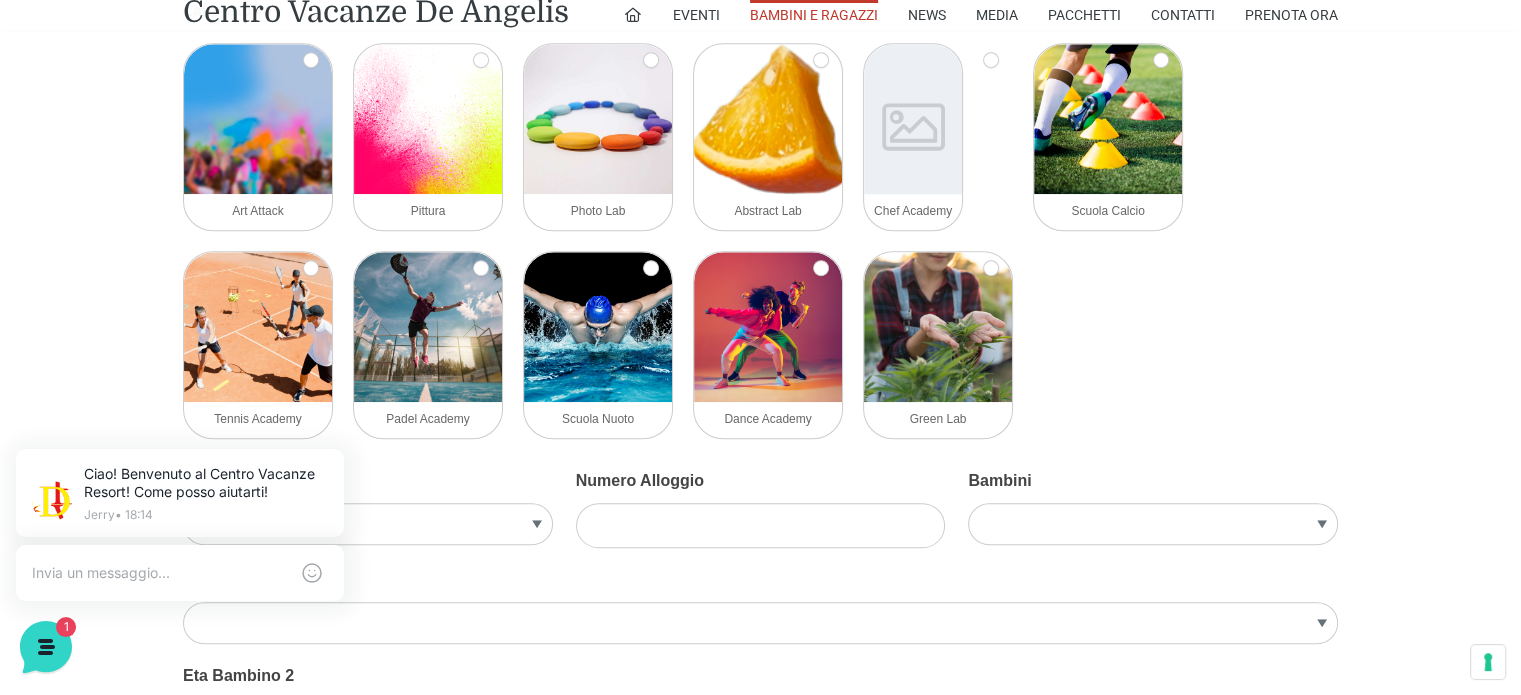 click on "logo
acf-forms
activecampaign
authorize
aweber
bootstrap
campaignmonitor
constant_contact
getresponse
googlesheets
highrise
hubspot
mailchimp
mailpoet
paypal icon
polylang
salesforce
salesforcealt
stripe
stripealt
twilio
woocommerce
Zapier
required
delete
move
drag
clear
noclear
duplicate
copy
clone
tooltip
tooltip_solid
forbid
checkmark
image
checkmark circle
checkmark square
check
check1
plus
plus1
plus2
plus3
plus4
minus
minus1
minus2
minus3
minus4
cancel
cancel1
close
report_problem_solid
report_problem
arrowup
arrowup1
arrowup2
arrowup3
arrowup4
arrowup5
arrowup5_solid
arrowup7
arrowup6
arrowup8
arrowdown" at bounding box center (760, 240) 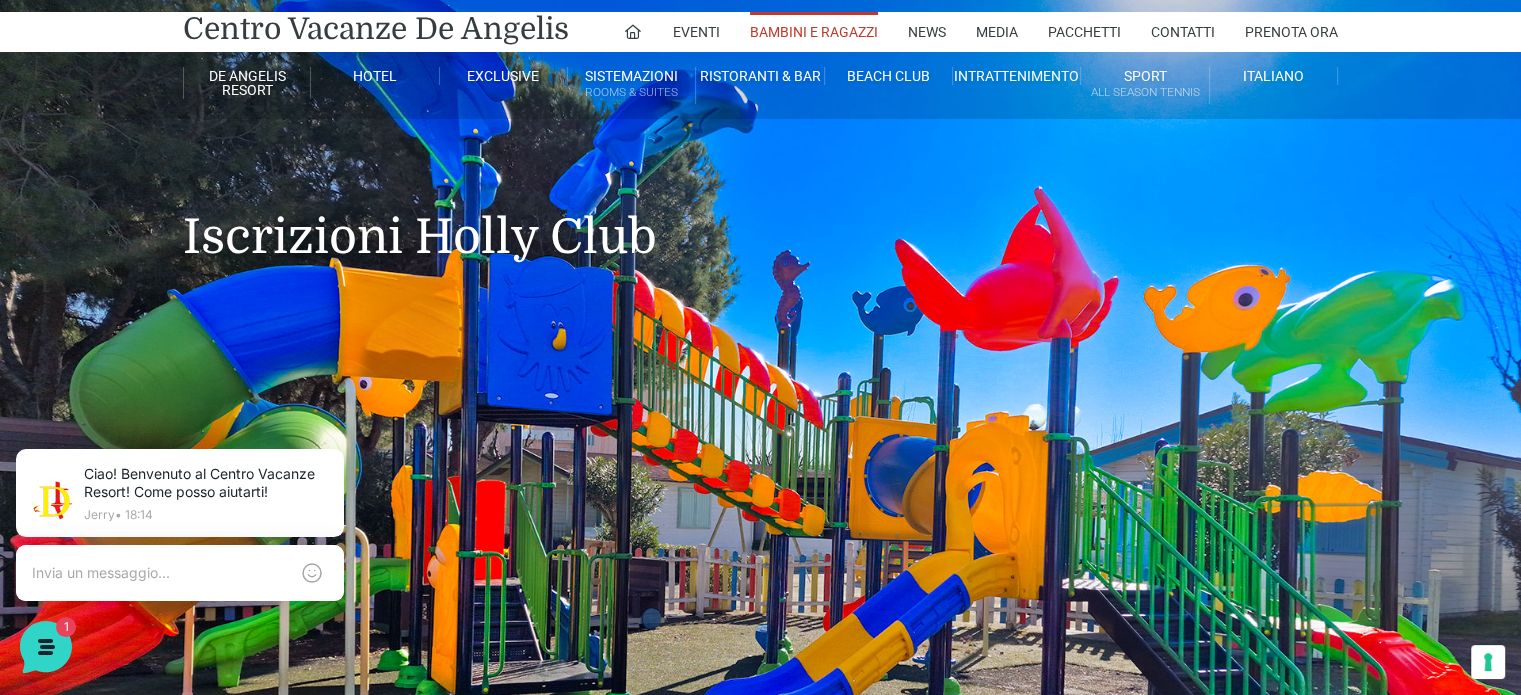 scroll, scrollTop: 0, scrollLeft: 0, axis: both 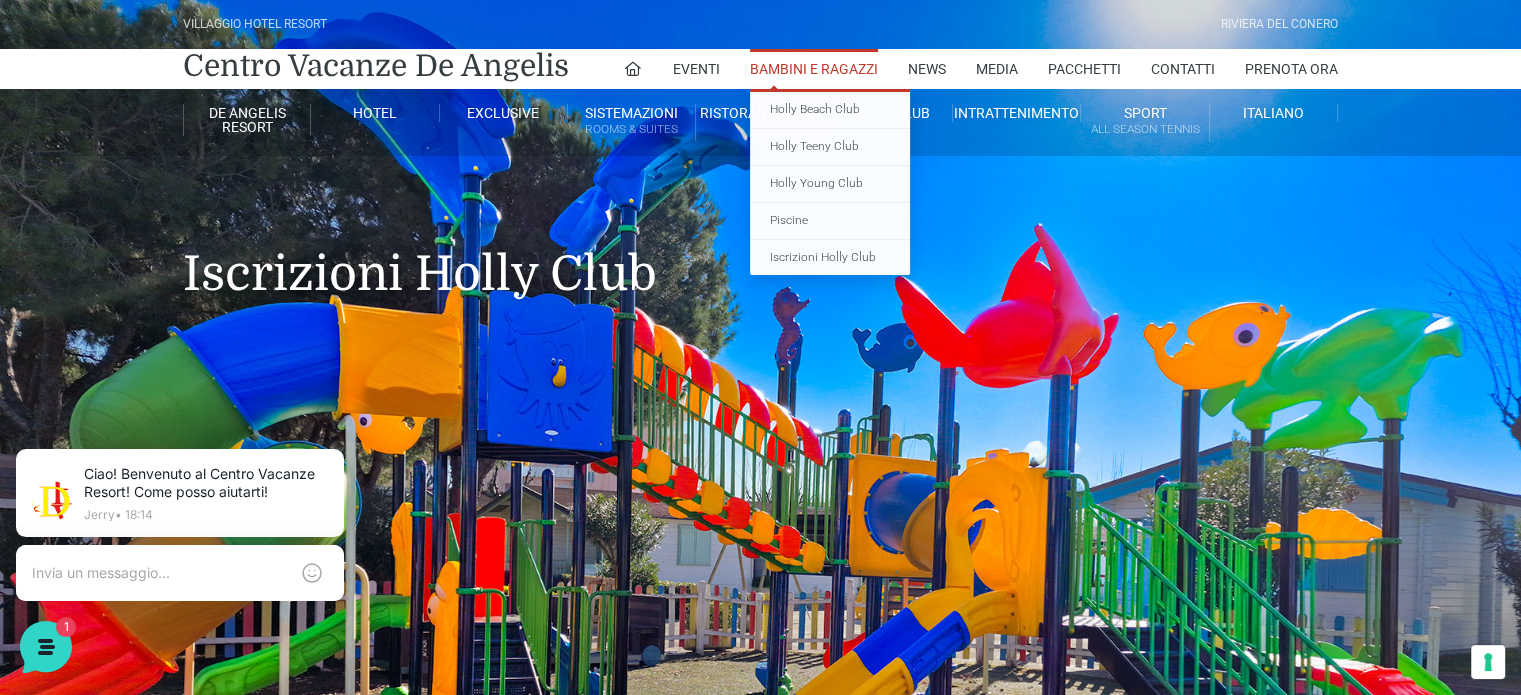 click on "Bambini e Ragazzi" at bounding box center (814, 69) 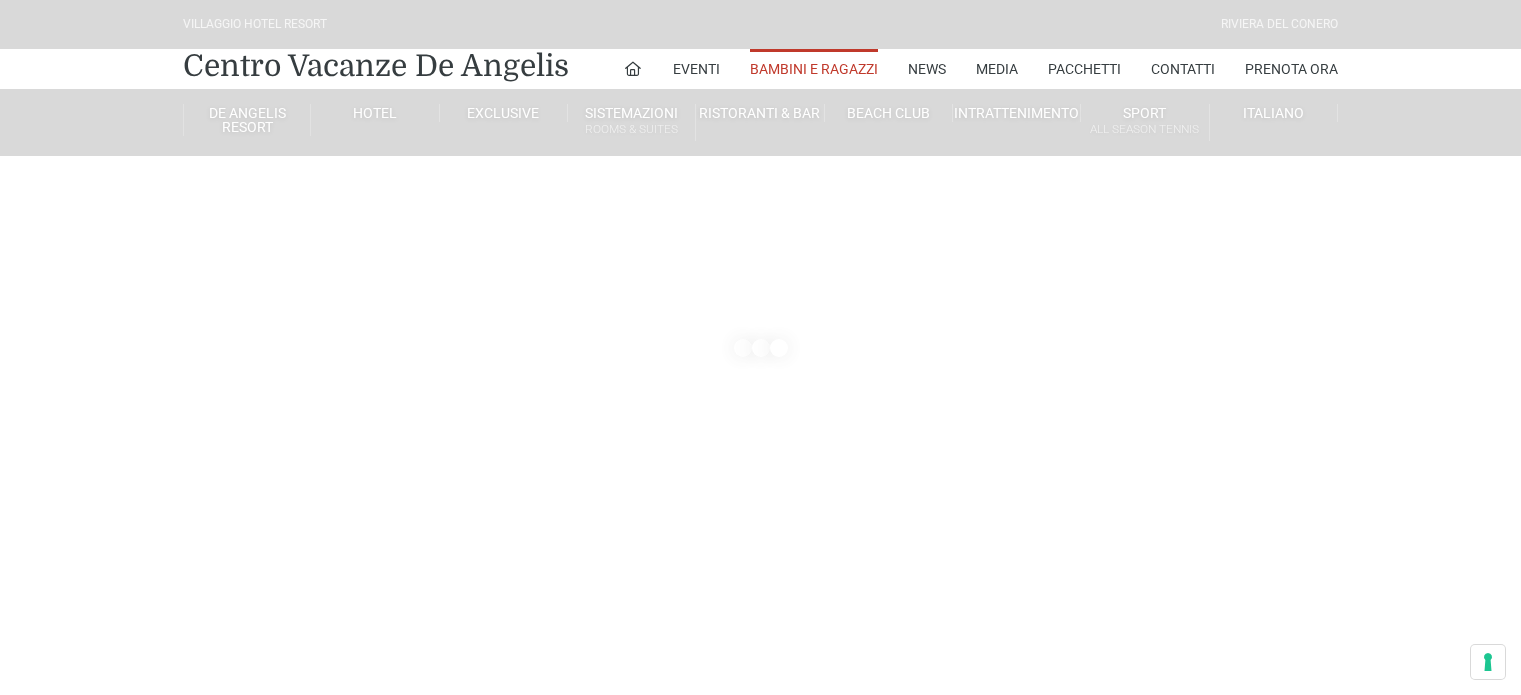scroll, scrollTop: 0, scrollLeft: 0, axis: both 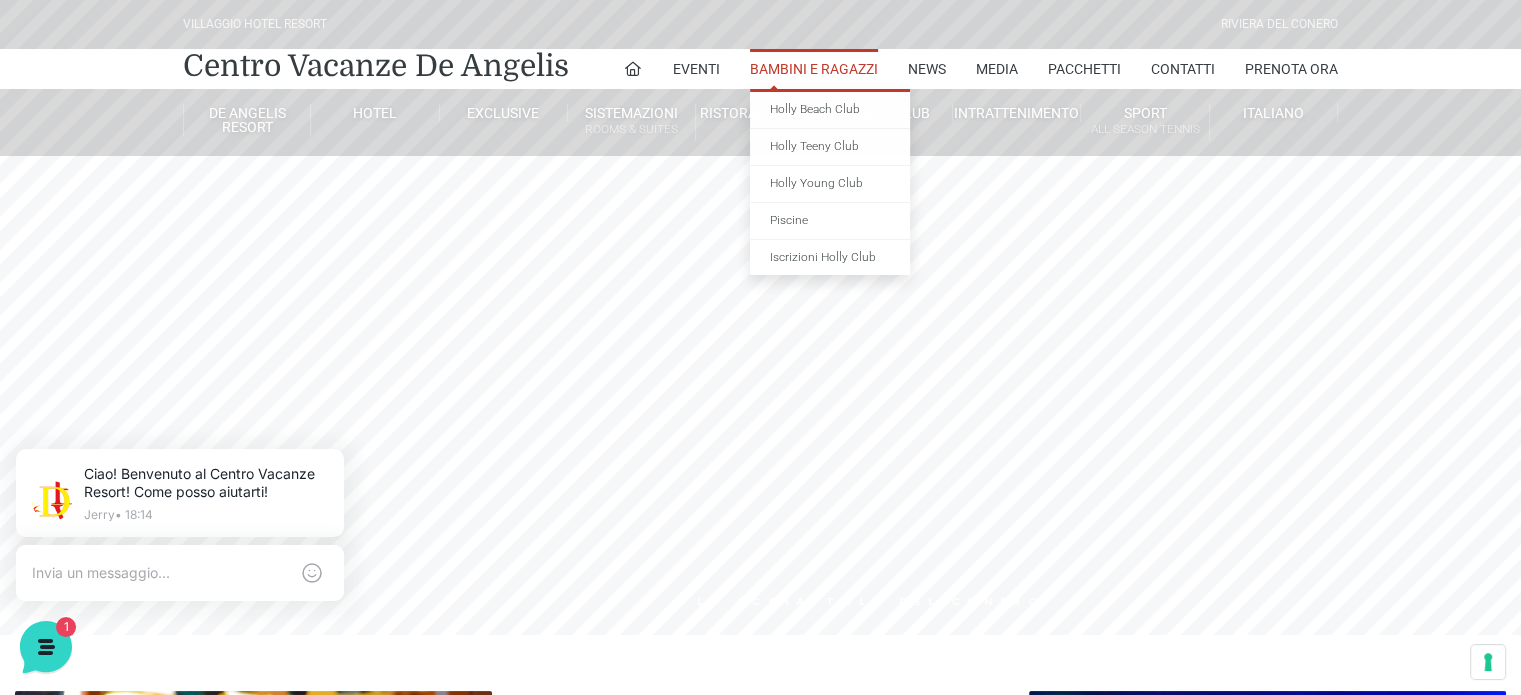 click on "Bambini e Ragazzi" at bounding box center (814, 69) 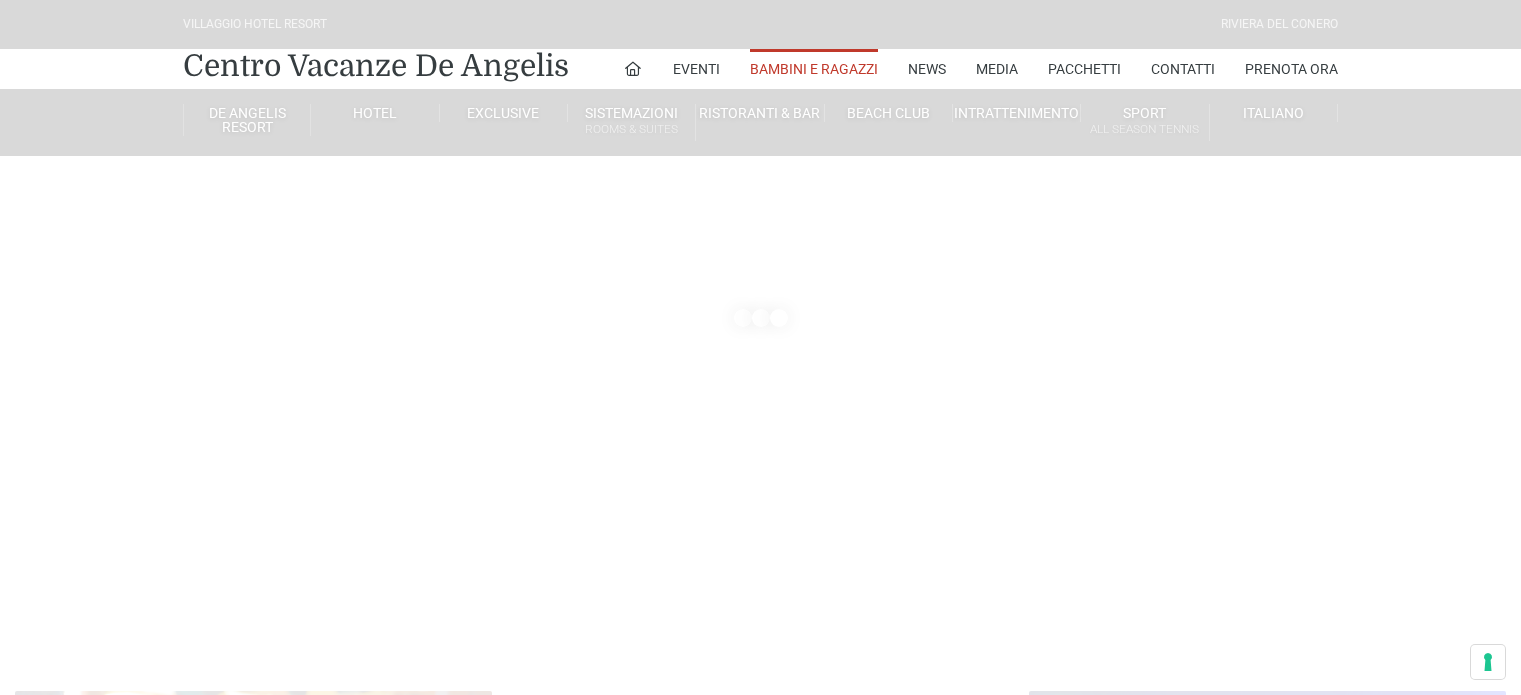 scroll, scrollTop: 0, scrollLeft: 0, axis: both 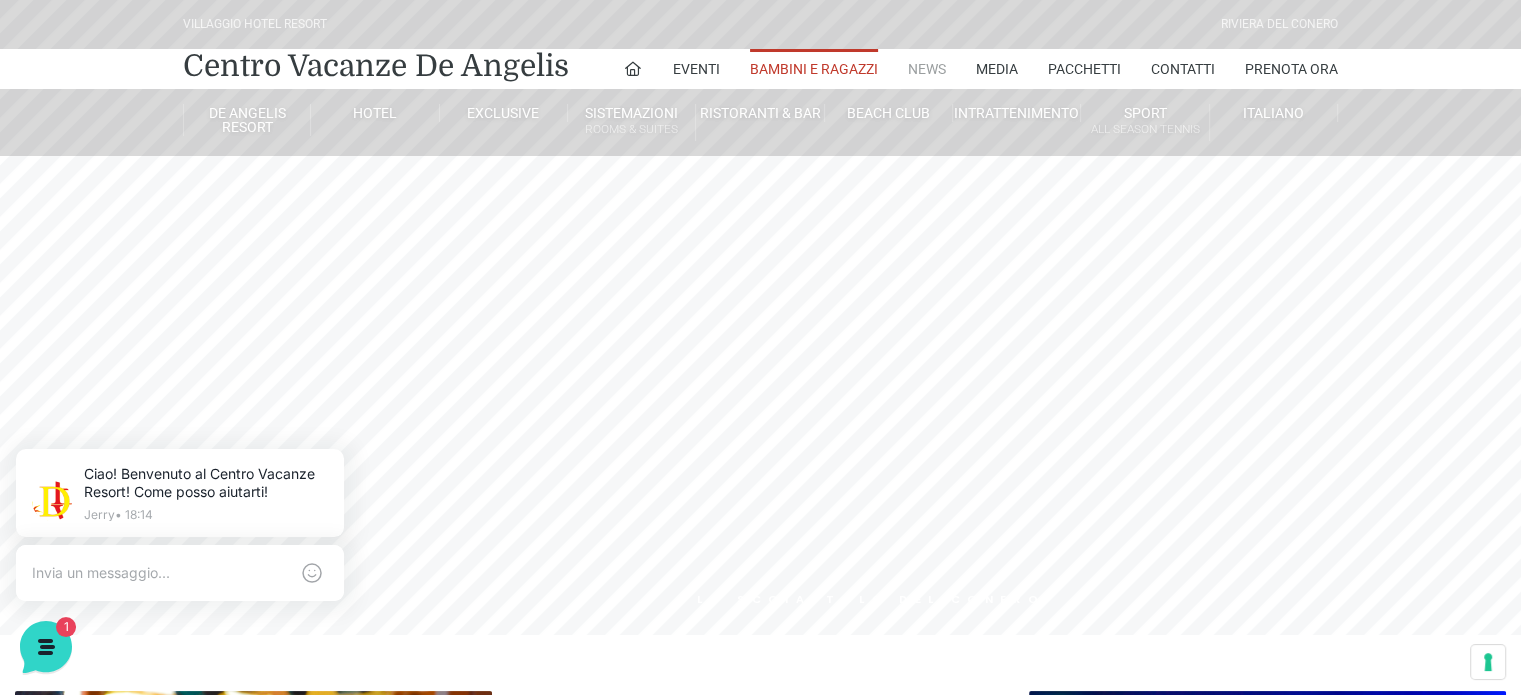 click on "News" at bounding box center (927, 69) 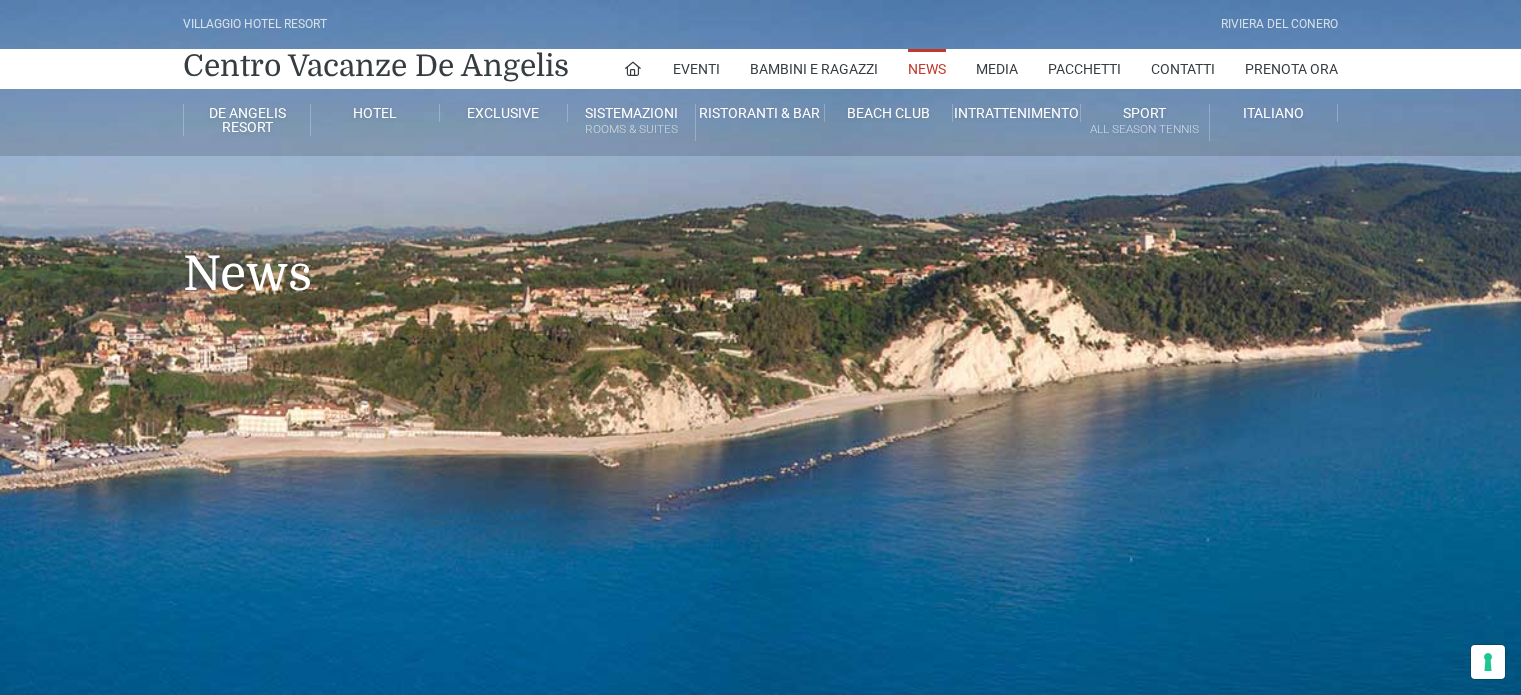 scroll, scrollTop: 0, scrollLeft: 0, axis: both 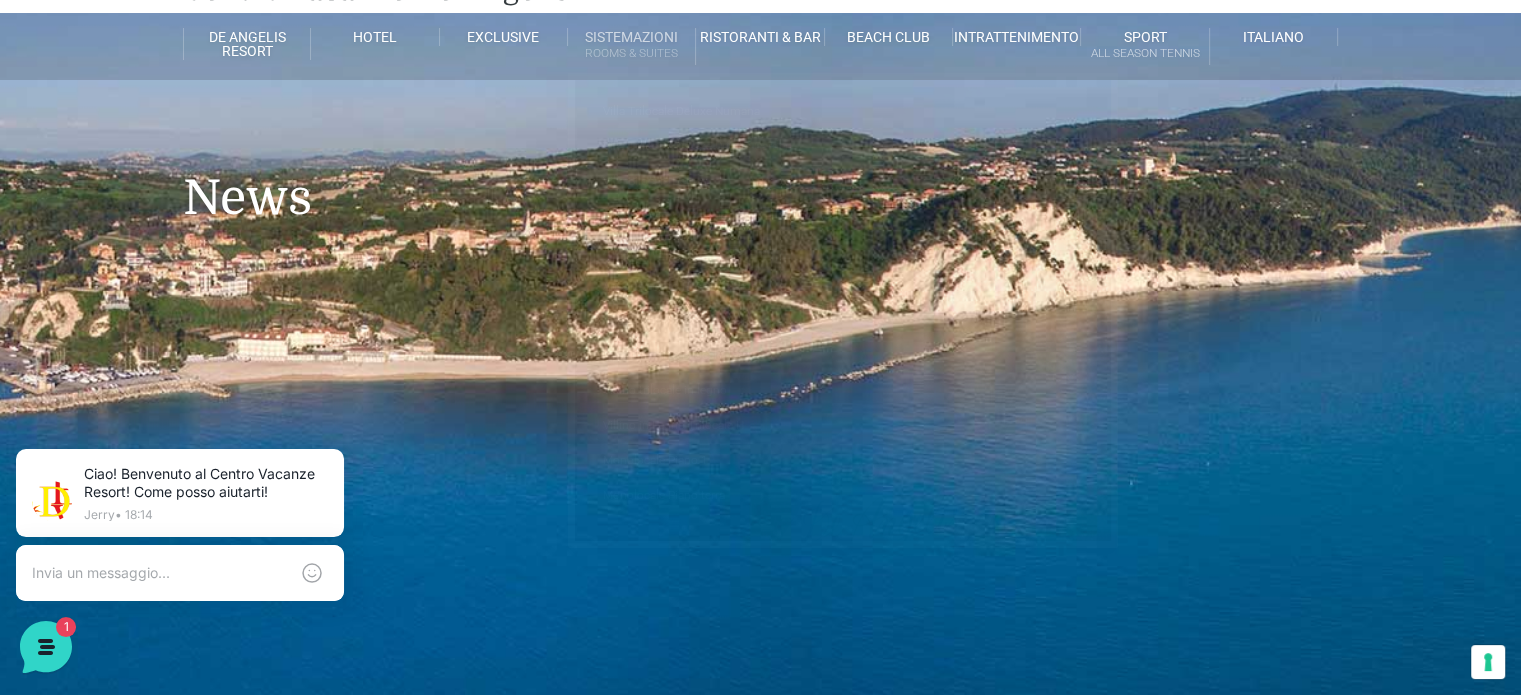 click on "Rooms & Suites" at bounding box center [631, 53] 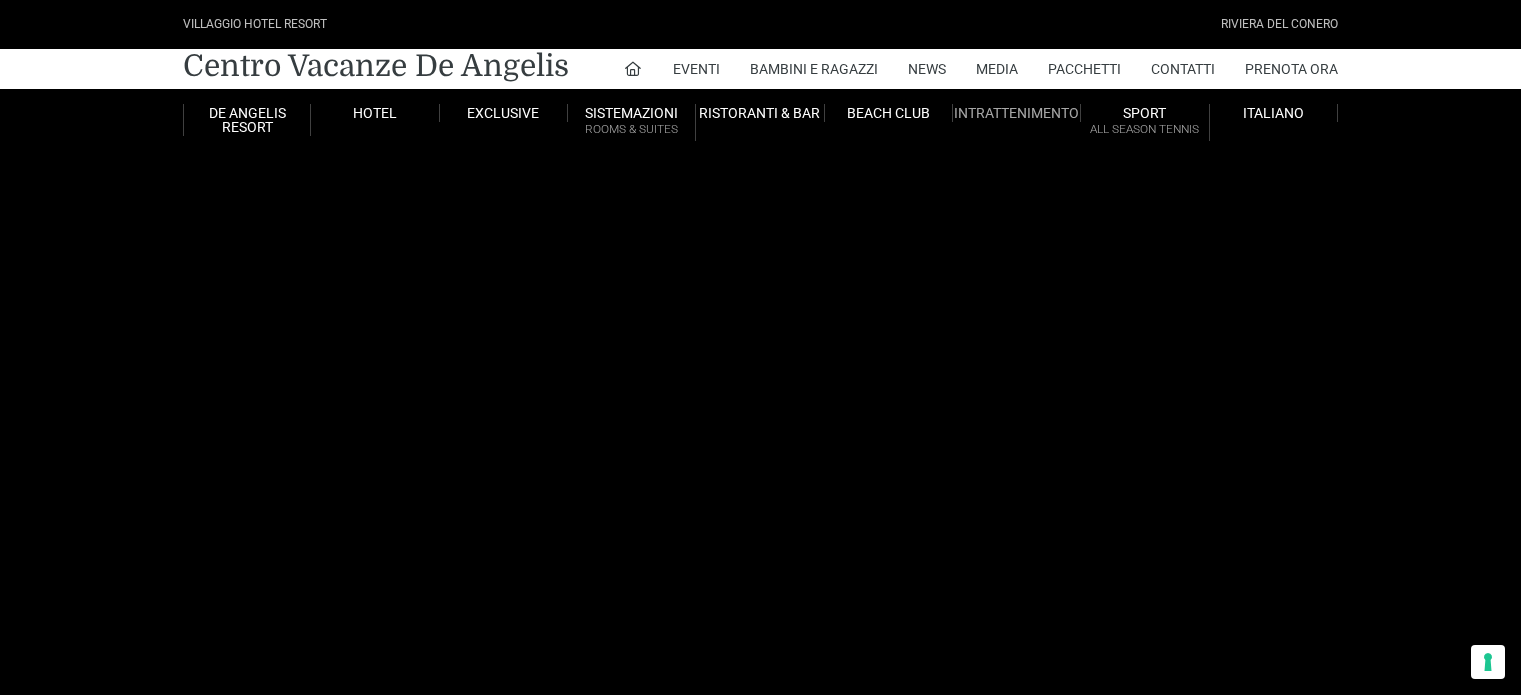 scroll, scrollTop: 0, scrollLeft: 0, axis: both 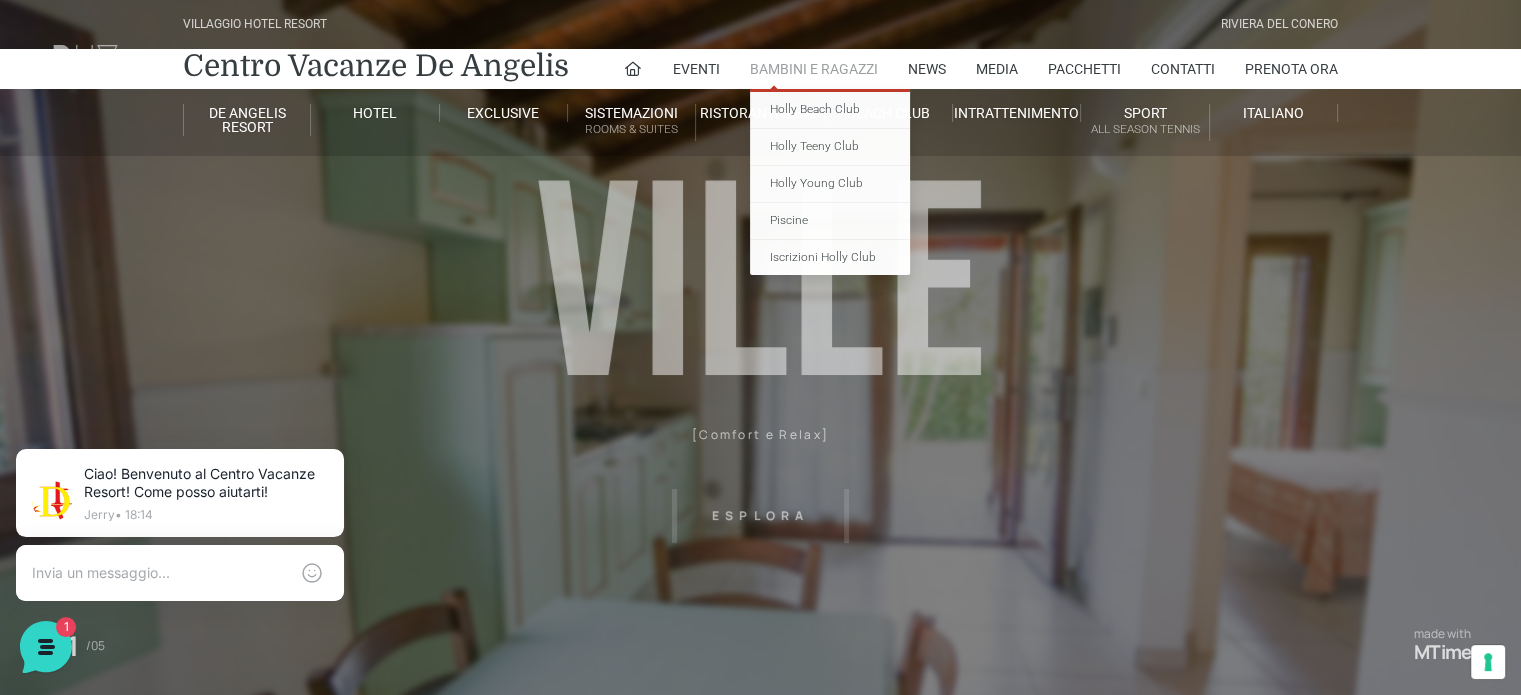 click on "Bambini e Ragazzi" at bounding box center (814, 69) 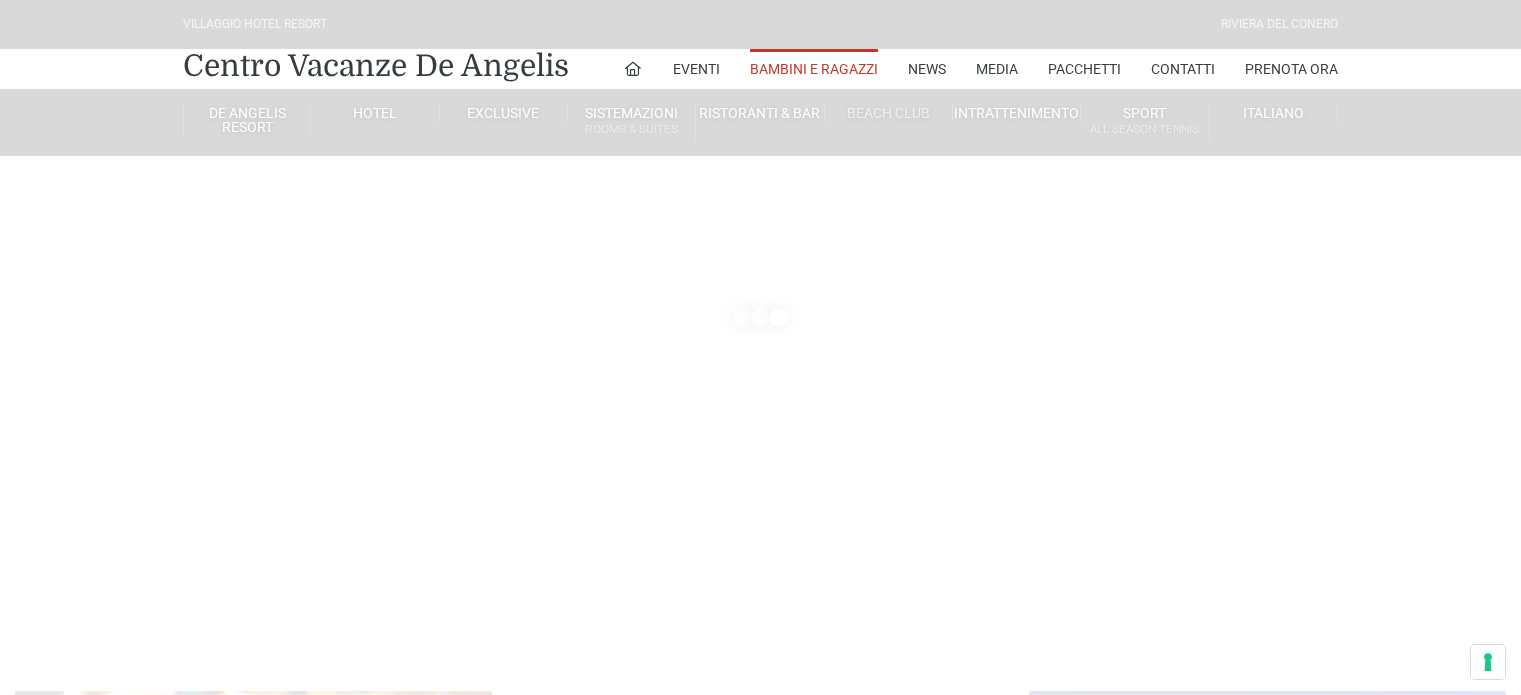 scroll, scrollTop: 0, scrollLeft: 0, axis: both 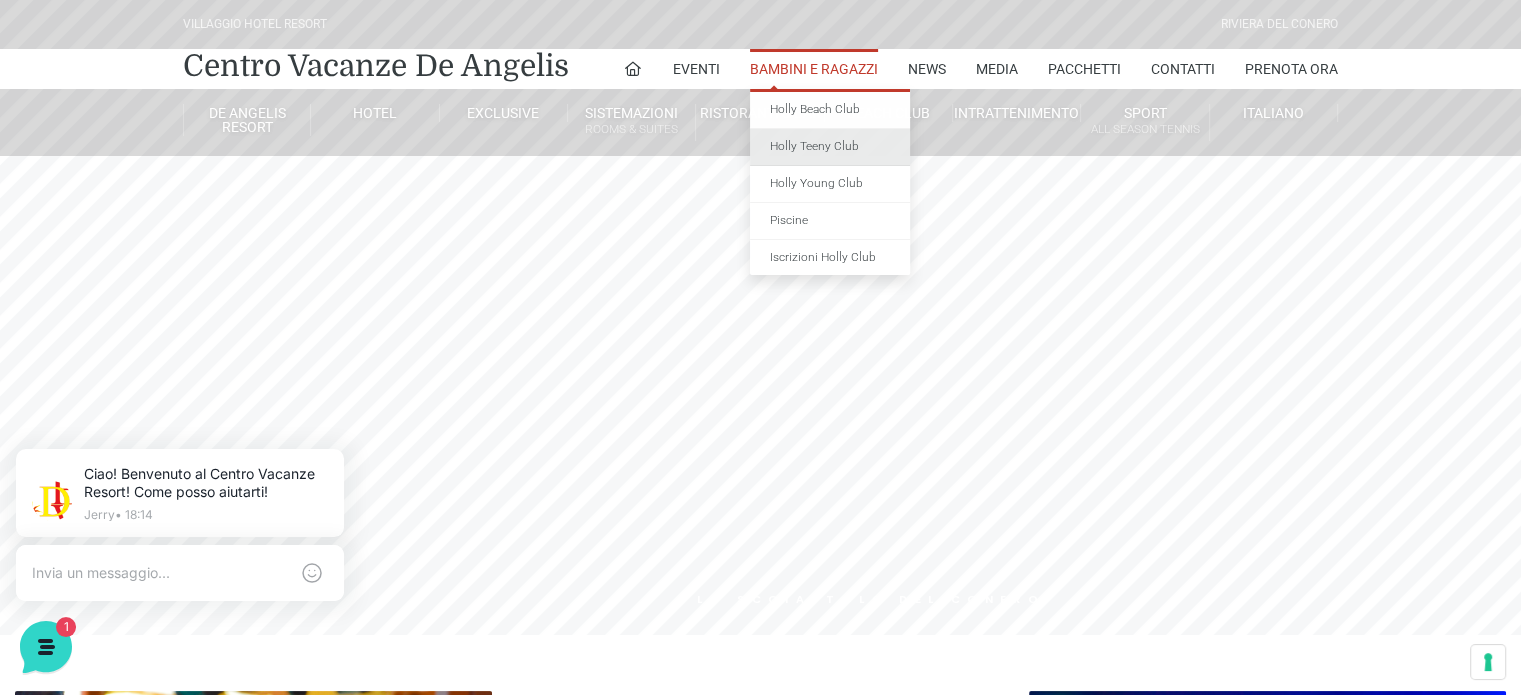 click on "Holly Teeny Club" at bounding box center [830, 147] 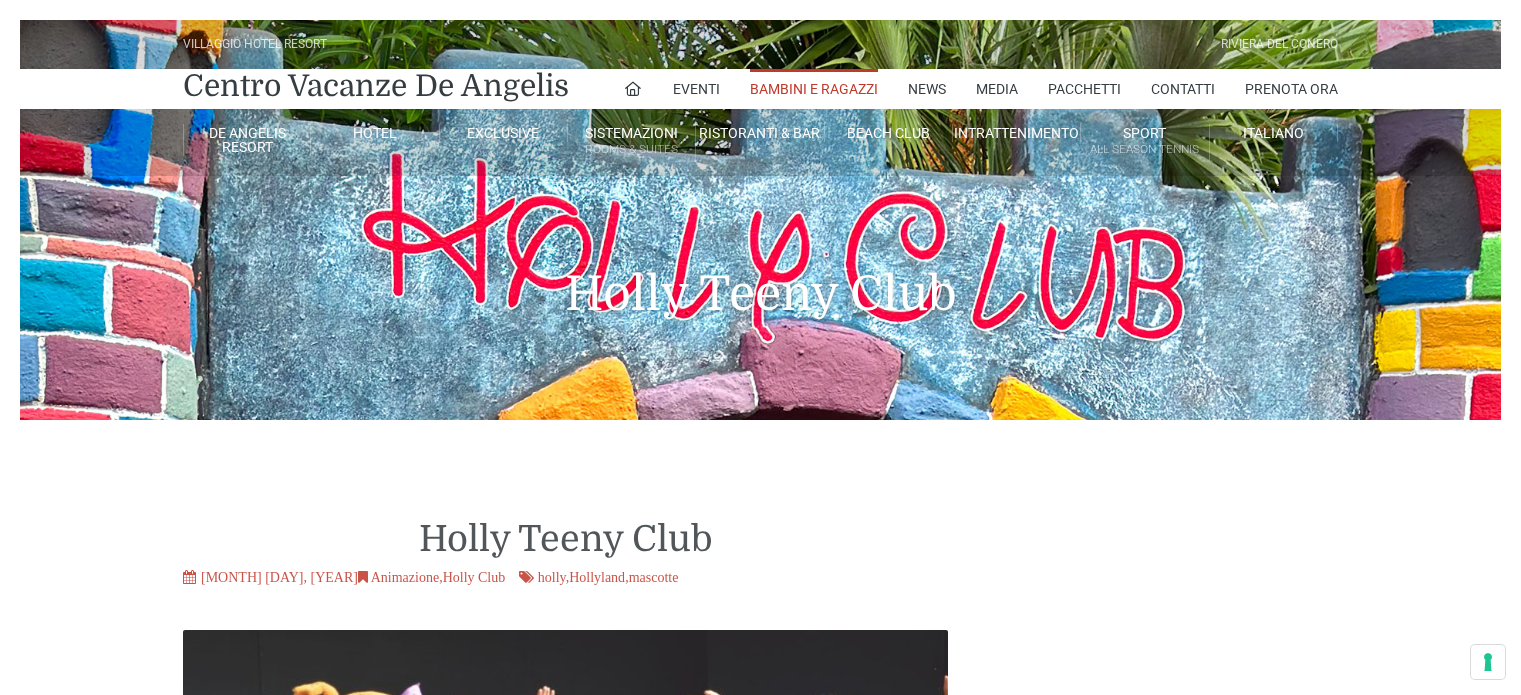 scroll, scrollTop: 0, scrollLeft: 0, axis: both 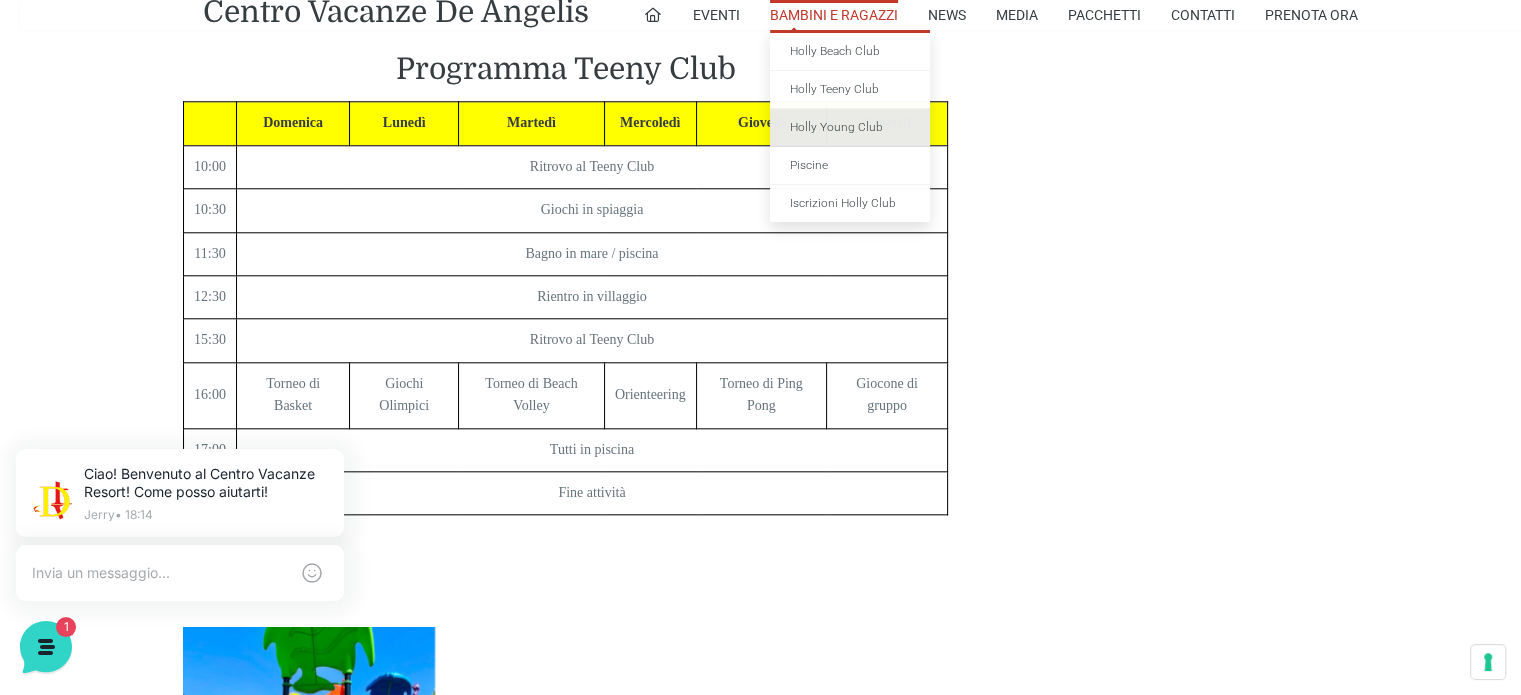 click on "Holly Young Club" at bounding box center [850, 128] 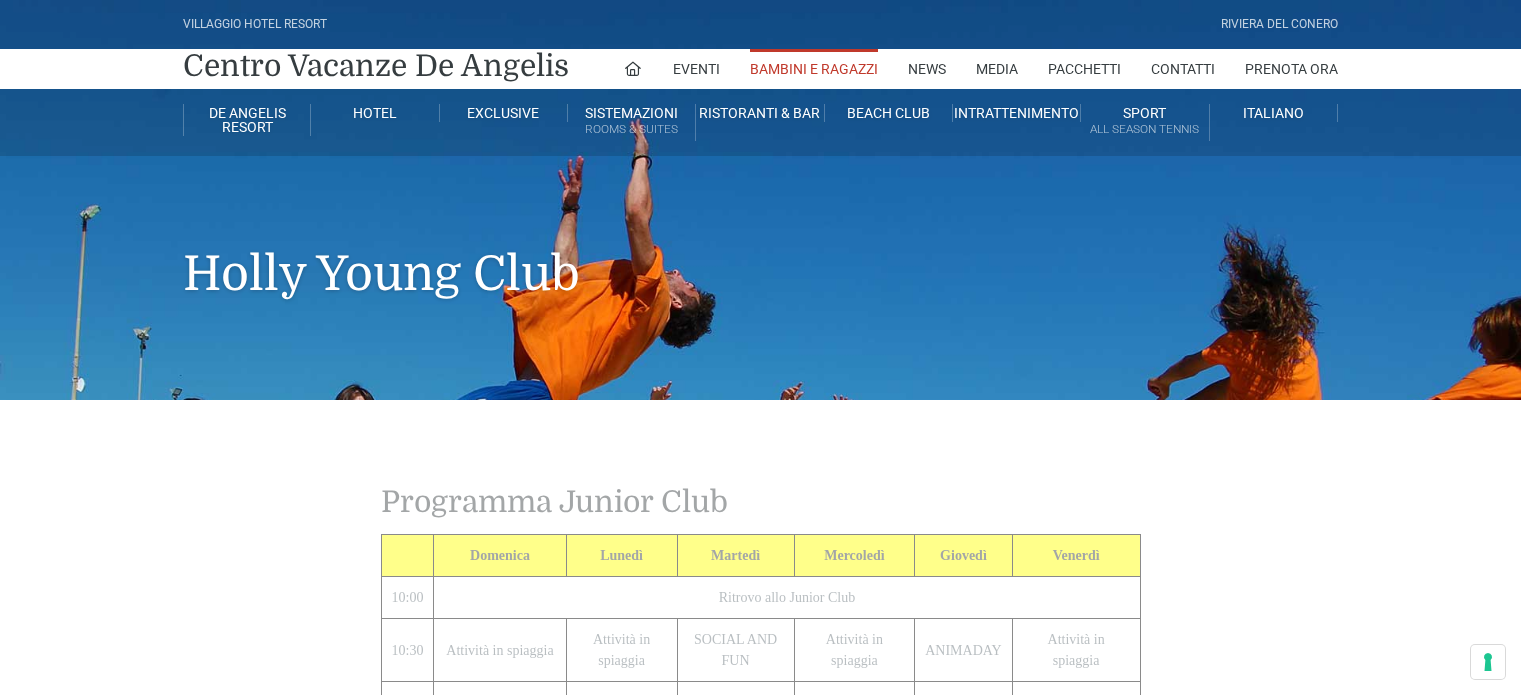 scroll, scrollTop: 0, scrollLeft: 0, axis: both 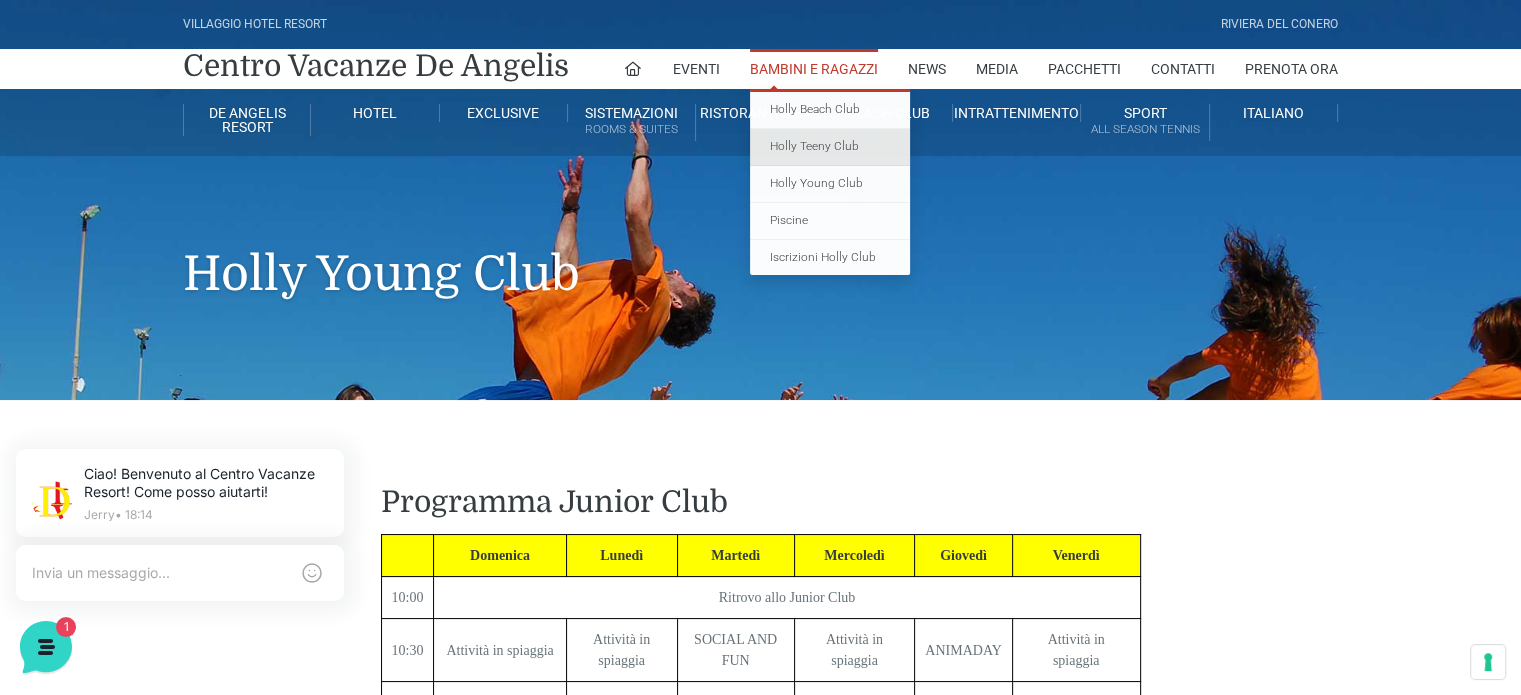 click on "Holly Teeny Club" at bounding box center [830, 147] 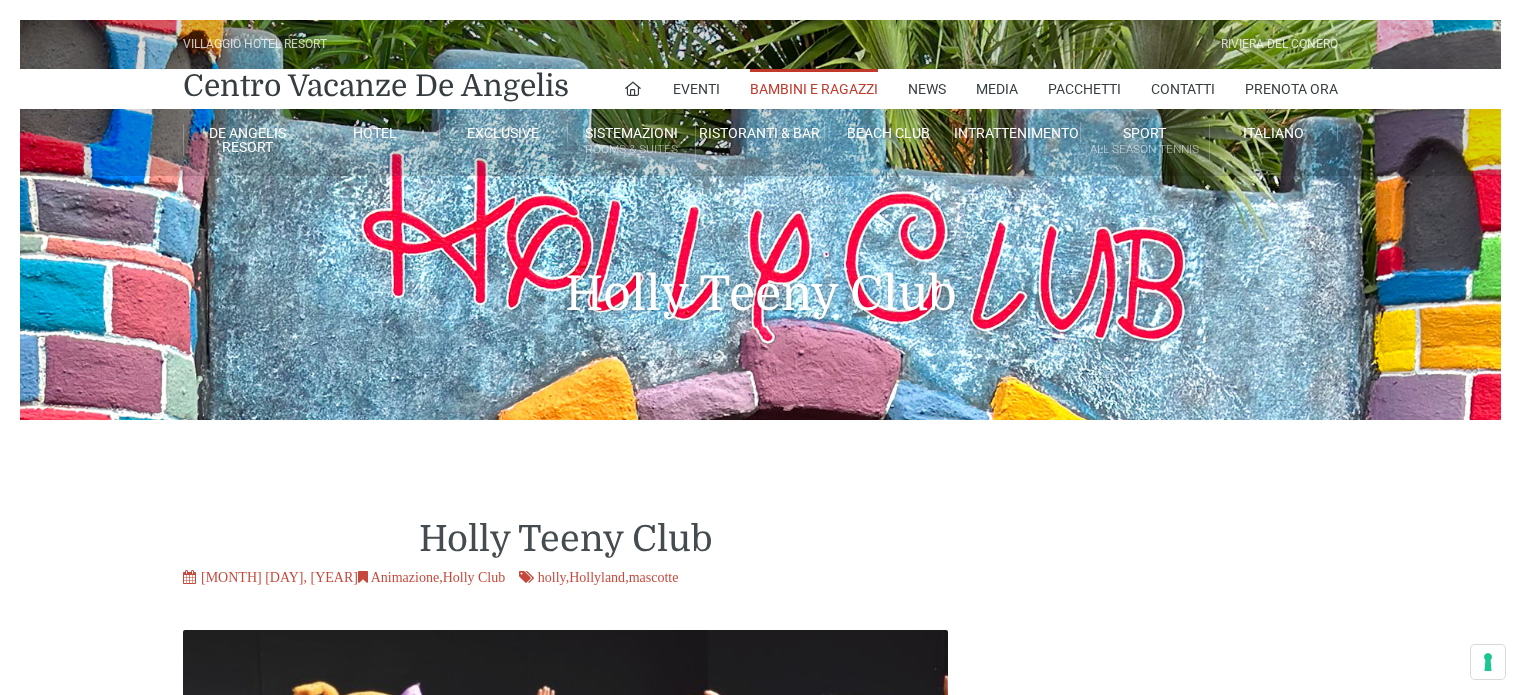 scroll, scrollTop: 0, scrollLeft: 0, axis: both 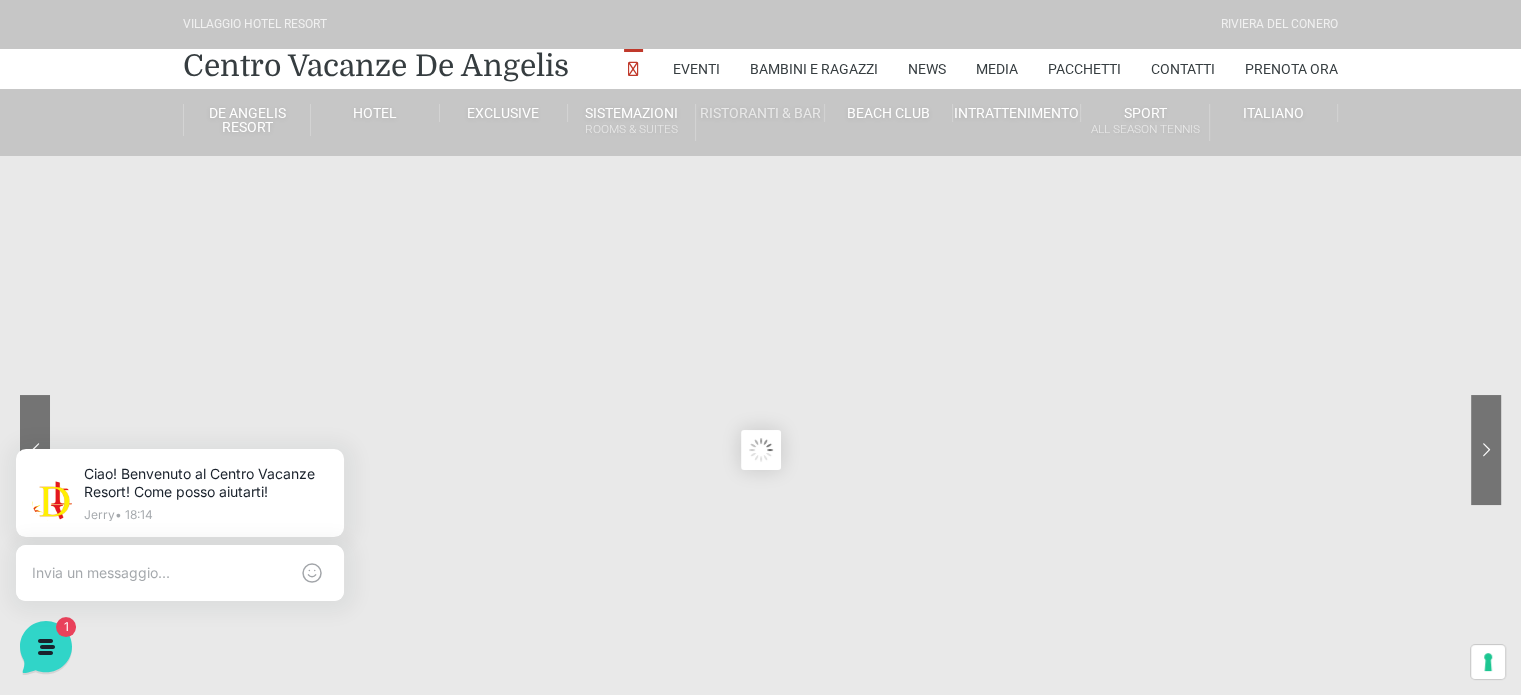 click on "Ristoranti & Bar" at bounding box center (760, 113) 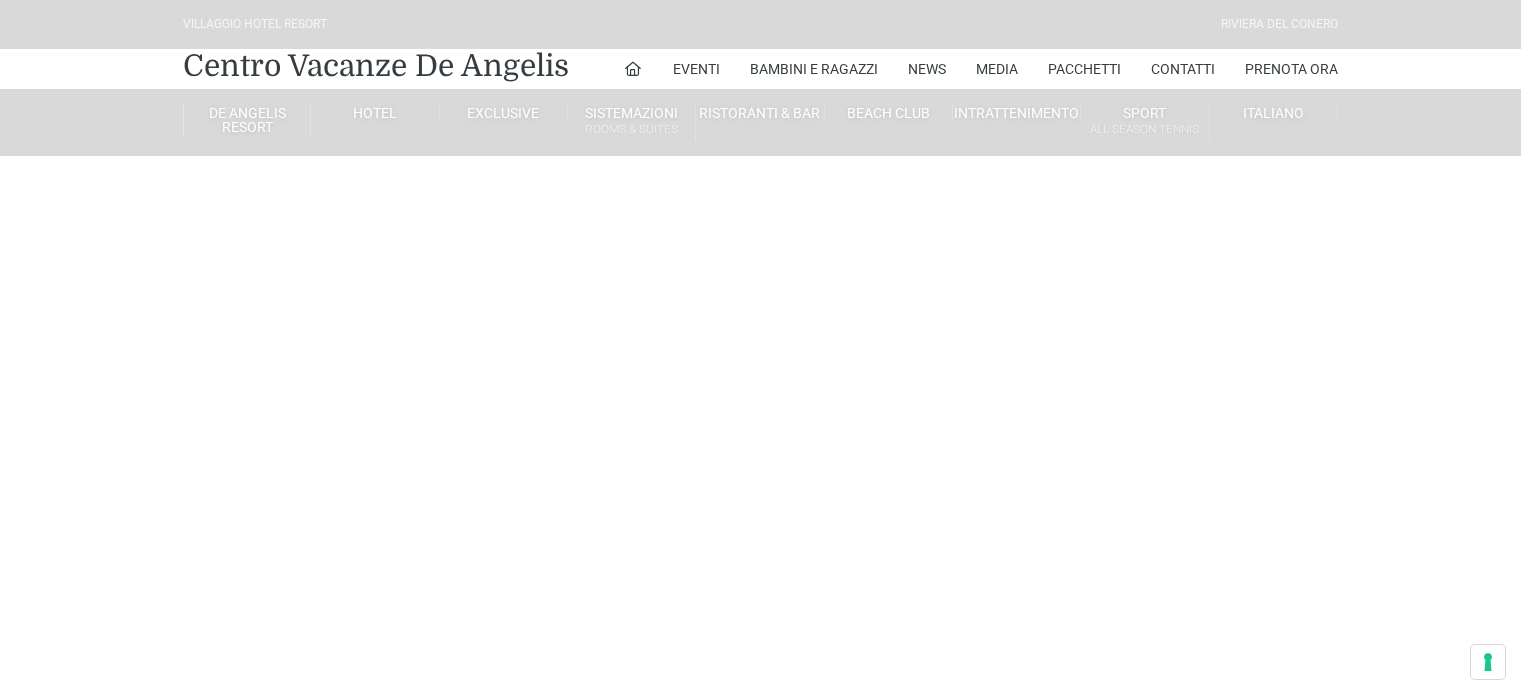 scroll, scrollTop: 0, scrollLeft: 0, axis: both 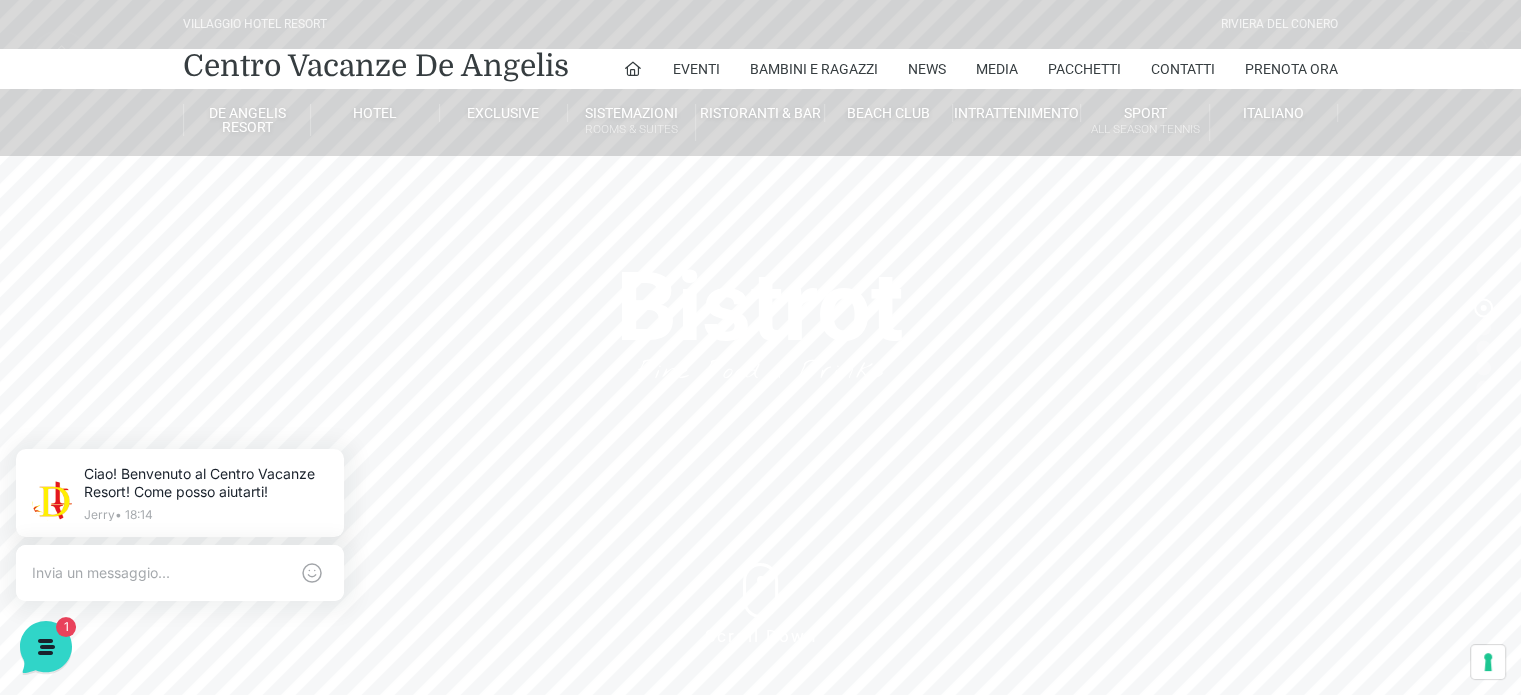 click on "Villaggio Hotel Resort
Riviera Del Conero
Centro Vacanze De Angelis
Eventi
Miss Italia
Cerimonie
Team building
Bambini e Ragazzi
Holly Beach Club
Holly Teeny Club
Holly Young Club
Piscine
Iscrizioni Holly Club
News
Media
Pacchetti
Contatti
Prenota Ora
De Angelis Resort
Parco Piscine
Oasi Naturale
Cappellina
Sala Convegni
Le Marche
Store
Concierge
Colonnina Ricarica
Mappa del Villaggio
Hotel
Suite Prestige
Camera Prestige
Camera Suite H
Sala Meeting
Exclusive
Villa Luxury
Dimora Padronale
Villa 601 Alpine
Villa Classic
Bilocale Garden Gold
Sistemazioni Rooms & Suites
Villa Trilocale Deluxe Numana
Villa Trilocale Deluxe Private Garden
Villa Bilocale Deluxe
Appartamento Trilocale Garden" at bounding box center [760, 400] 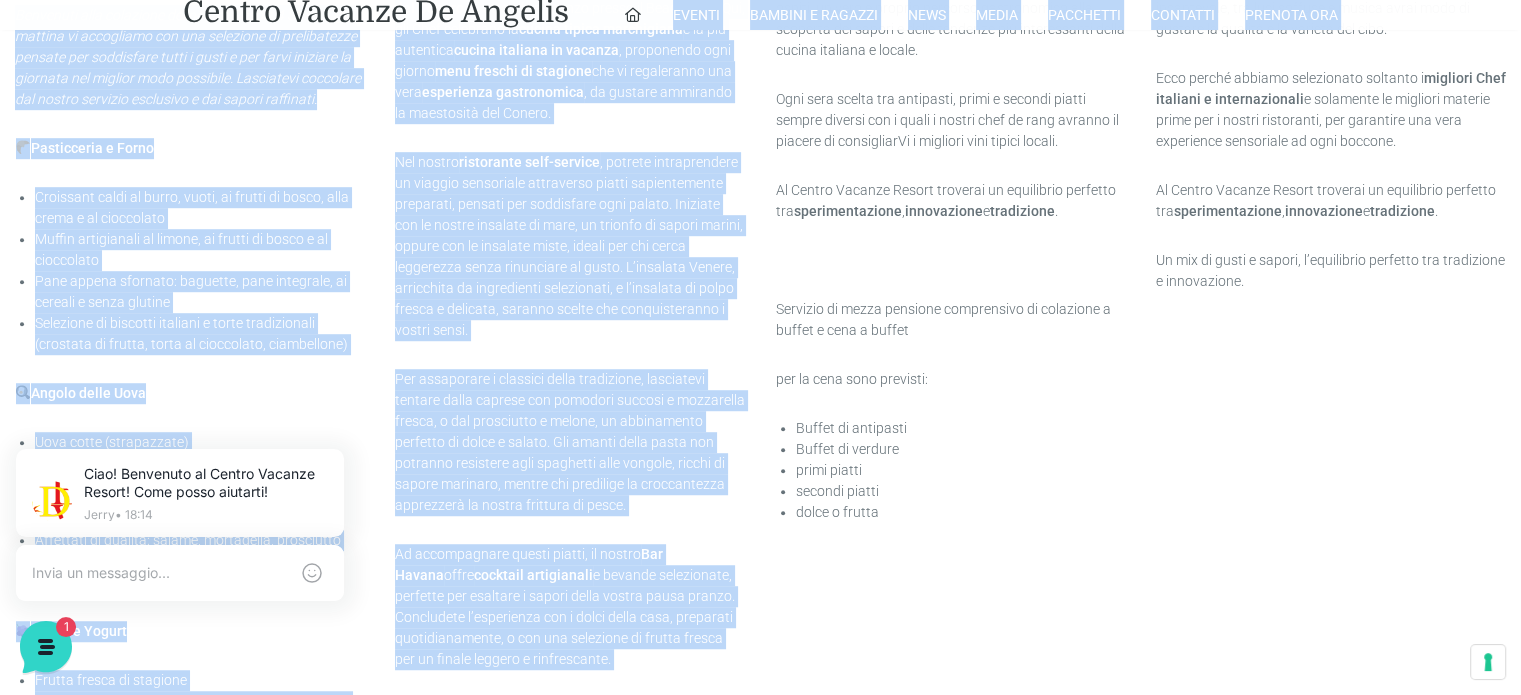 scroll, scrollTop: 1297, scrollLeft: 0, axis: vertical 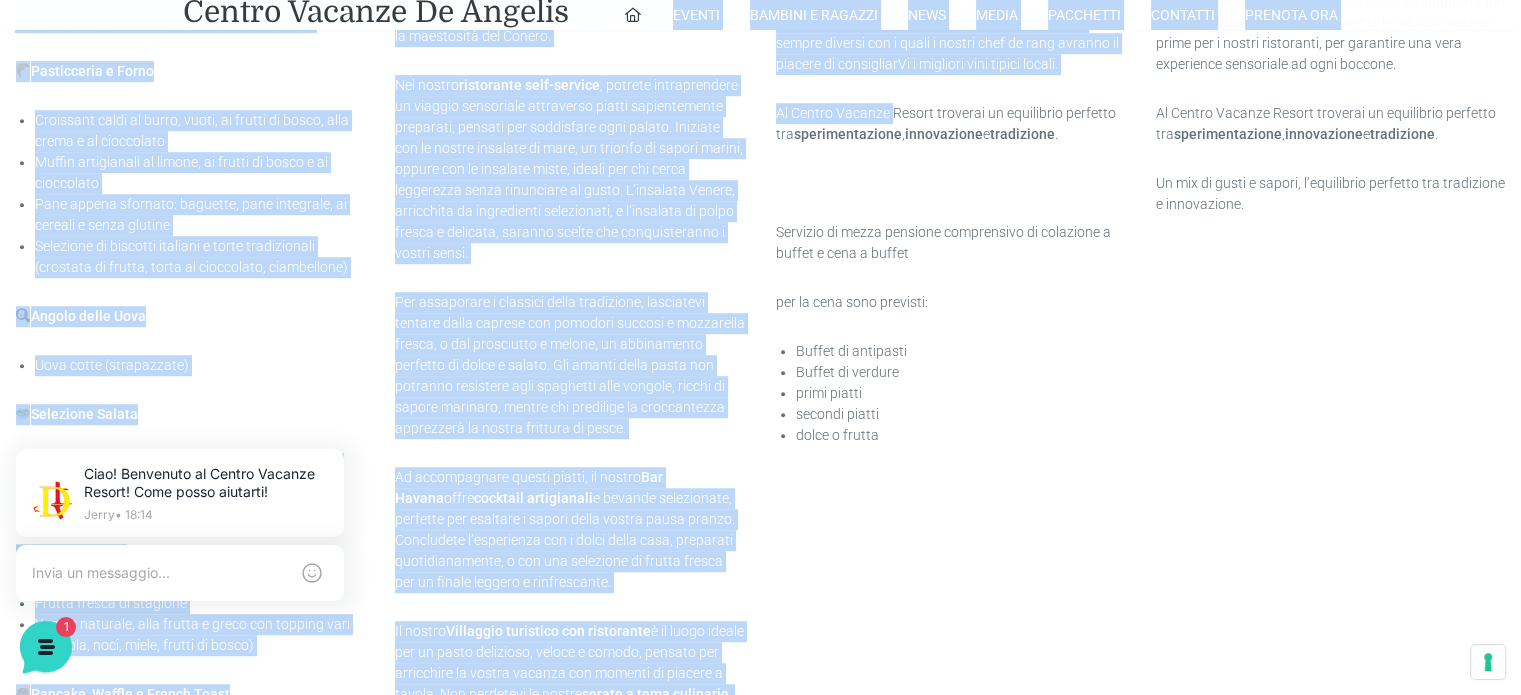 drag, startPoint x: 760, startPoint y: 610, endPoint x: 890, endPoint y: 82, distance: 543.7683 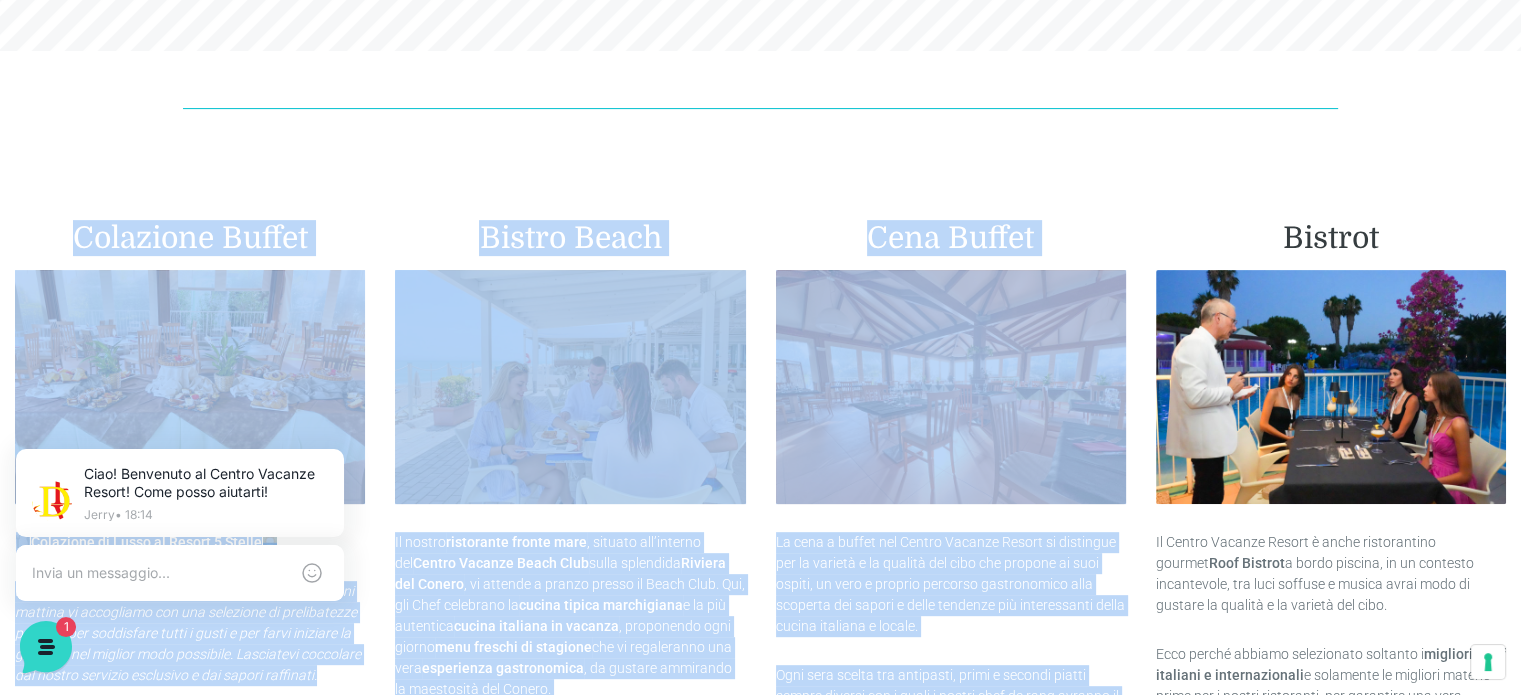 scroll, scrollTop: 577, scrollLeft: 0, axis: vertical 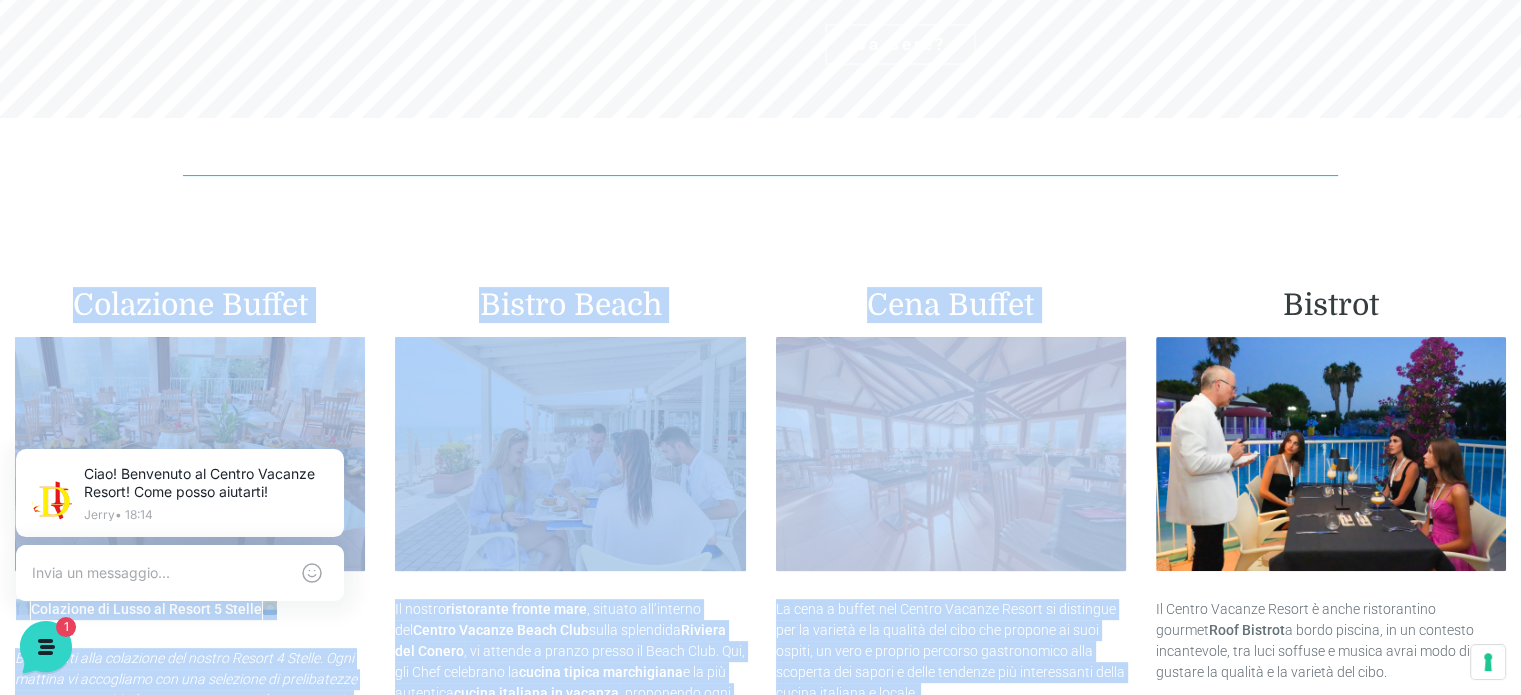 click at bounding box center (951, 454) 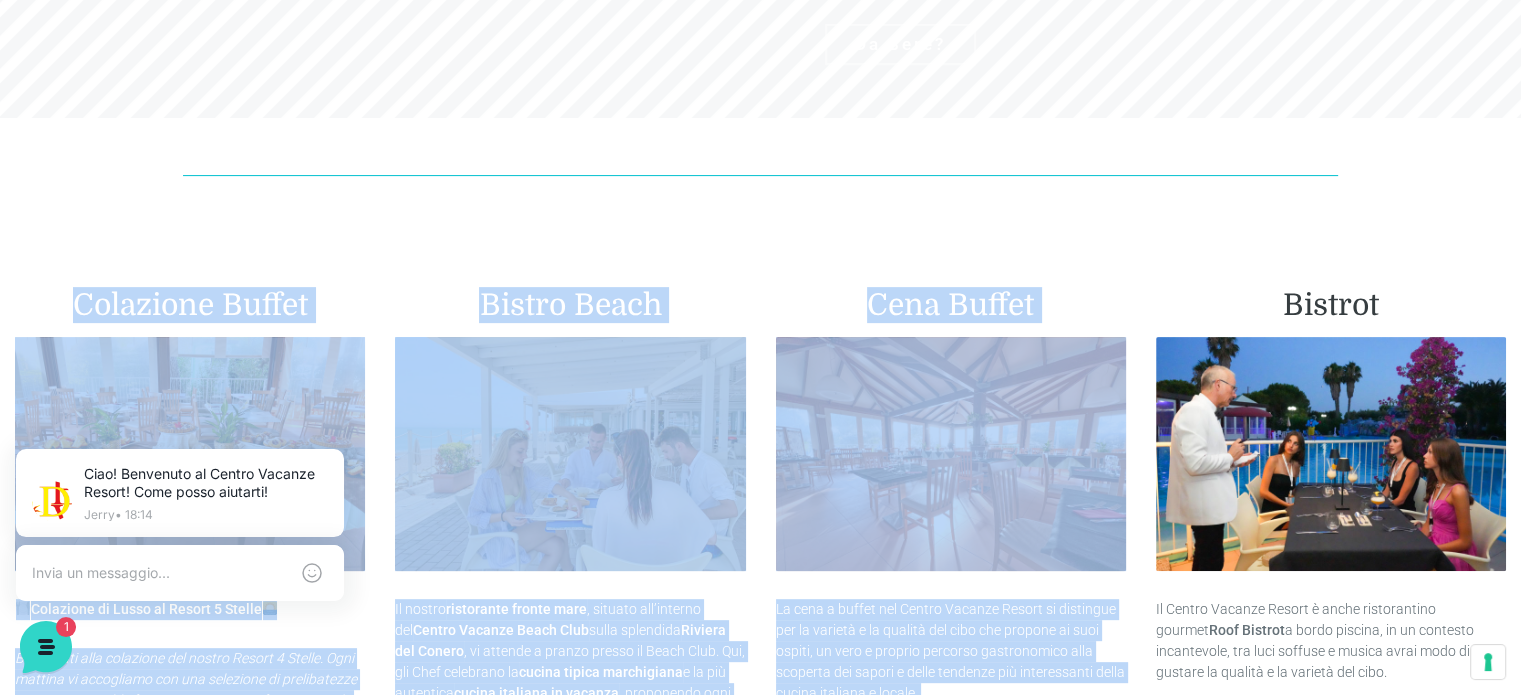 click on "Colazione Buffet
Colazione di Lusso al Resort 5 Stelle
Benvenuti alla colazione del nostro Resort 4 Stelle. Ogni mattina vi accogliamo con una selezione di prelibatezze pensate per soddisfare tutti i gusti e per farvi iniziare la giornata nel miglior modo possibile. Lasciatevi coccolare dal nostro servizio esclusivo e dai sapori raffinati.
Pasticceria e Forno
Croissant caldi al burro, vuoti, ai frutti di bosco, alla crema e al cioccolato
Muffin artigianali al limone, ai frutti di bosco e al cioccolato
Pane appena sfornato: baguette, pane integrale, ai cereali e senza glutine
Selezione di biscotti italiani e torte tradizionali (crostata di frutta, torta al cioccolato, ciambellone)
Angolo delle Uova
Uova cotte (strapazzate)
Selezione Salata
Affettati di qualità: salame, mortadella, prosciutto cotto
Formaggi: Edamer
Frutta e Yogurt
Frutta fresca di stagione
Pancake, Waffle e French Toast
Cereali e Semi" at bounding box center (760, 1178) 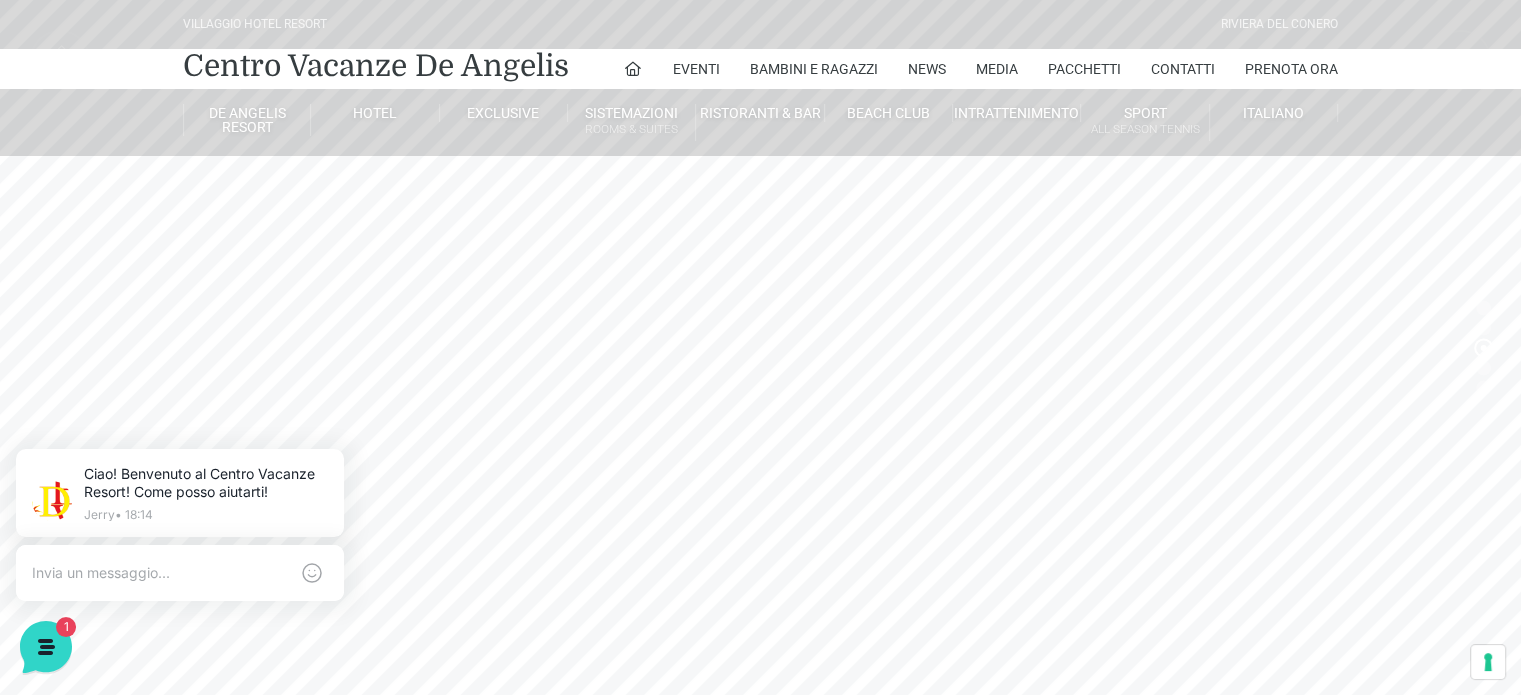 scroll, scrollTop: 0, scrollLeft: 0, axis: both 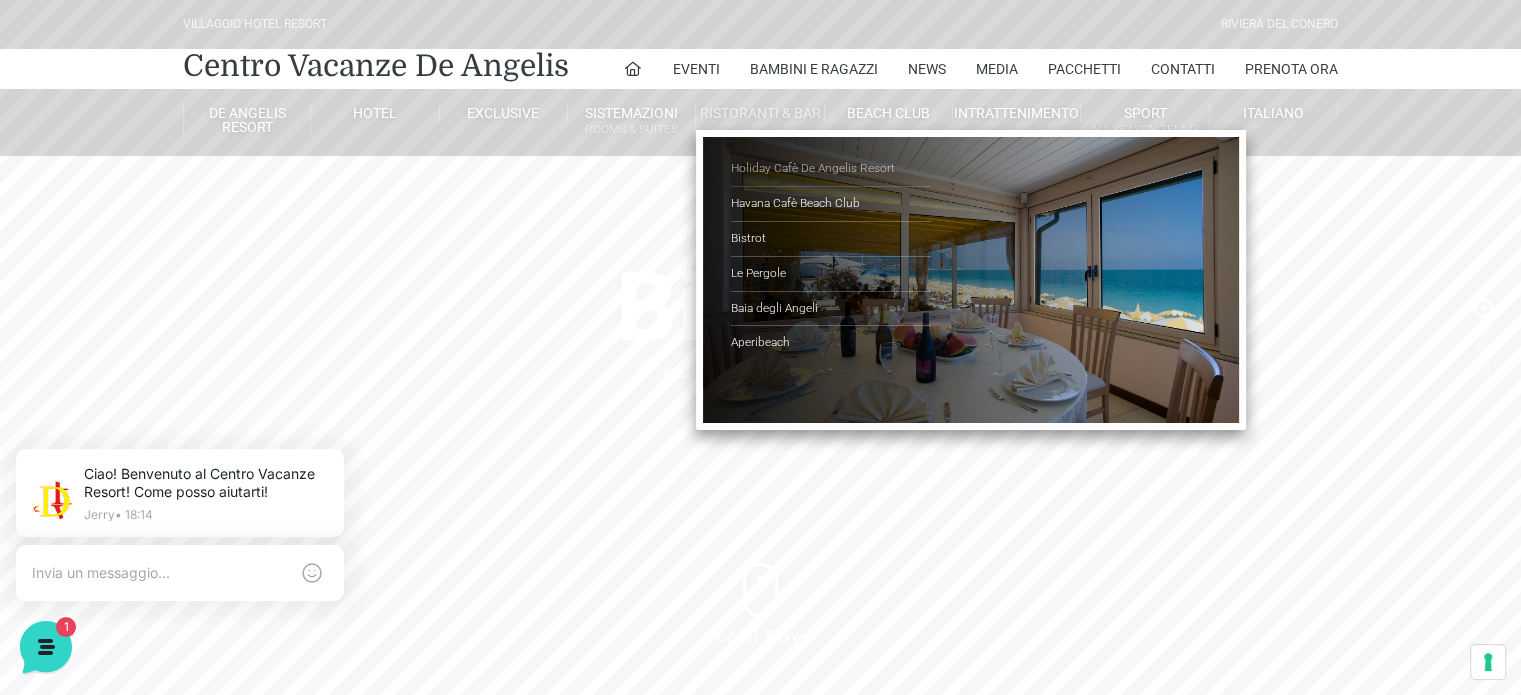 click on "Holiday Cafè De Angelis Resort" at bounding box center [831, 169] 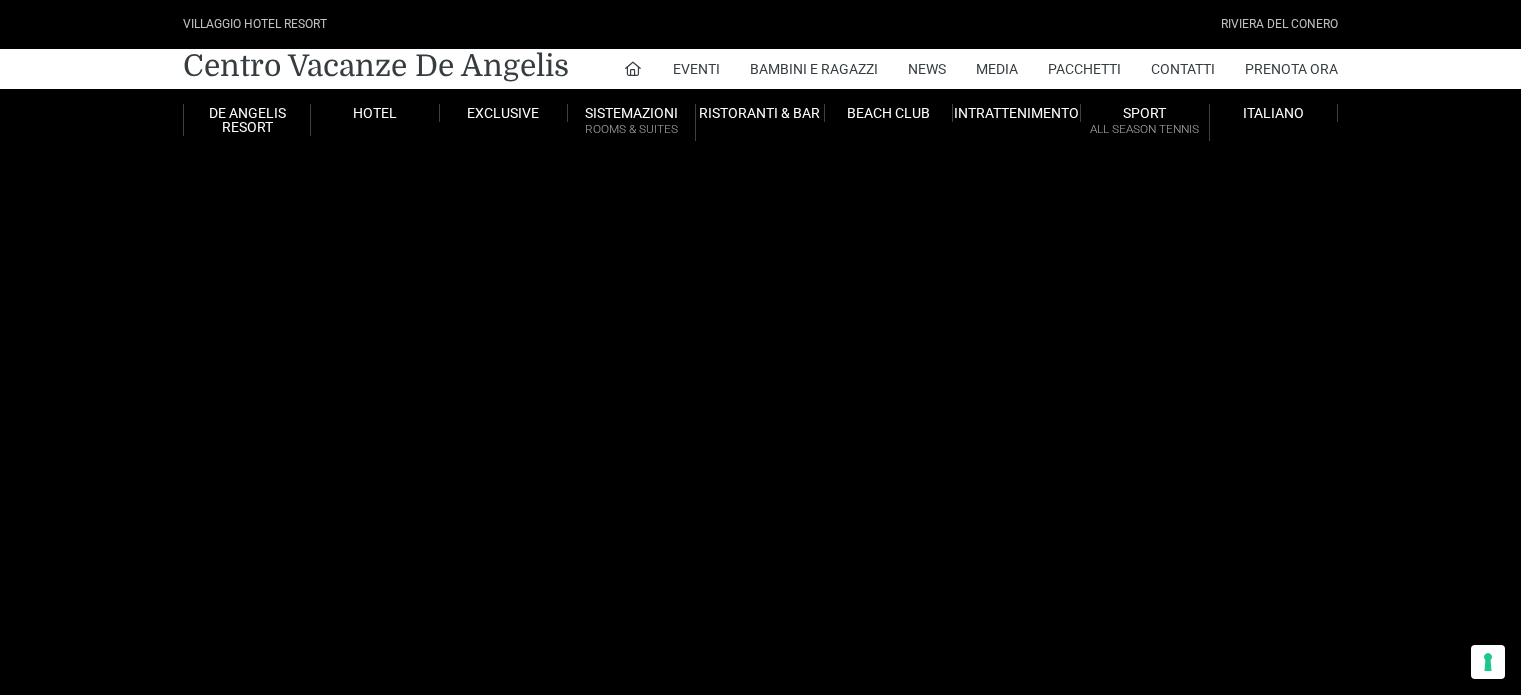 scroll, scrollTop: 0, scrollLeft: 0, axis: both 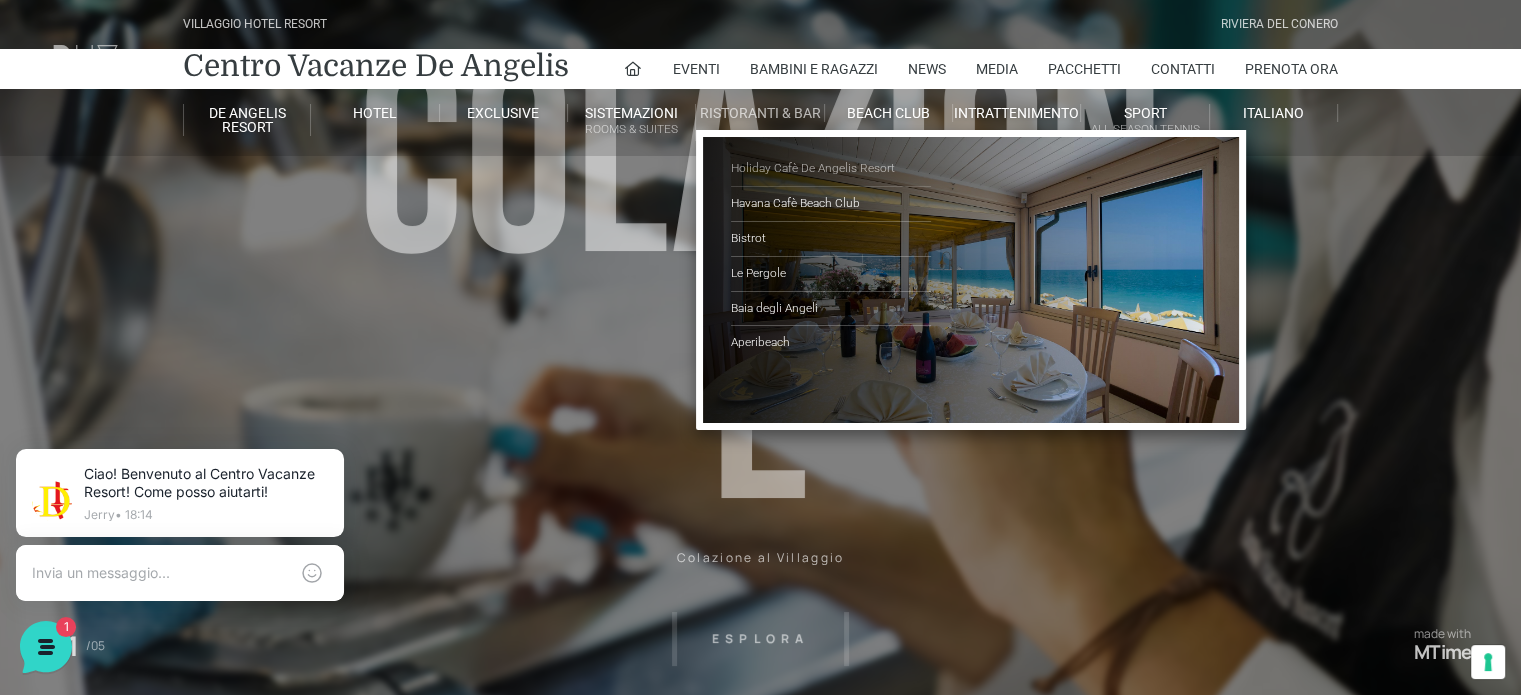 click on "Holiday Cafè De Angelis Resort" at bounding box center [831, 169] 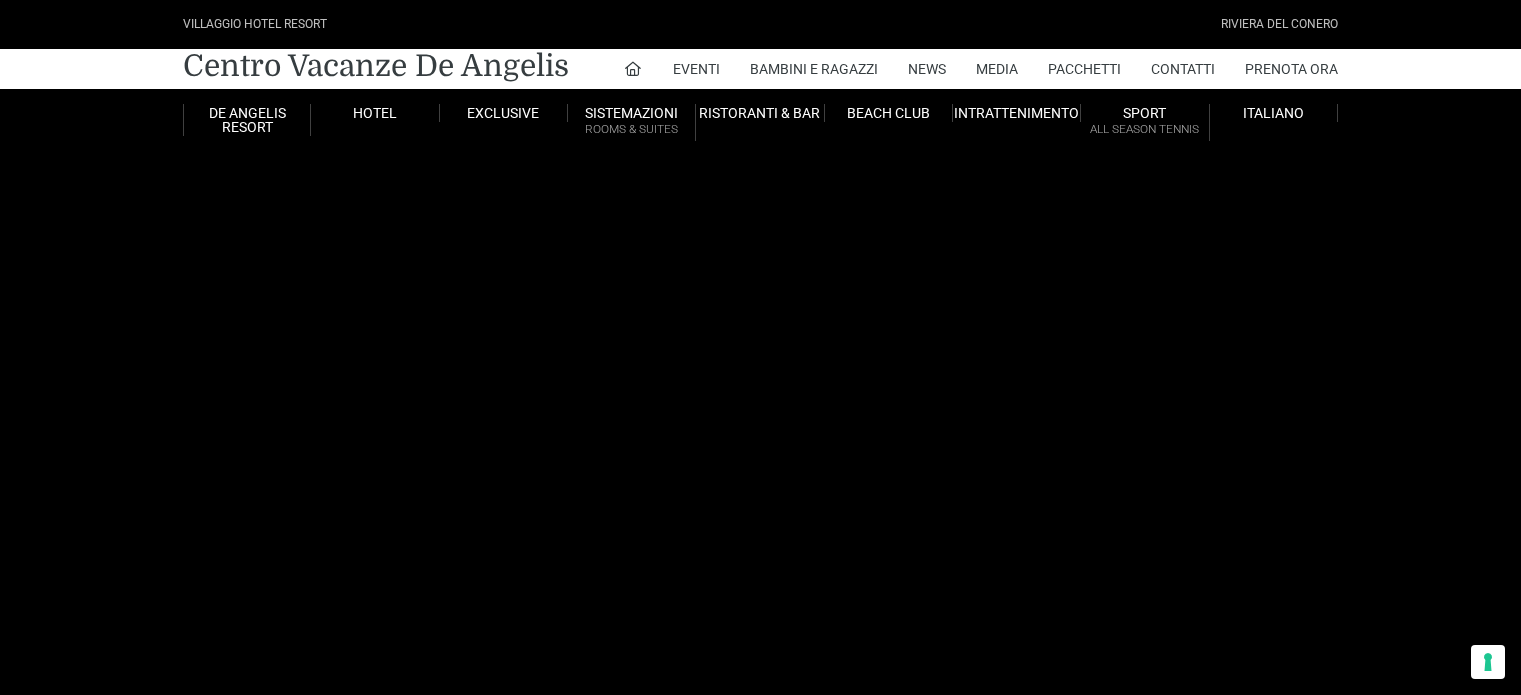 scroll, scrollTop: 0, scrollLeft: 0, axis: both 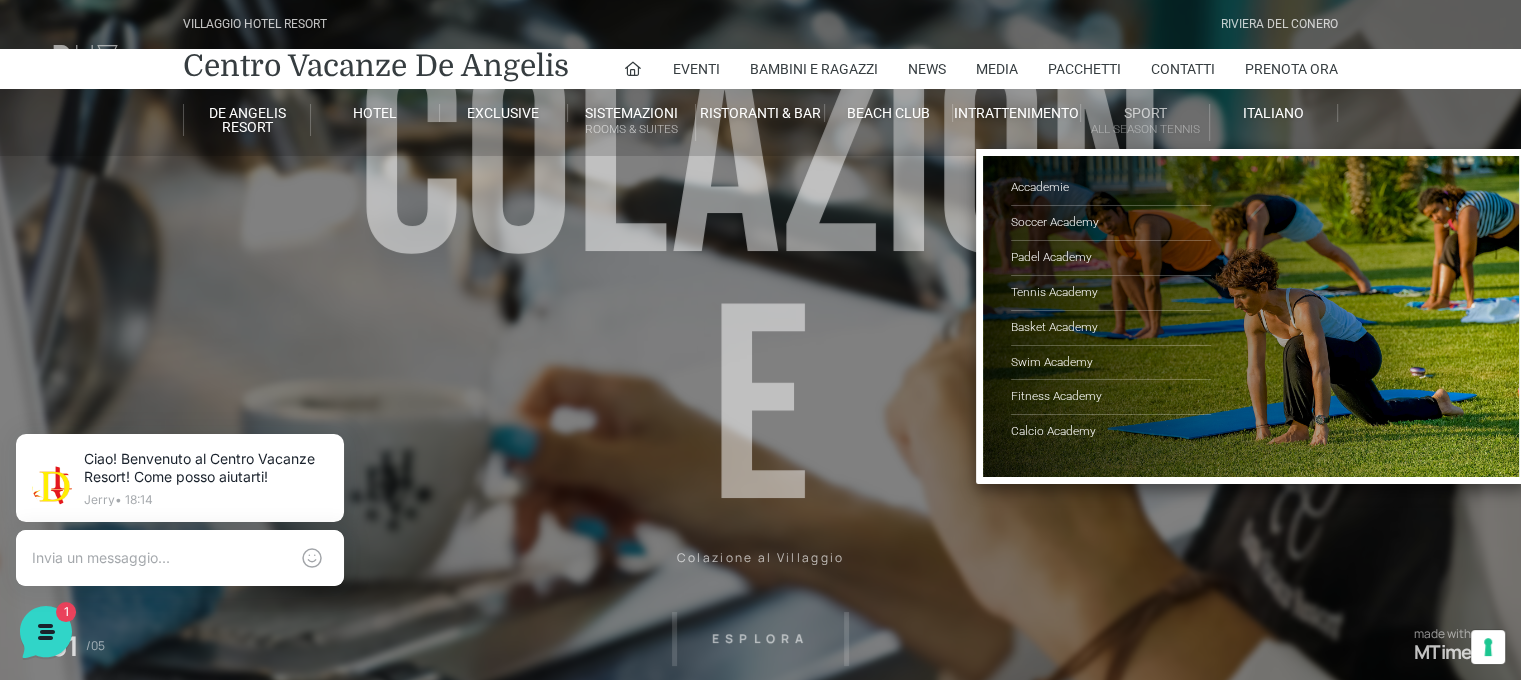 click on "Sport All Season Tennis" at bounding box center (1145, 122) 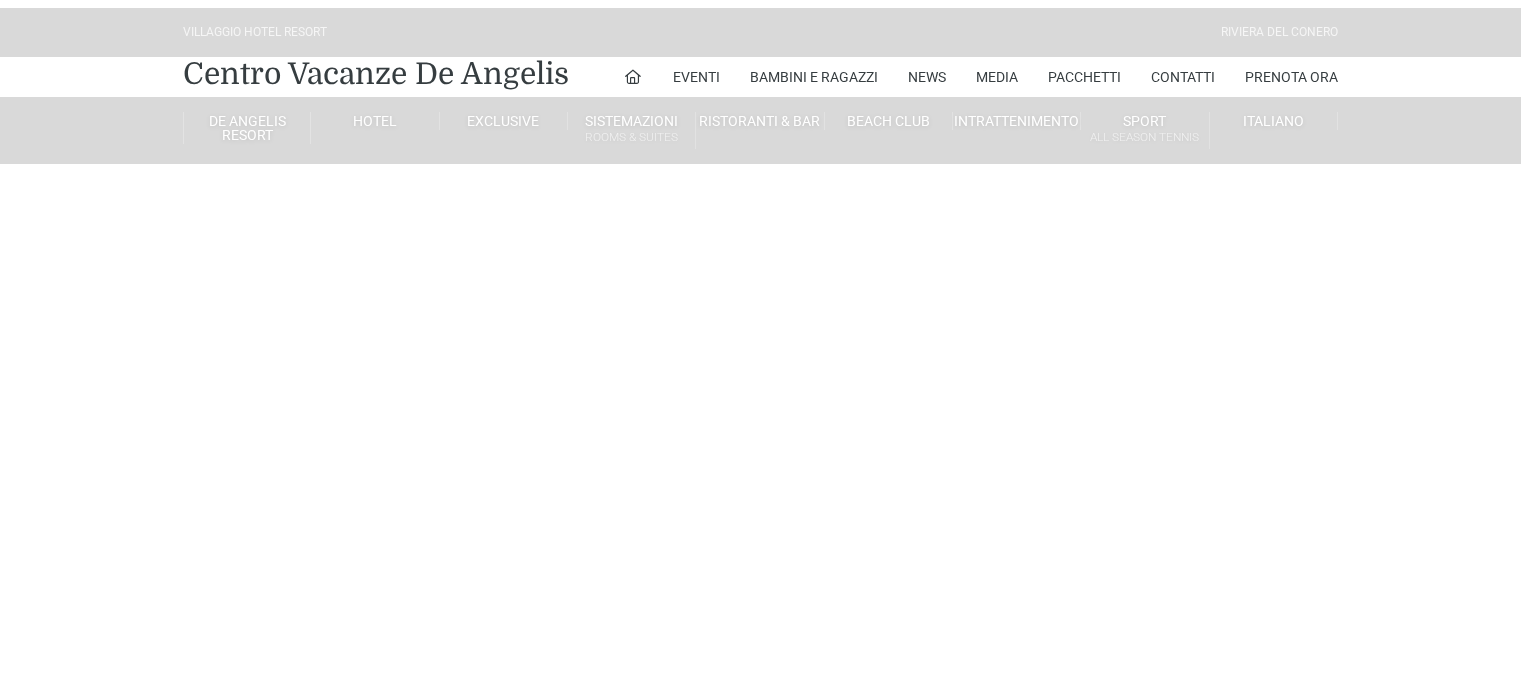 scroll, scrollTop: 0, scrollLeft: 0, axis: both 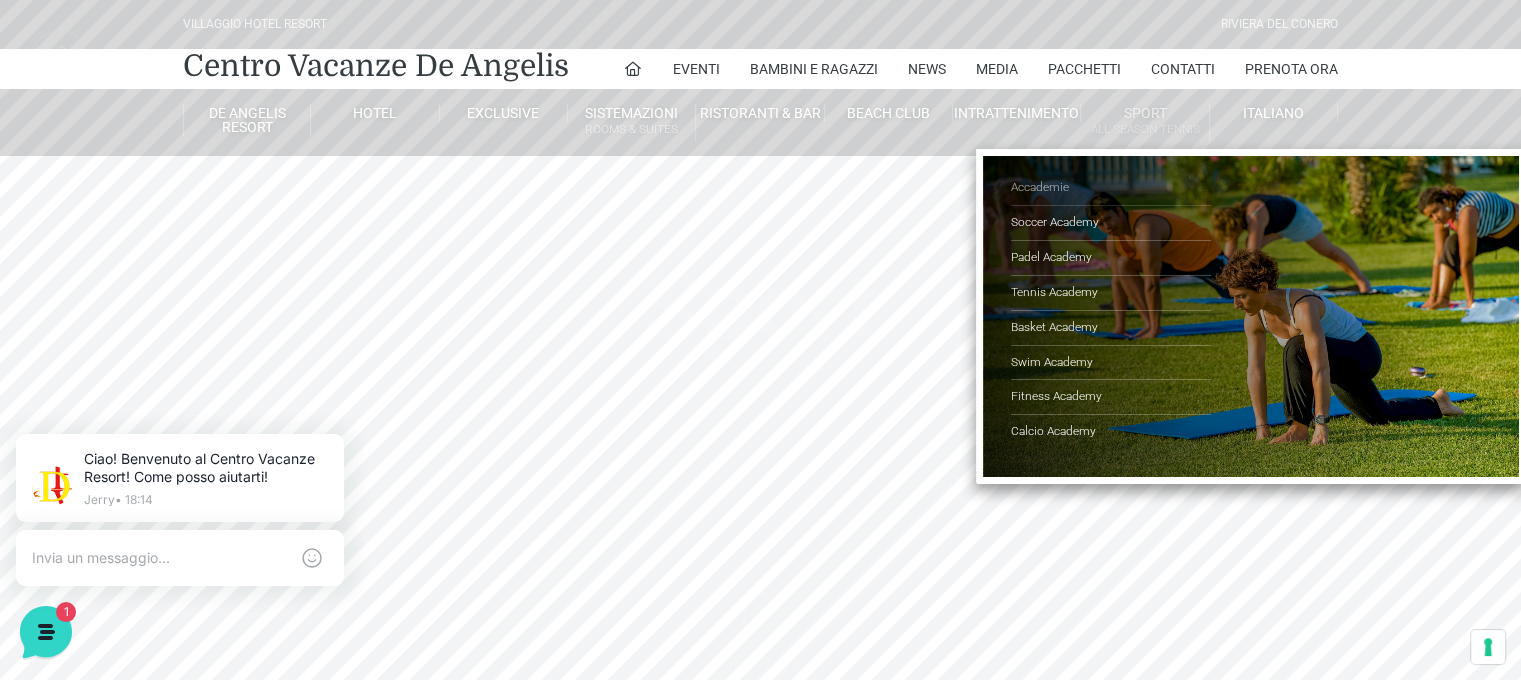 click on "Accademie" at bounding box center [1111, 188] 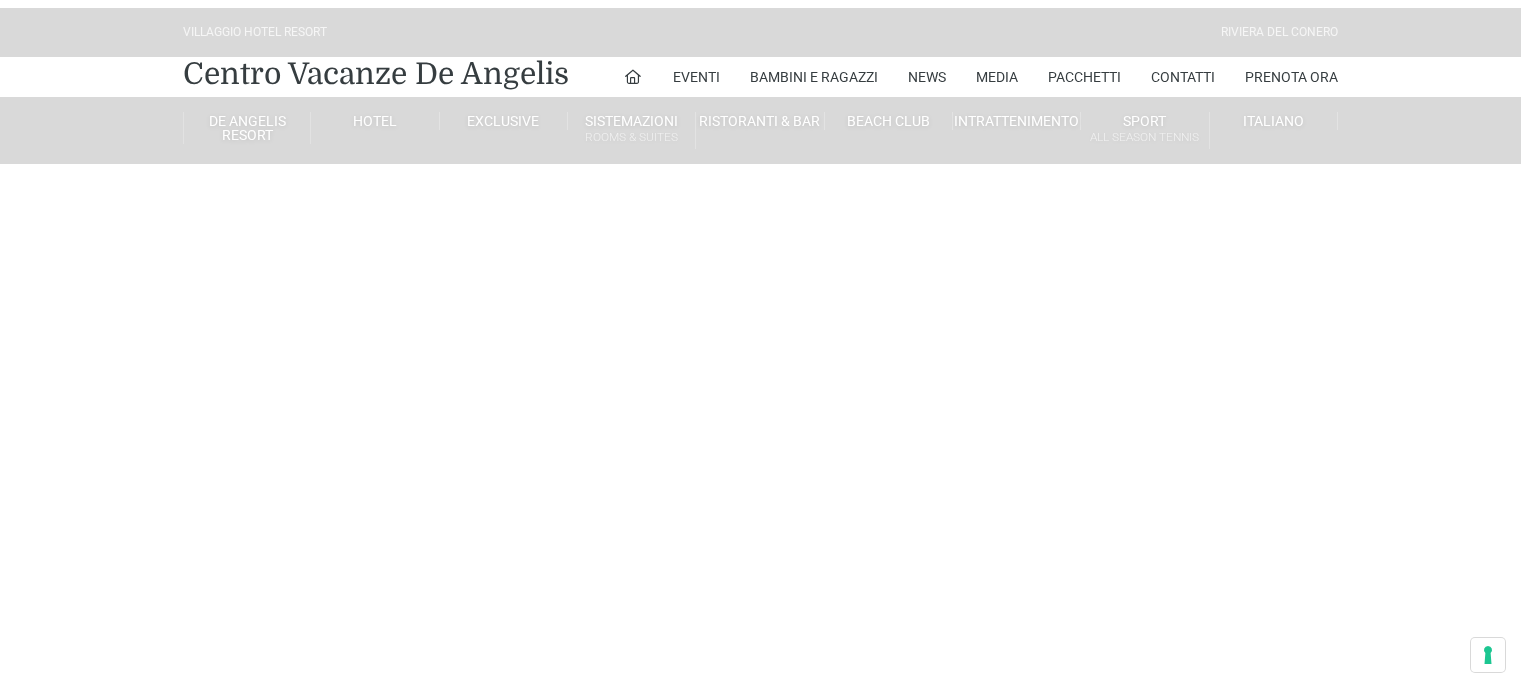 scroll, scrollTop: 0, scrollLeft: 0, axis: both 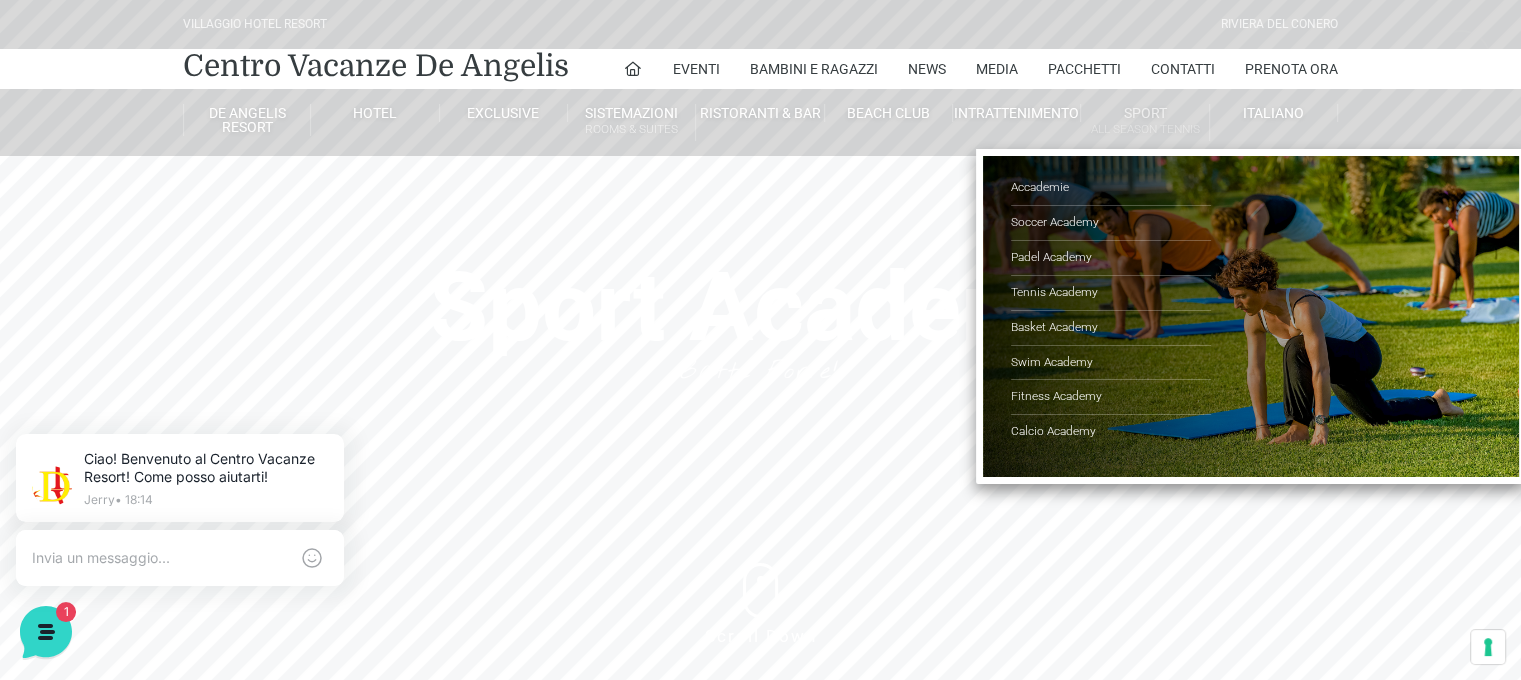 click on "Sport All Season Tennis
Accademie
Soccer Academy
Padel Academy
Tennis Academy
Basket Academy
Swim Academy
Fitness Academy
Calcio Academy" at bounding box center [1145, 122] 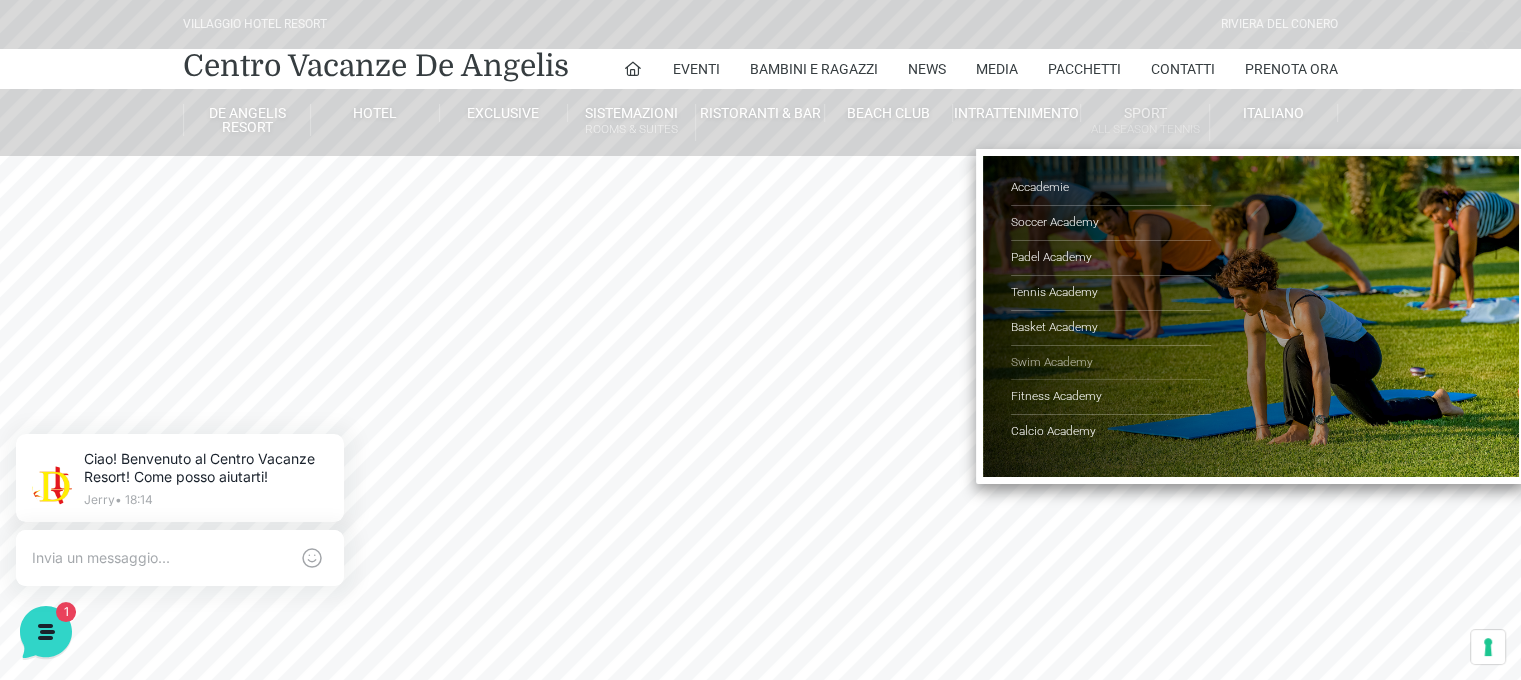 click on "Swim Academy" at bounding box center [1111, 363] 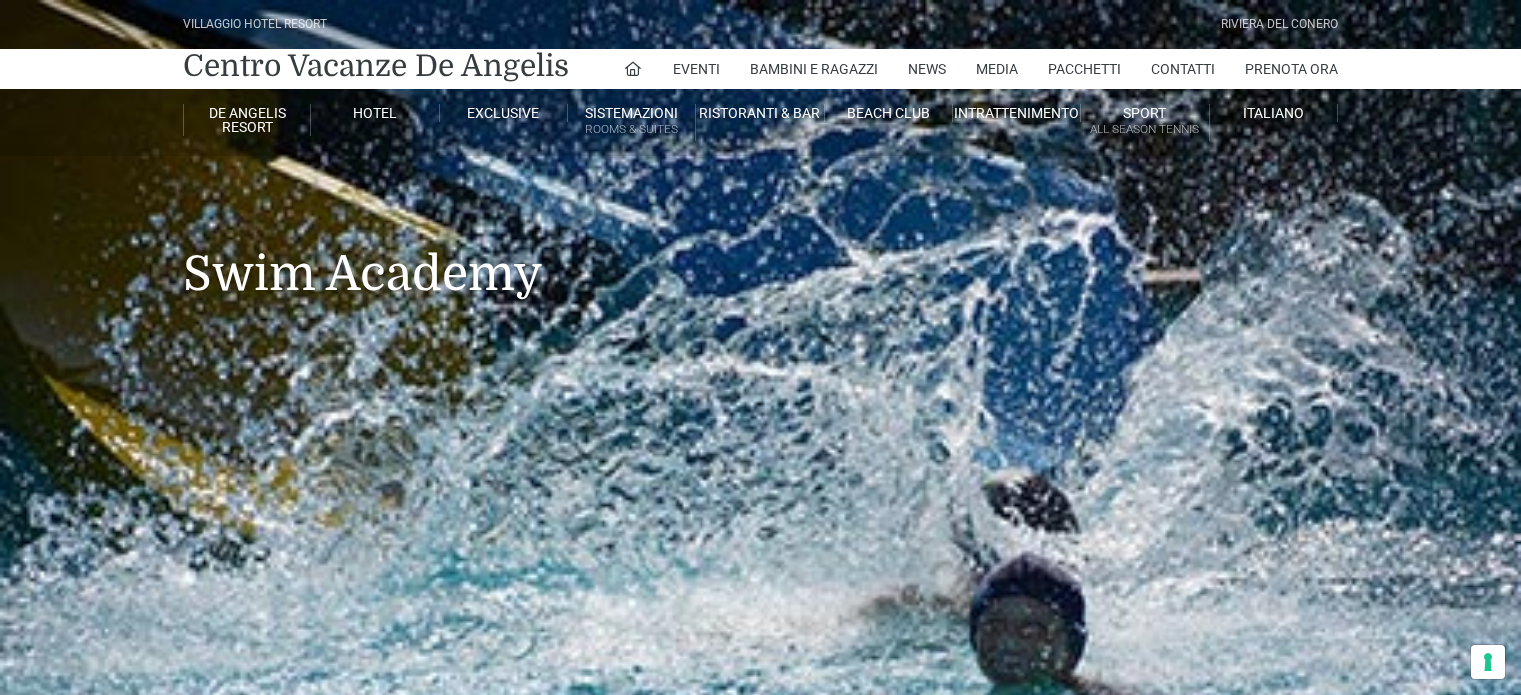 scroll, scrollTop: 0, scrollLeft: 0, axis: both 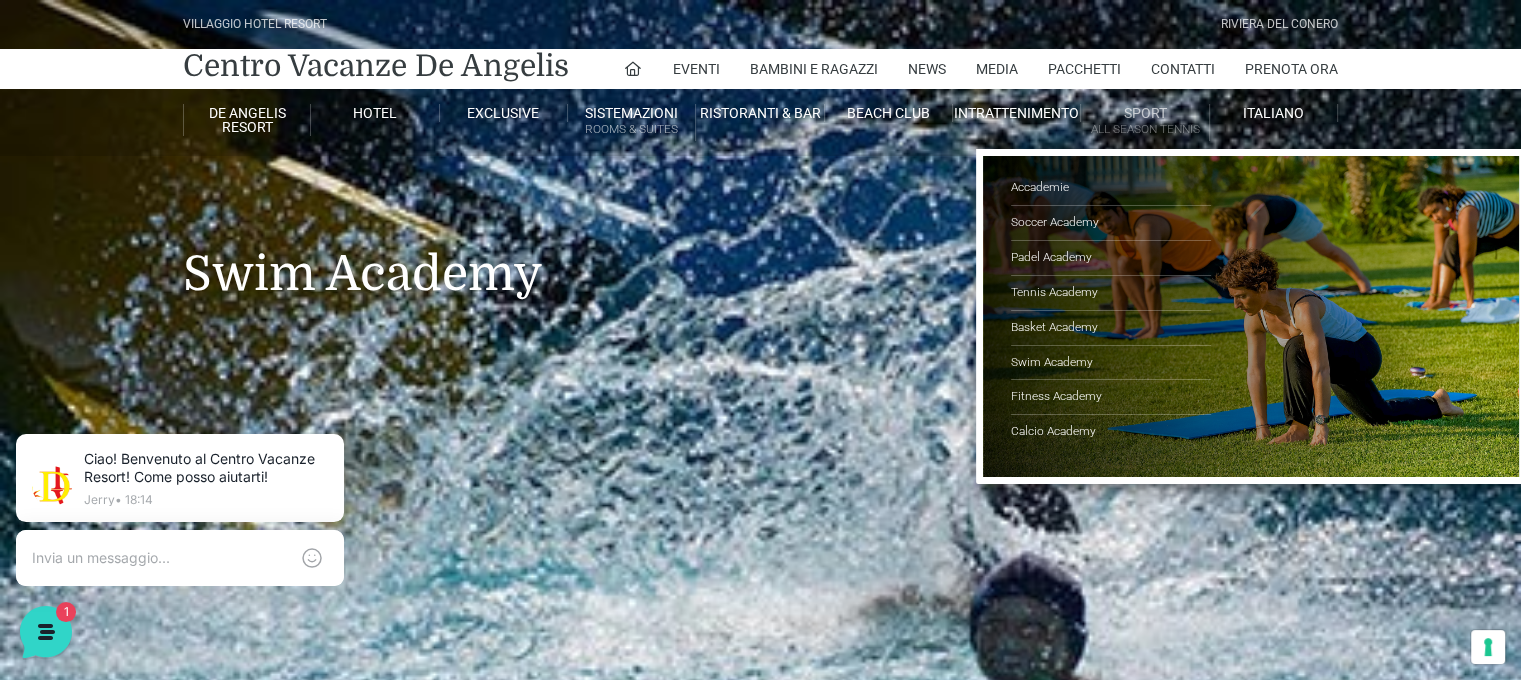 click on "Sport All Season Tennis
Accademie
Soccer Academy
Padel Academy
Tennis Academy
Basket Academy
Swim Academy
Fitness Academy
Calcio Academy" at bounding box center [1145, 122] 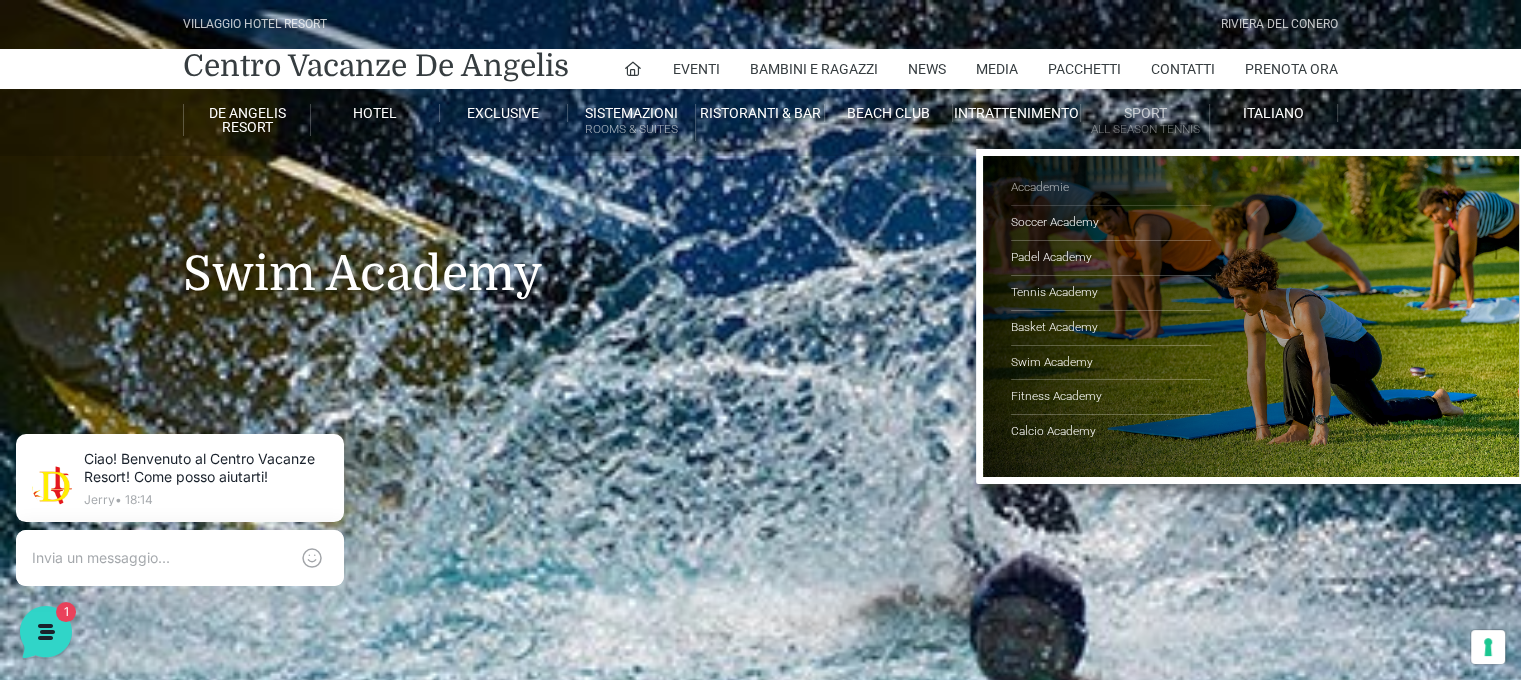 click on "Accademie" at bounding box center (1111, 188) 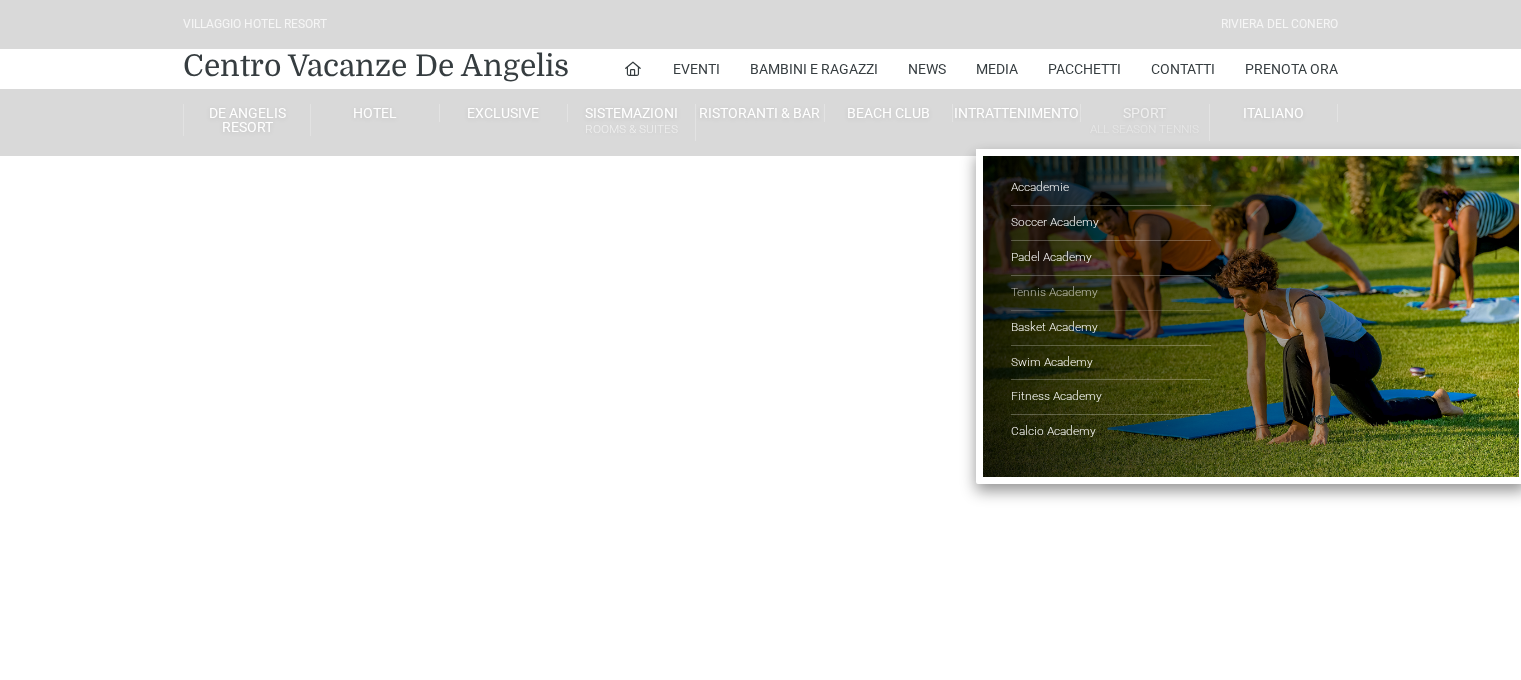 scroll, scrollTop: 0, scrollLeft: 0, axis: both 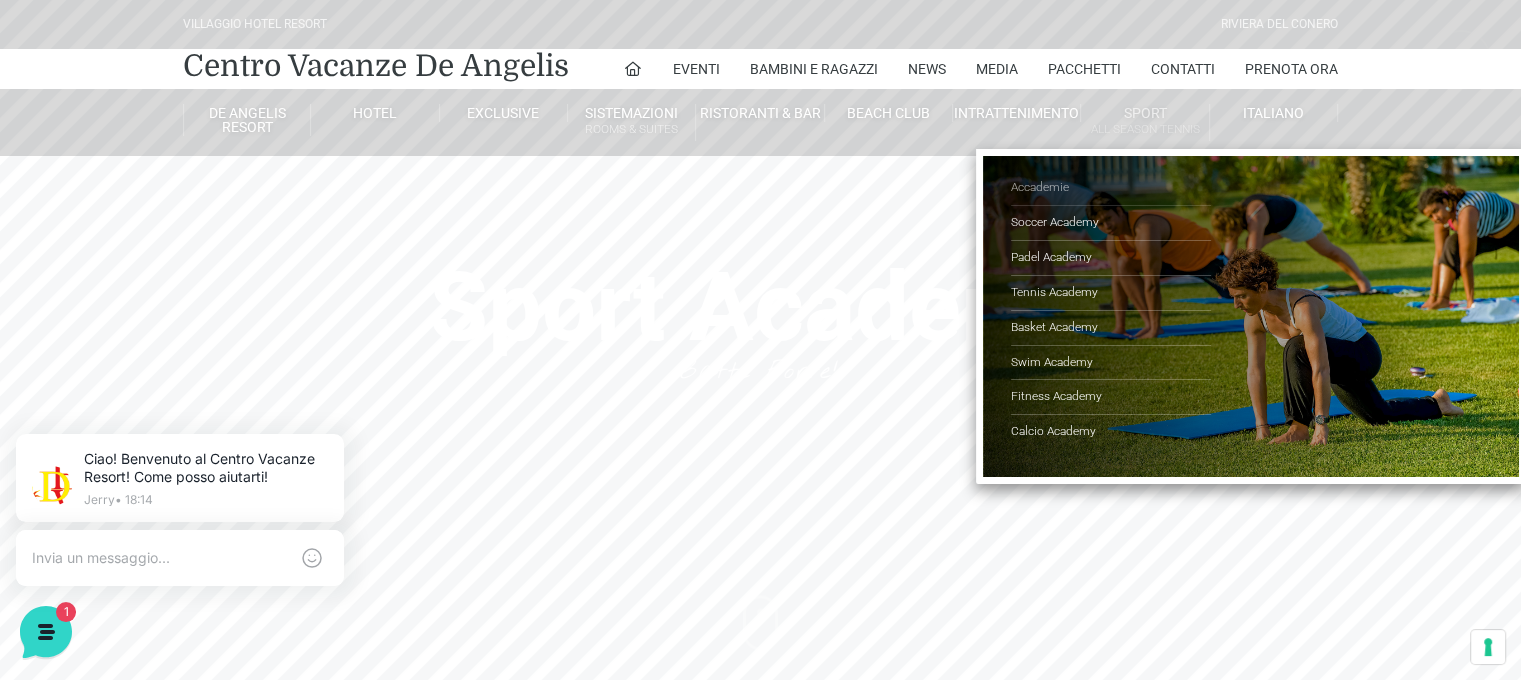 click on "Accademie" at bounding box center [1111, 188] 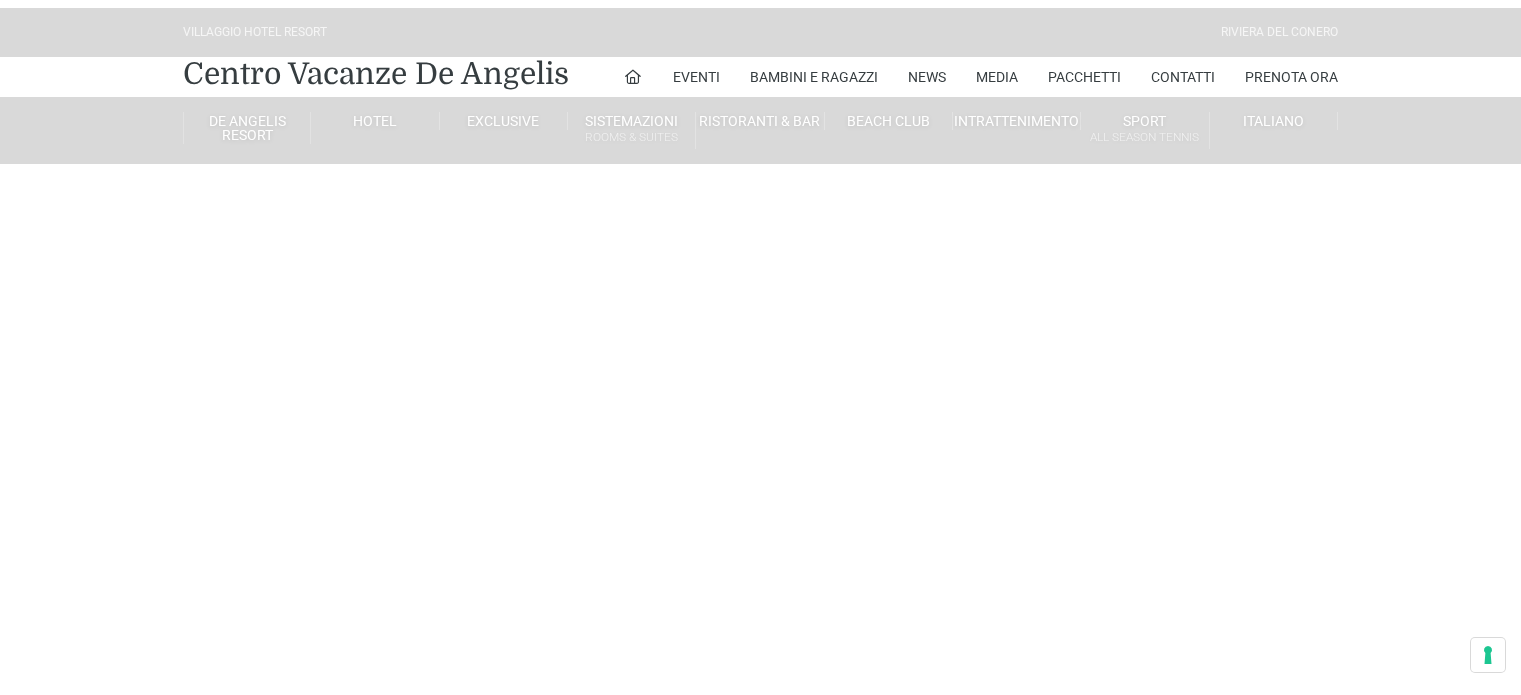 scroll, scrollTop: 0, scrollLeft: 0, axis: both 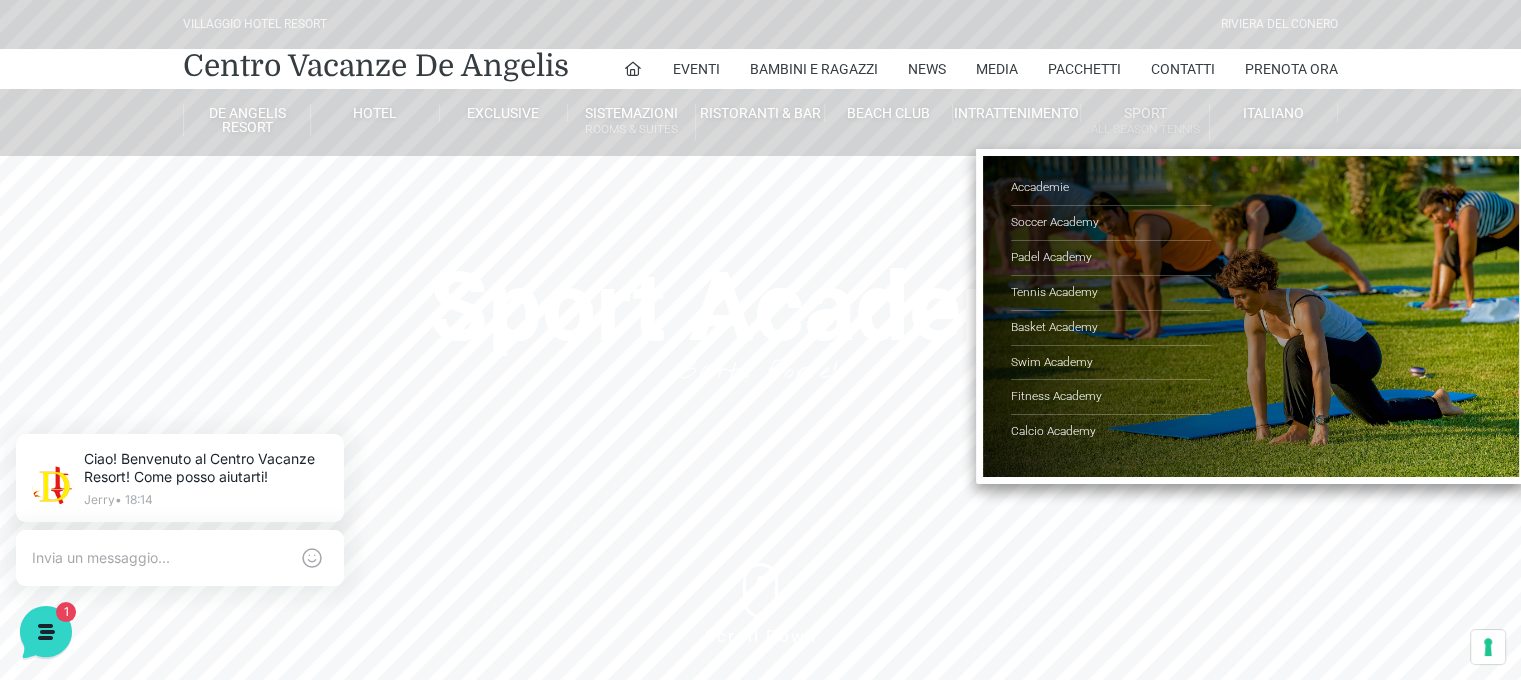 click on "All Season Tennis" at bounding box center (1144, 129) 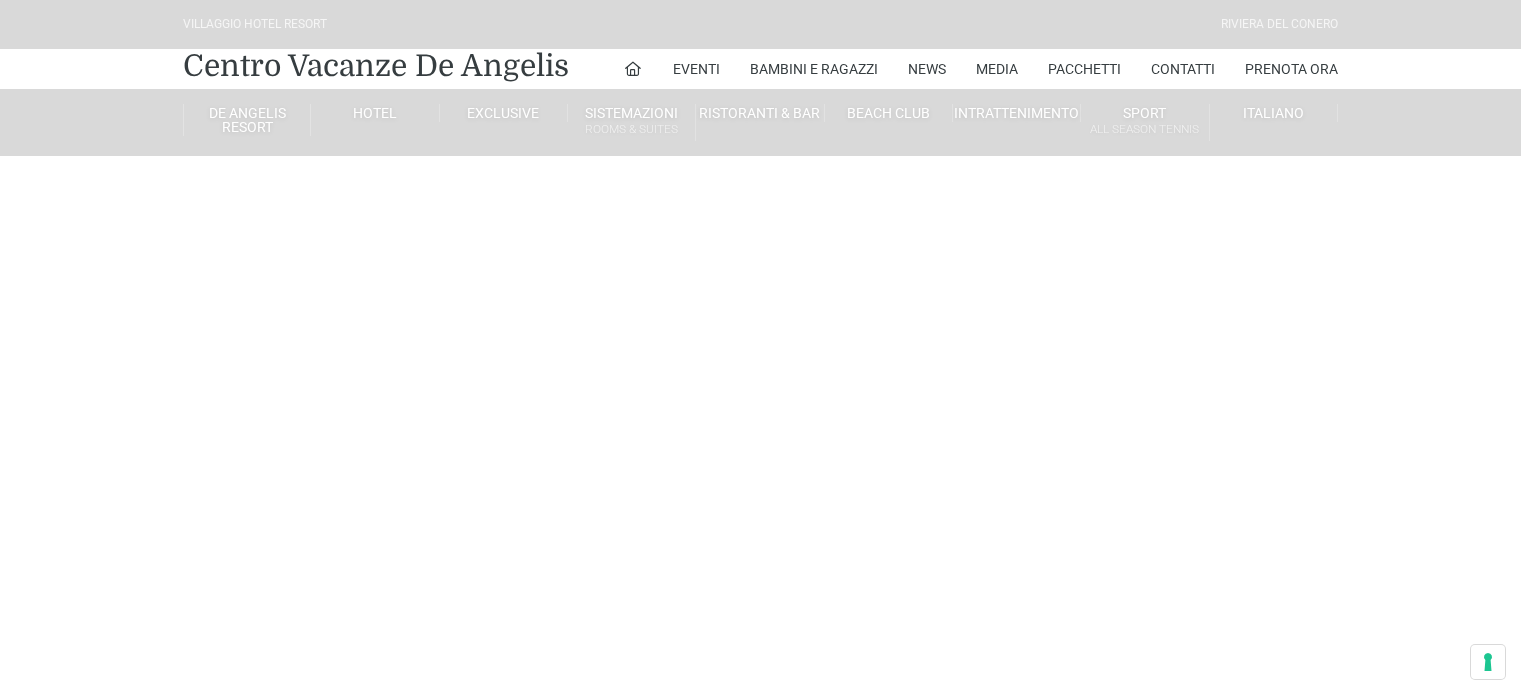 scroll, scrollTop: 0, scrollLeft: 0, axis: both 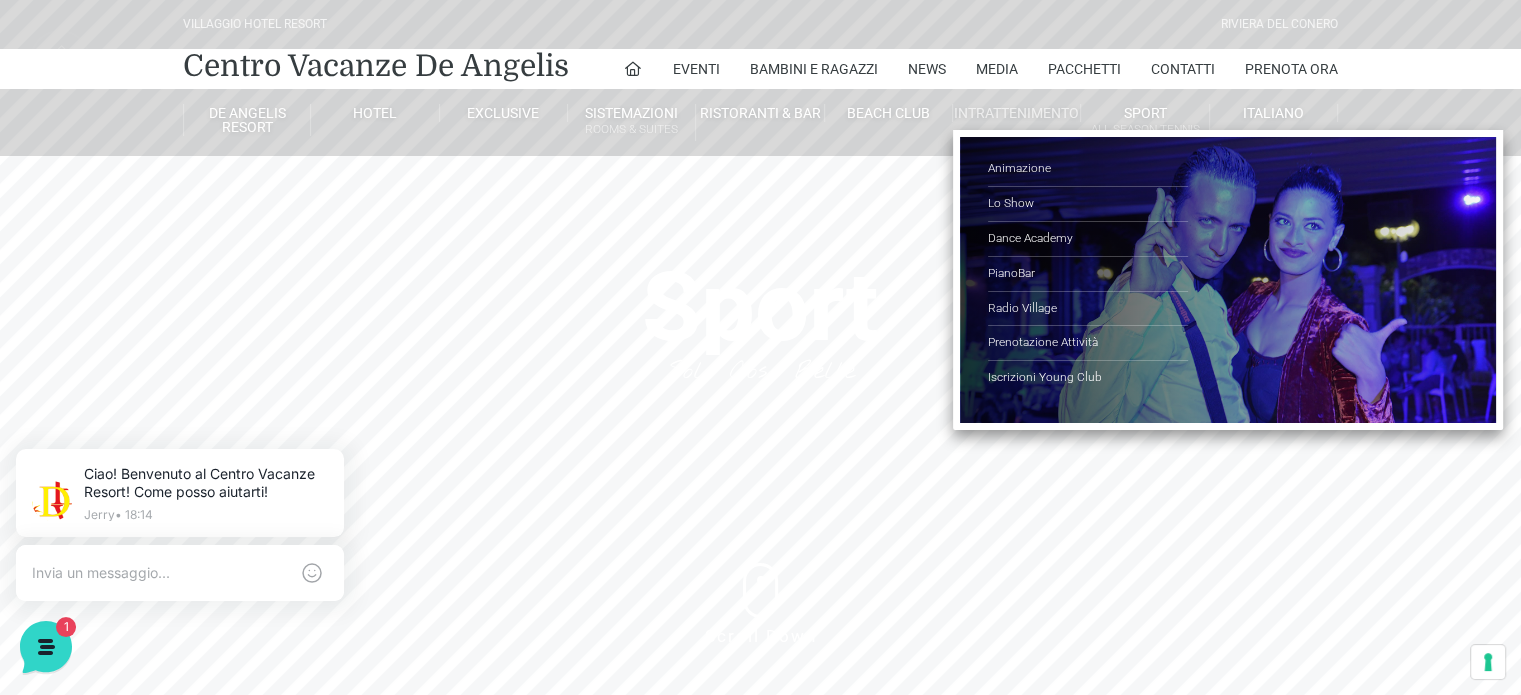 click on "Intrattenimento" at bounding box center (1017, 113) 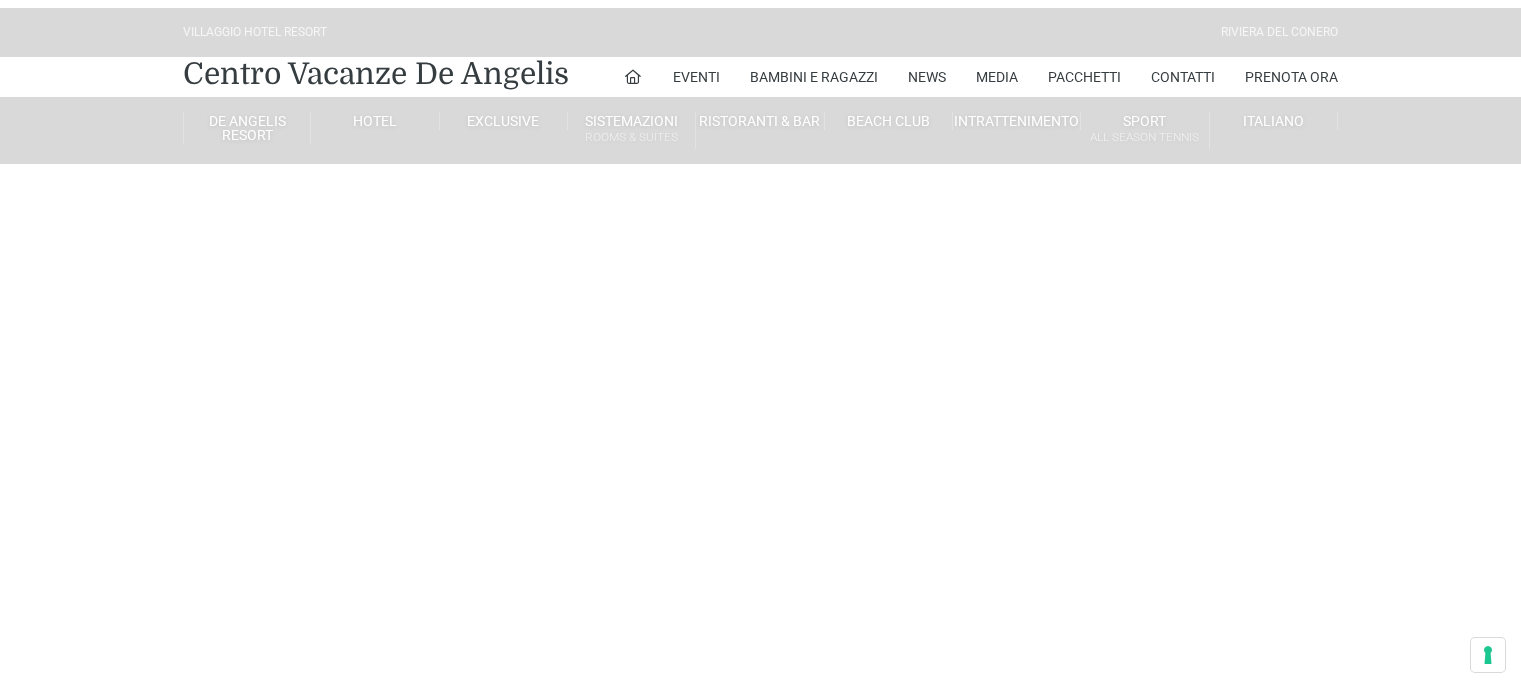 scroll, scrollTop: 0, scrollLeft: 0, axis: both 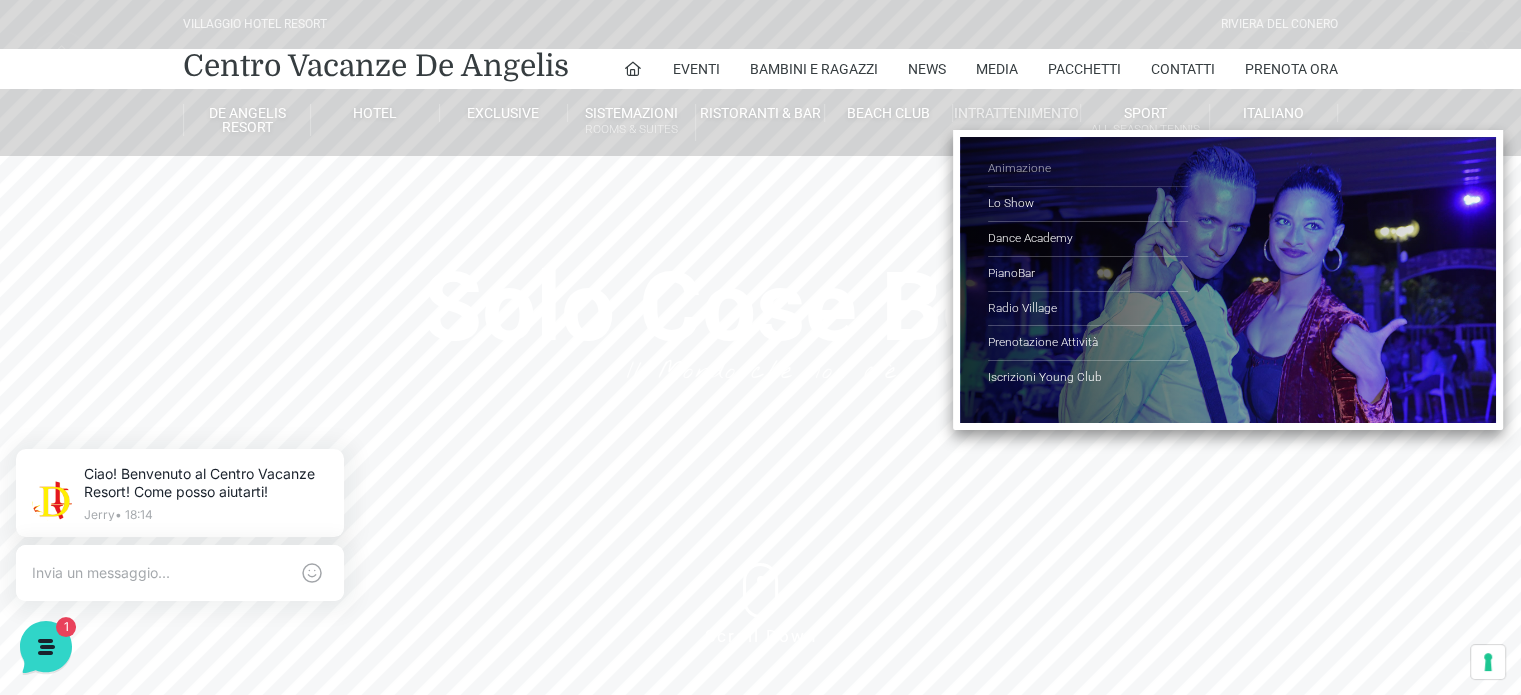 click on "Animazione" at bounding box center (1088, 169) 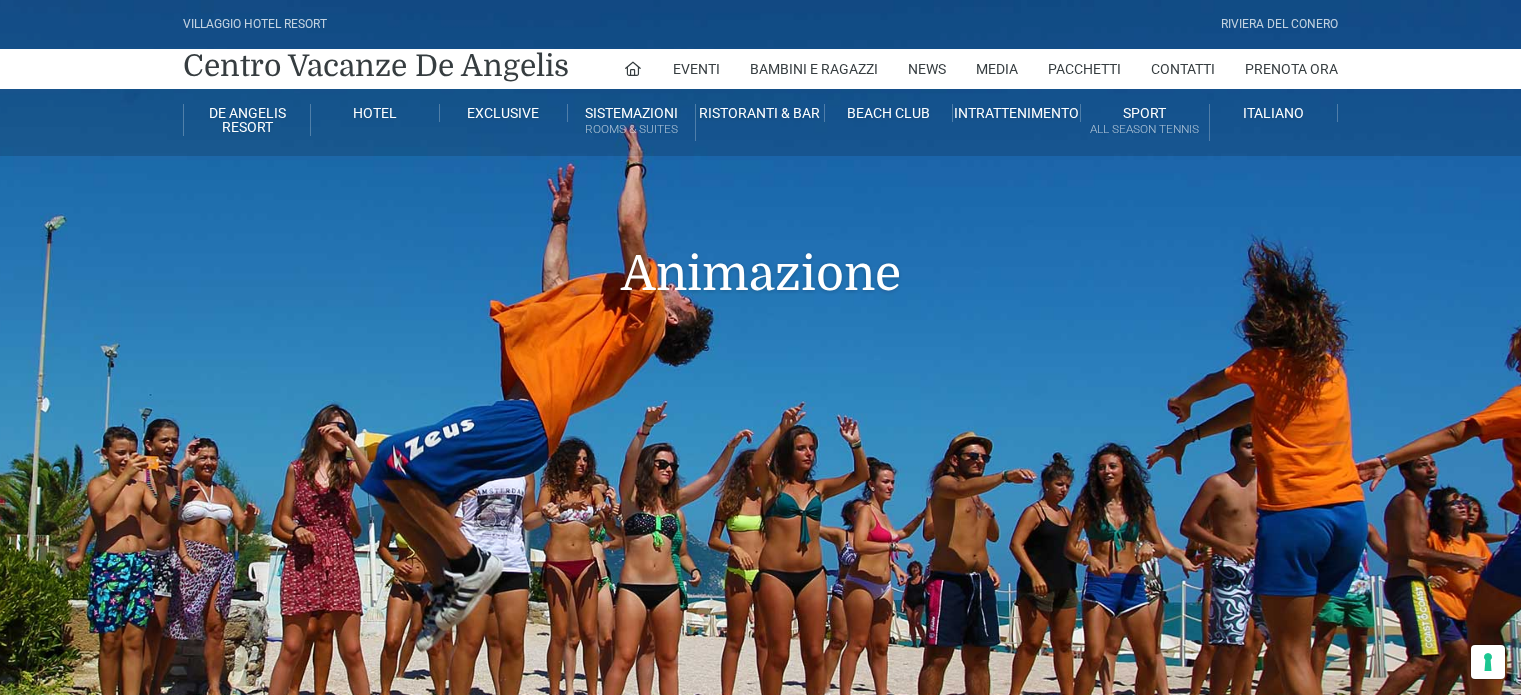 scroll, scrollTop: 0, scrollLeft: 0, axis: both 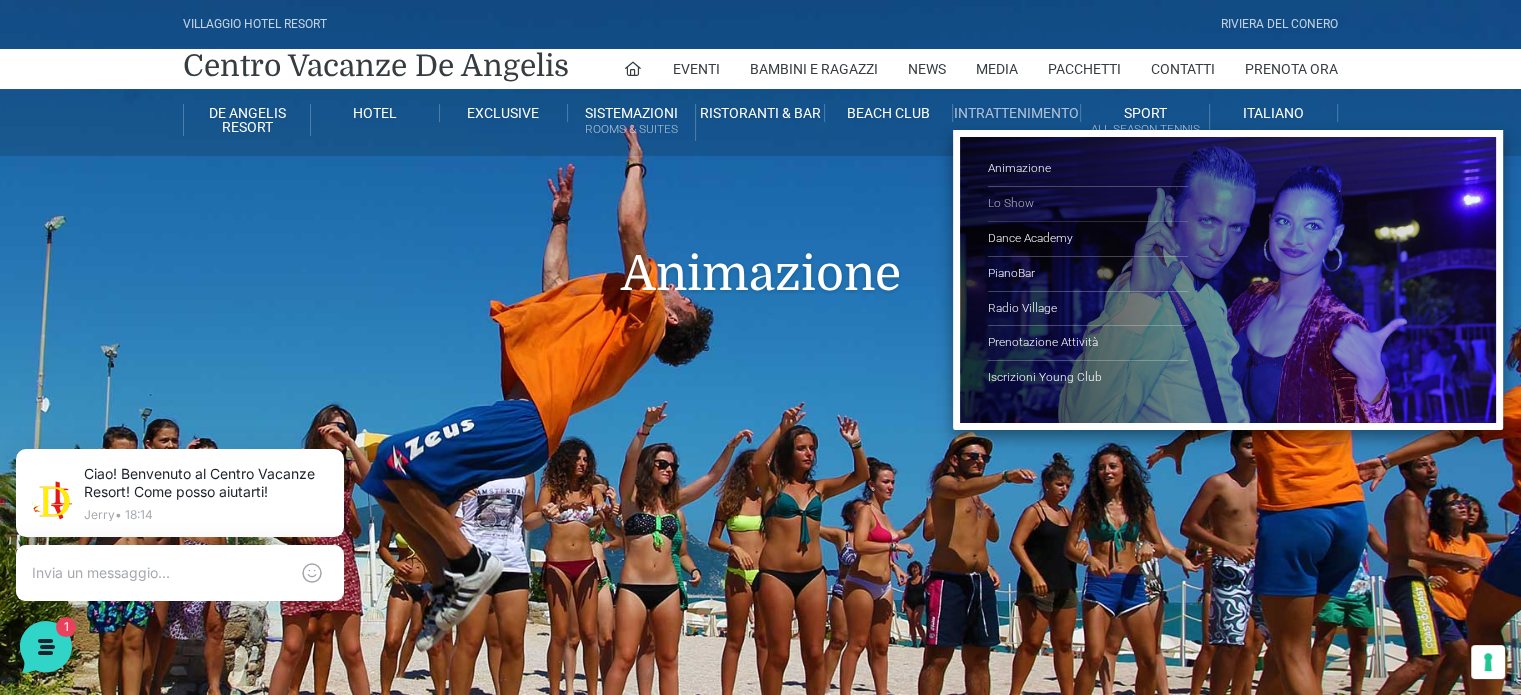 click on "Lo Show" at bounding box center [1088, 204] 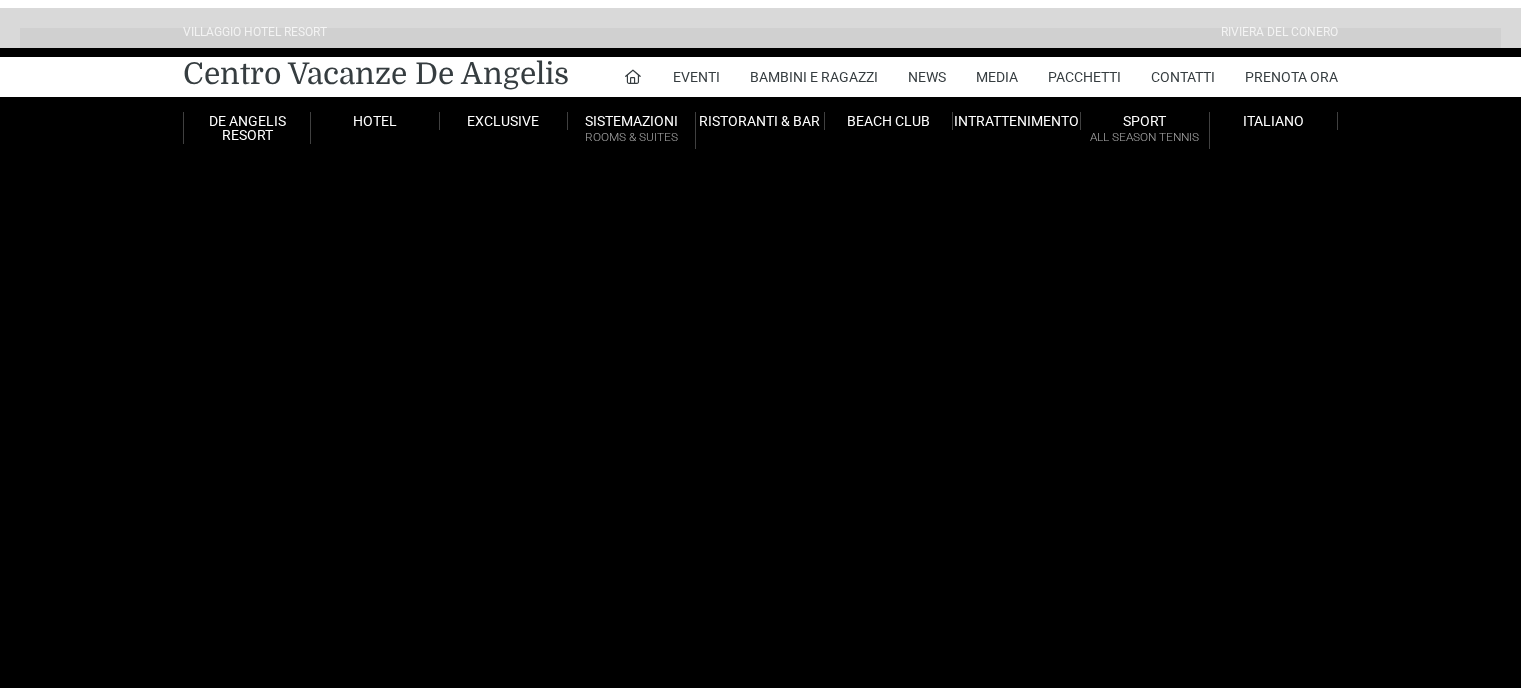 scroll, scrollTop: 0, scrollLeft: 0, axis: both 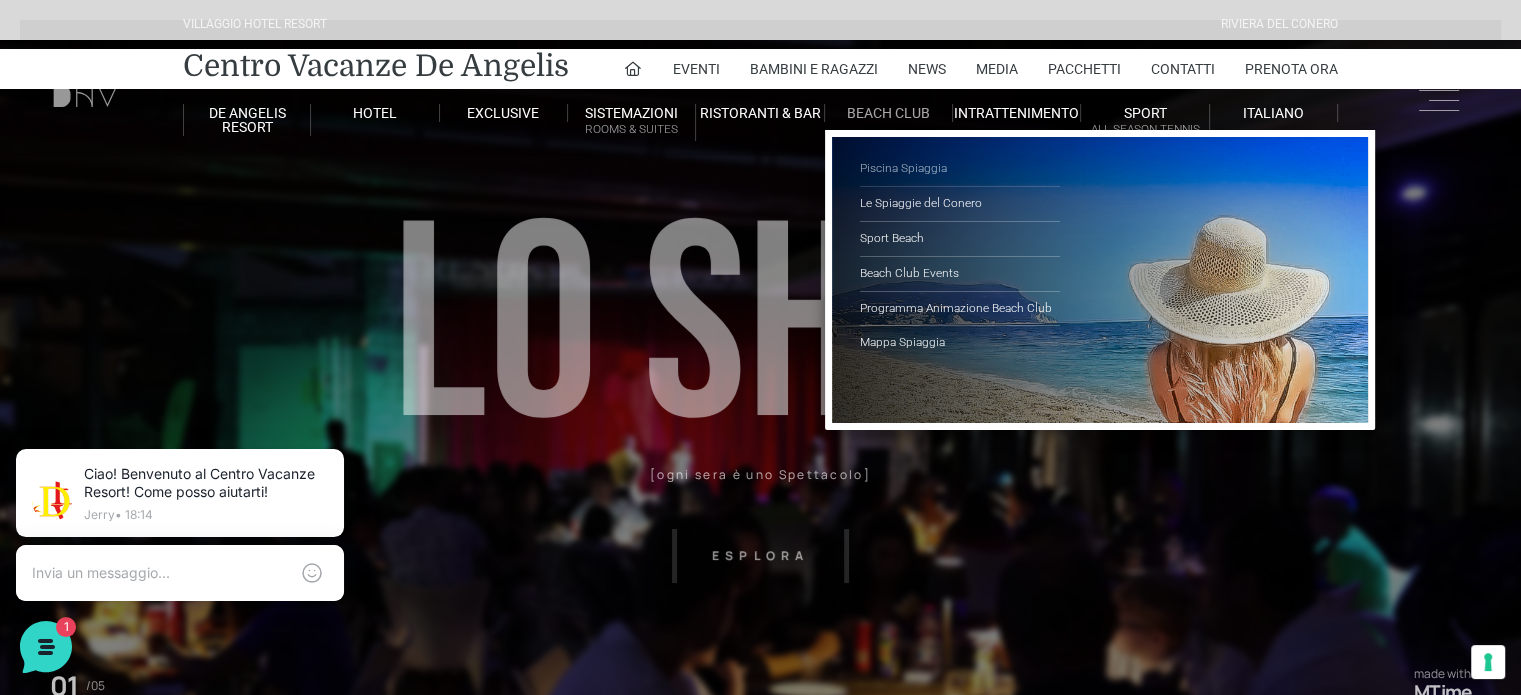 click on "Piscina Spiaggia" at bounding box center (960, 169) 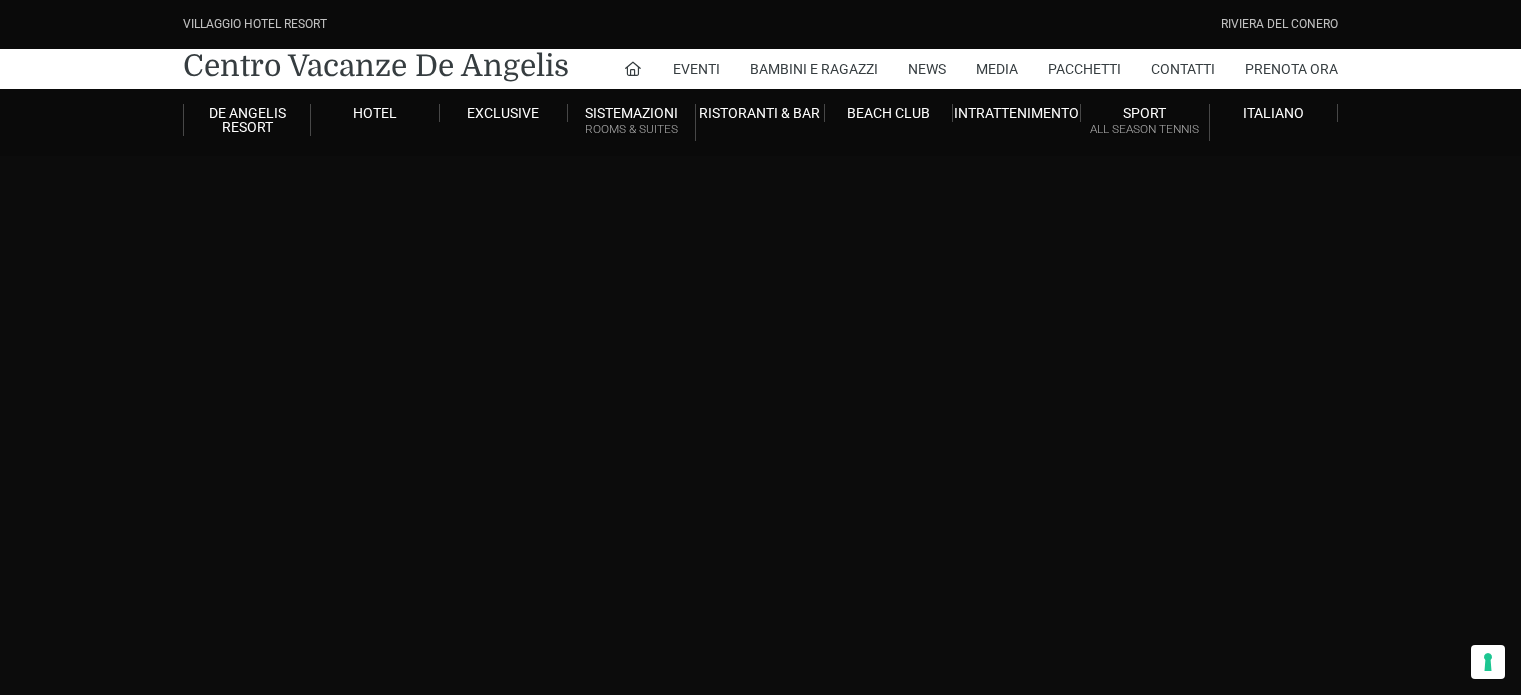 scroll, scrollTop: 0, scrollLeft: 0, axis: both 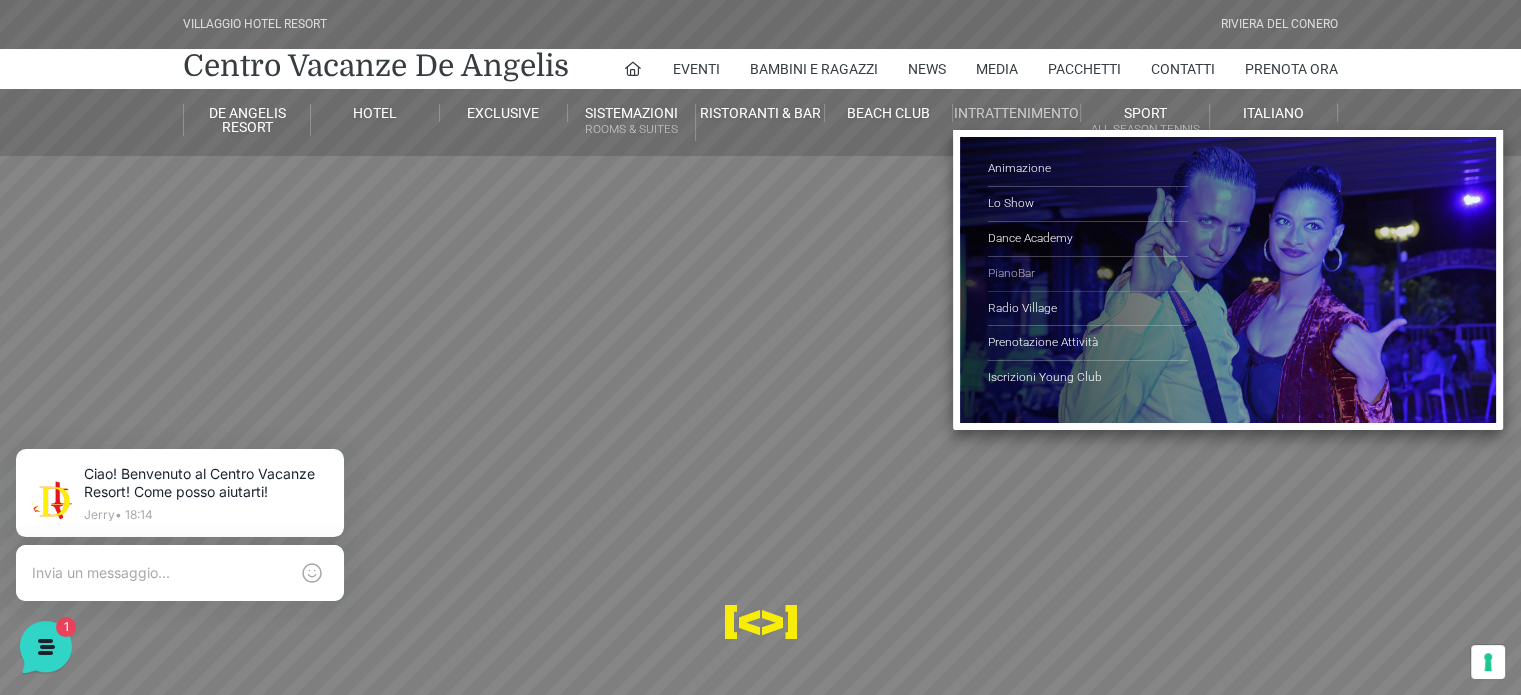 click on "PianoBar" at bounding box center [1088, 274] 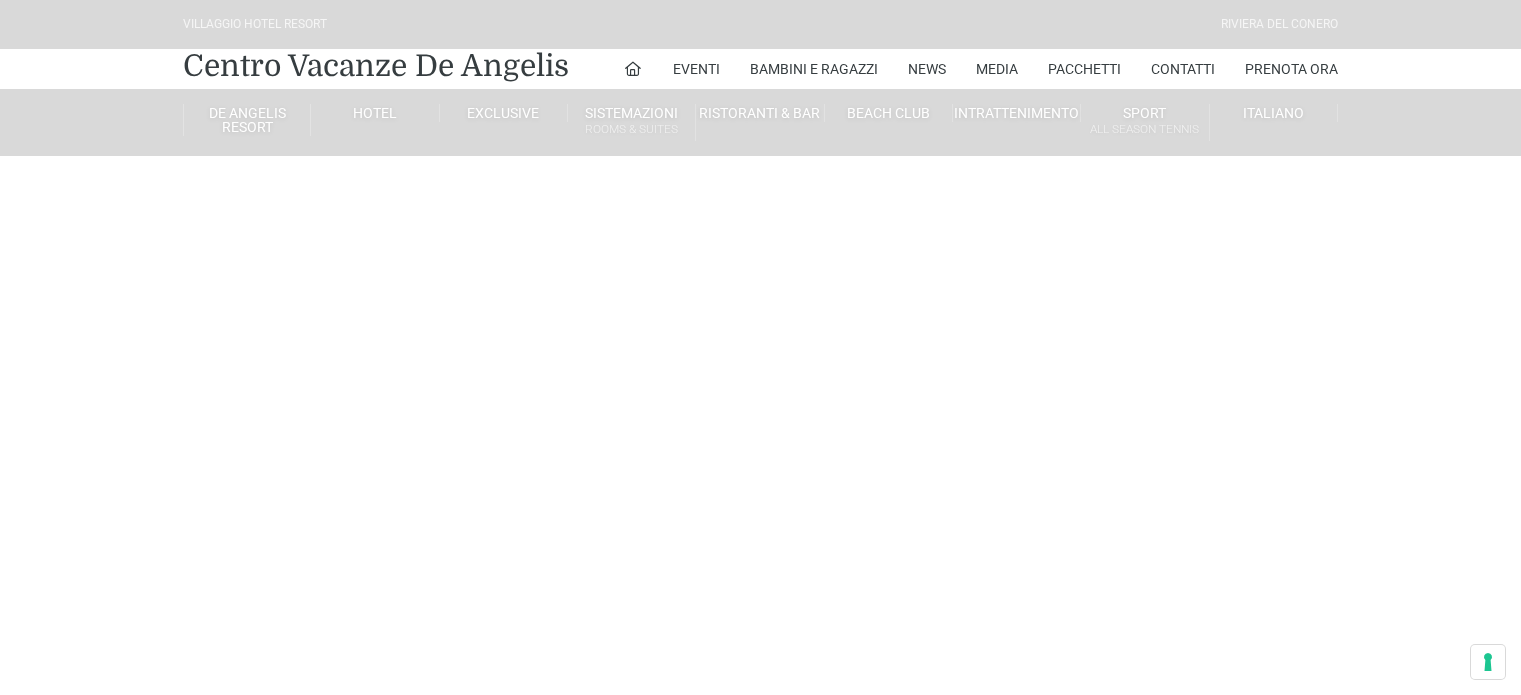 scroll, scrollTop: 0, scrollLeft: 0, axis: both 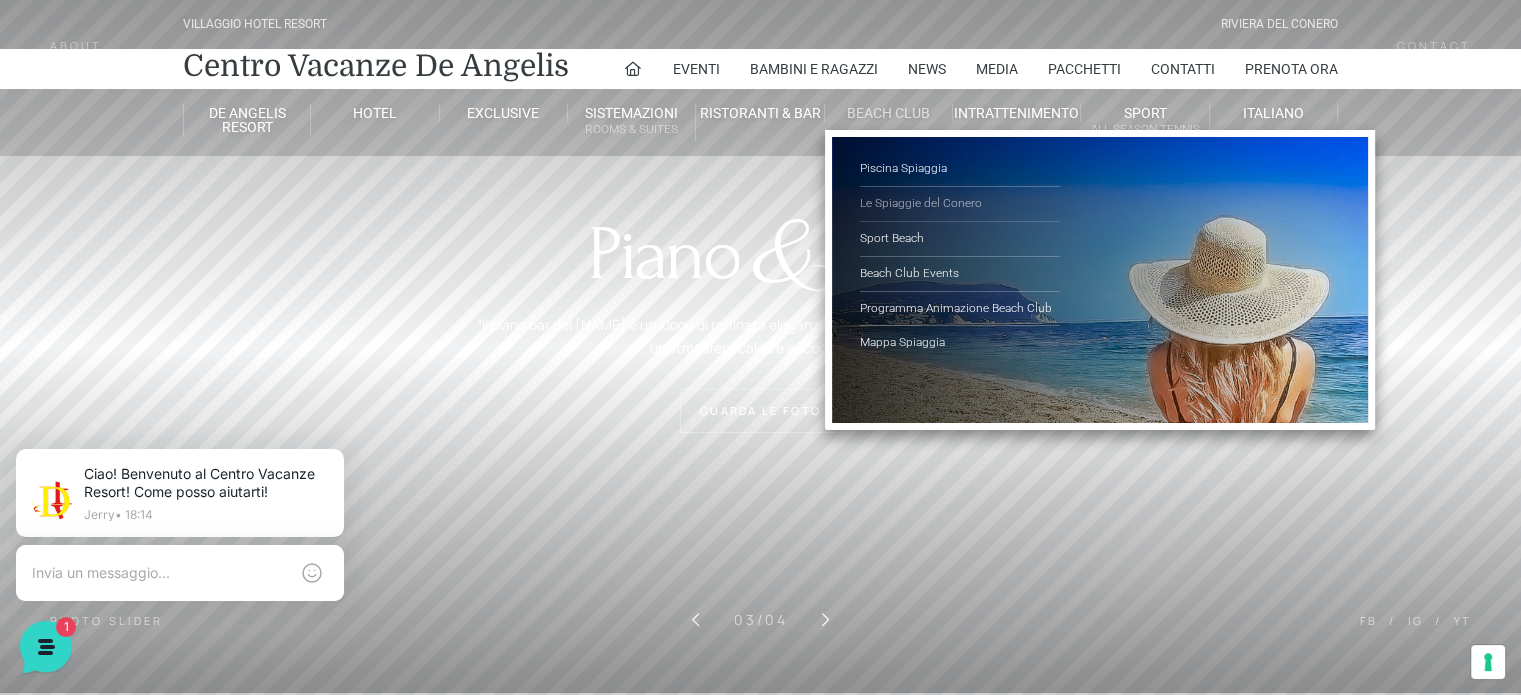 click on "Le Spiaggie del Conero" at bounding box center [960, 204] 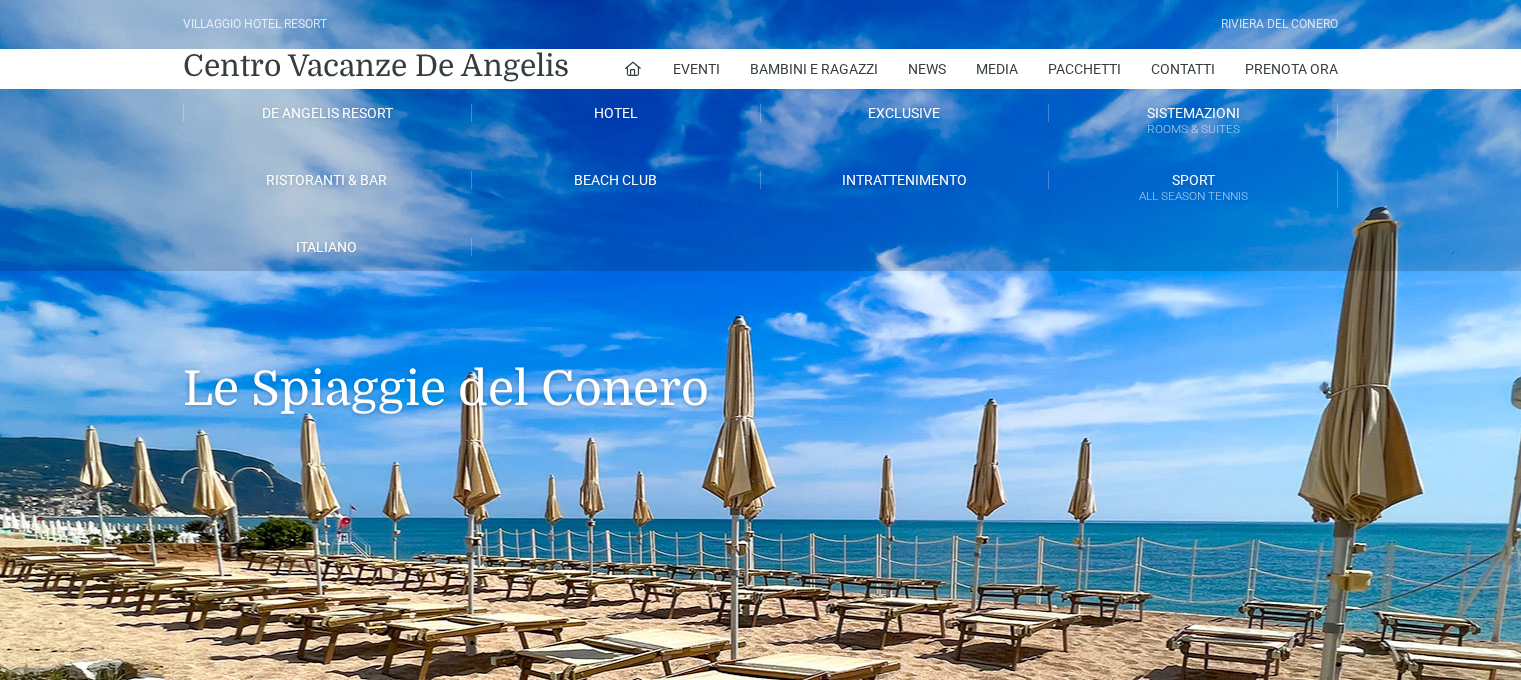 scroll, scrollTop: 0, scrollLeft: 0, axis: both 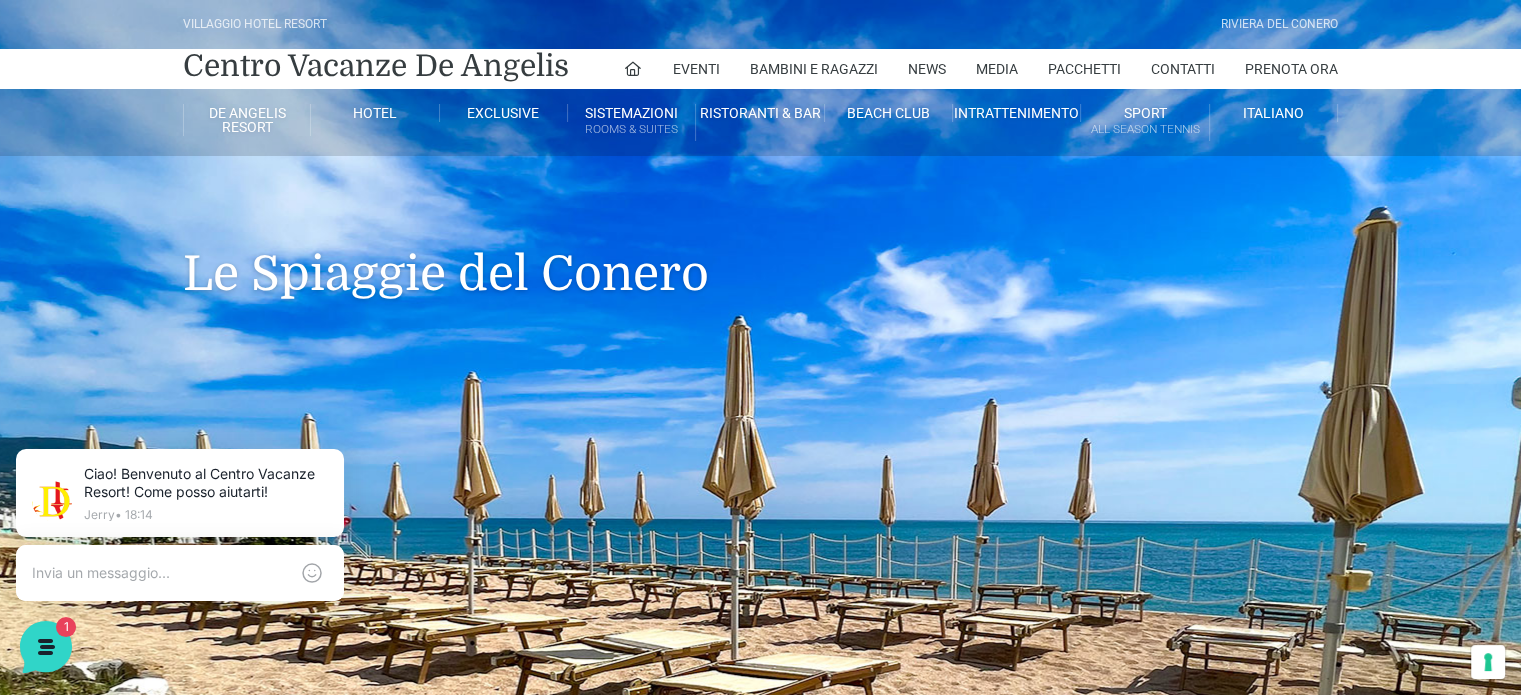 click on "Villaggio Hotel Resort
Riviera Del Conero
Centro Vacanze De Angelis
Eventi
Miss Italia
Cerimonie
Team building
Bambini e Ragazzi
Holly Beach Club
Holly Teeny Club
Holly Young Club
Piscine
Iscrizioni Holly Club
News
Media
Pacchetti
Contatti
Prenota Ora
De Angelis Resort
Parco Piscine
Oasi Naturale
Cappellina
Sala Convegni
Le Marche
Store
Concierge
Colonnina Ricarica
Mappa del Villaggio
Hotel
Suite Prestige
Camera Prestige
Camera Suite H
Sala Meeting
Exclusive
Villa Luxury
Dimora Padronale
Villa 601 Alpine
Villa Classic
Bilocale Garden Gold
Sistemazioni Rooms & Suites
Villa Trilocale Deluxe Numana
Villa Trilocale Deluxe Private Garden
Villa Bilocale Deluxe
Appartamento Trilocale Garden" at bounding box center [760, 640] 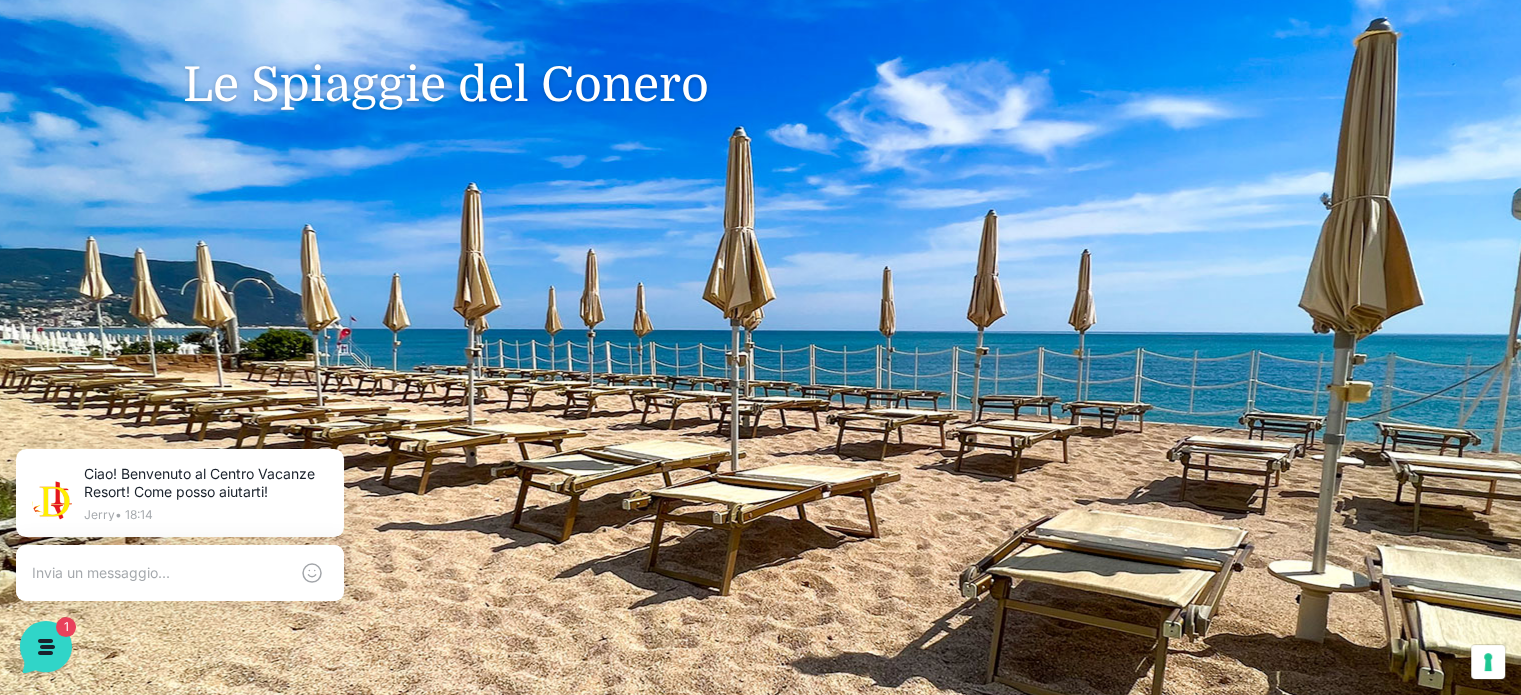 scroll, scrollTop: 247, scrollLeft: 0, axis: vertical 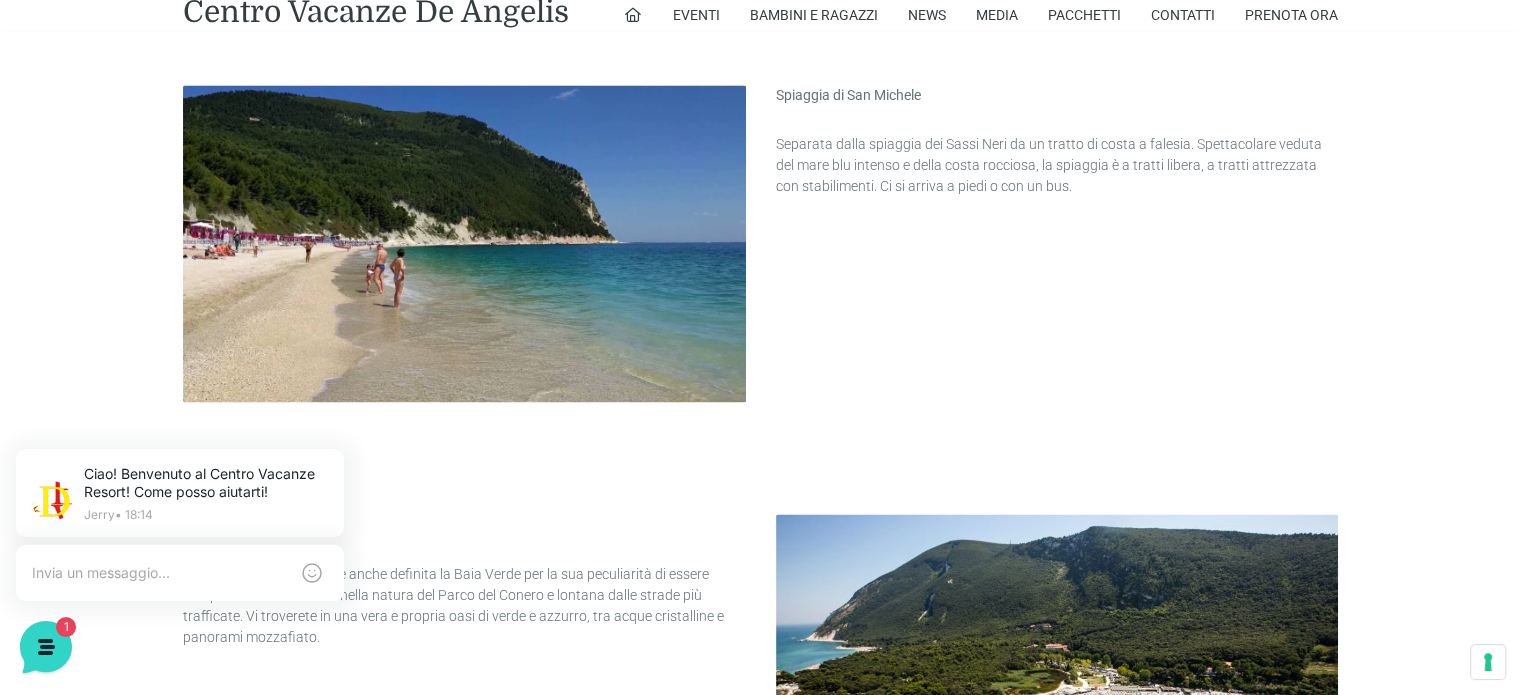 drag, startPoint x: 1501, startPoint y: 563, endPoint x: 1517, endPoint y: 653, distance: 91.411156 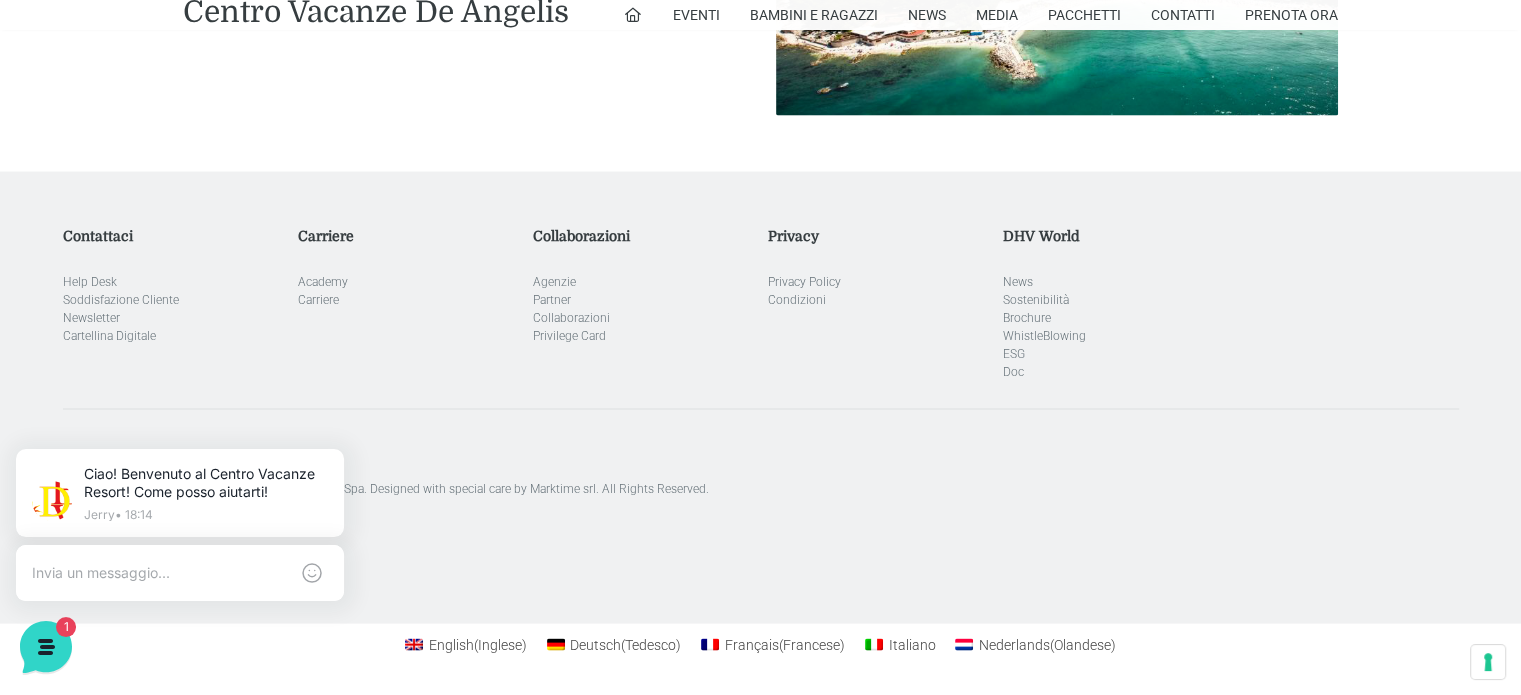 scroll, scrollTop: 0, scrollLeft: 0, axis: both 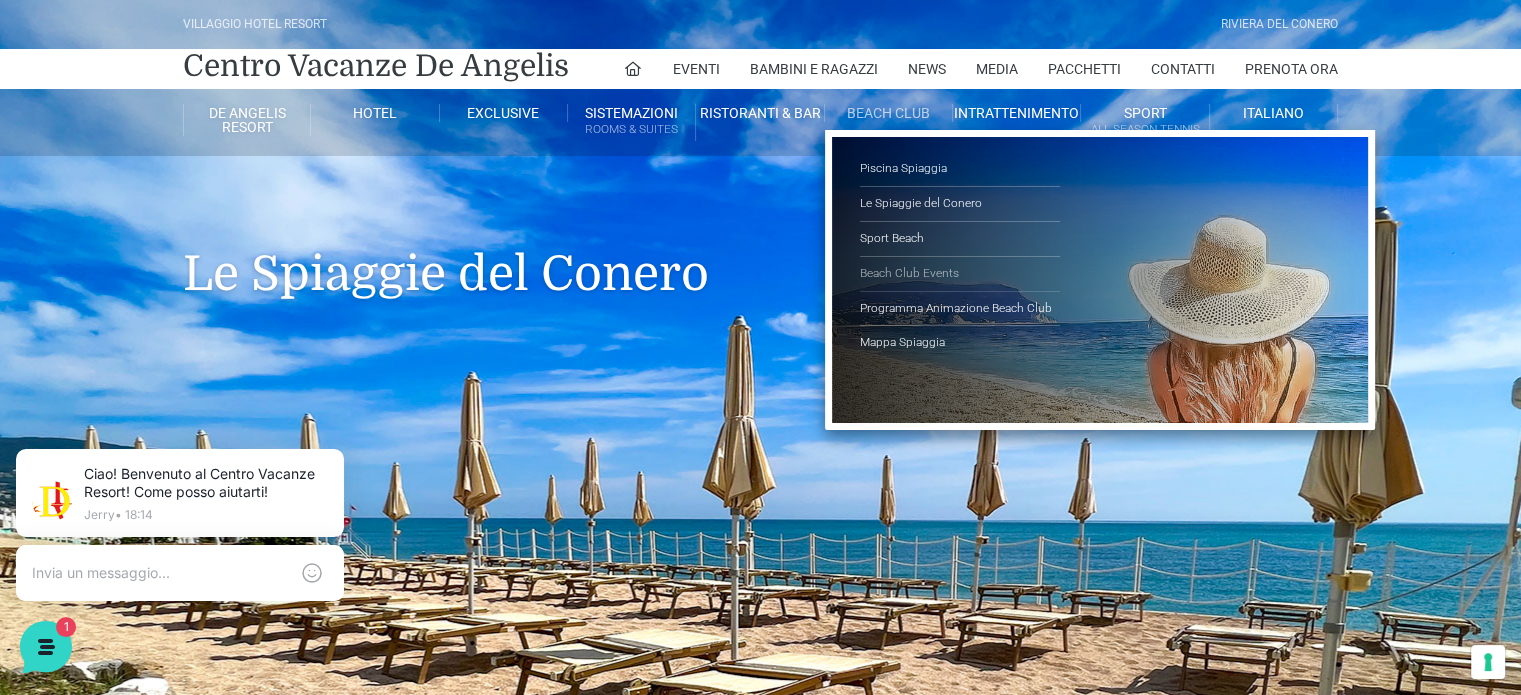 click on "Beach Club Events" at bounding box center [960, 274] 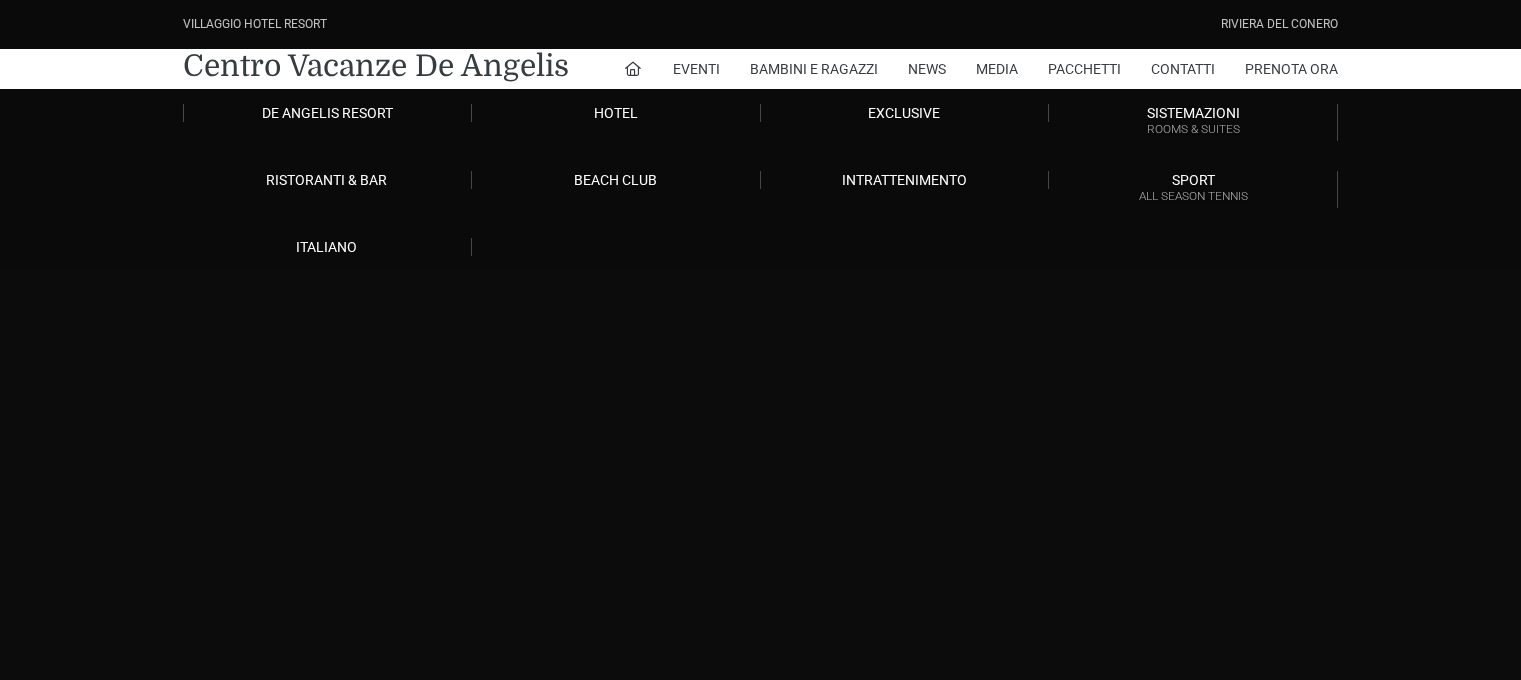 scroll, scrollTop: 0, scrollLeft: 0, axis: both 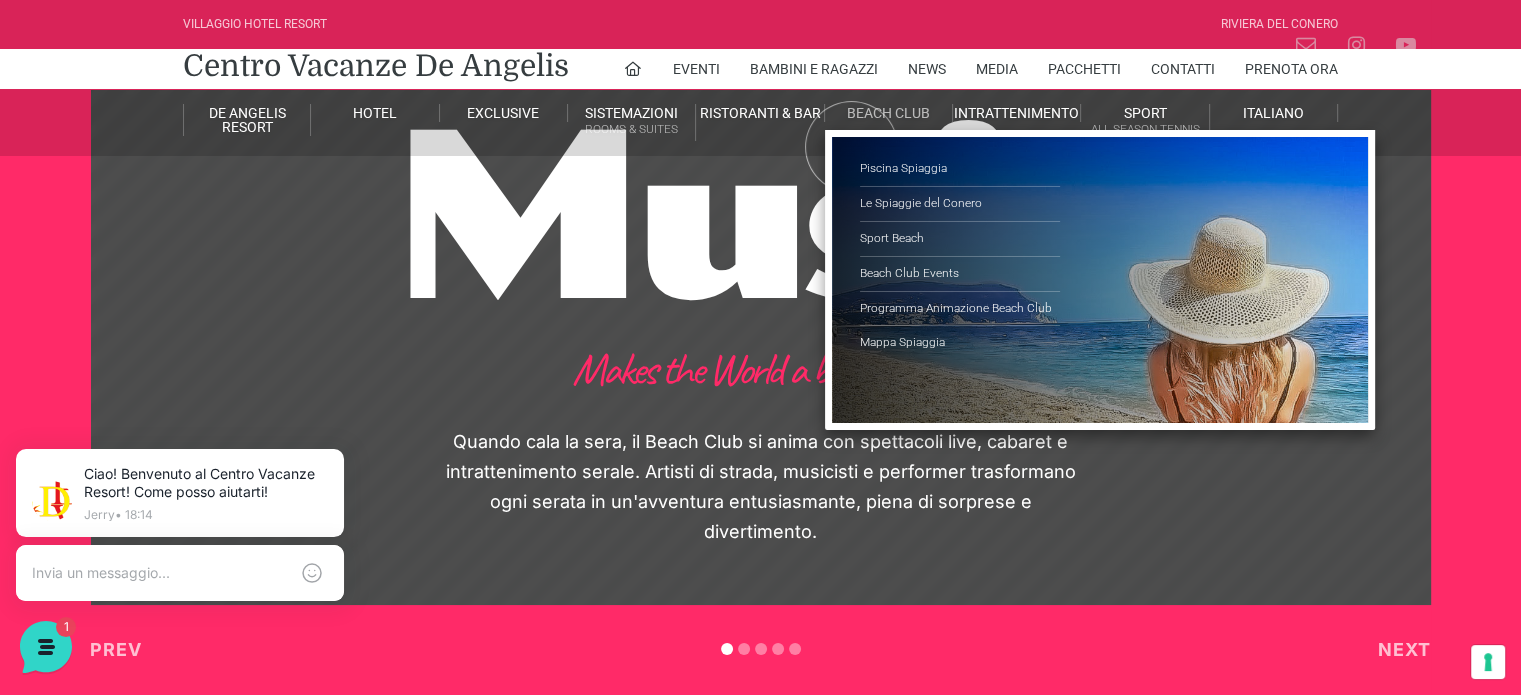 click on "Beach Club" at bounding box center (889, 113) 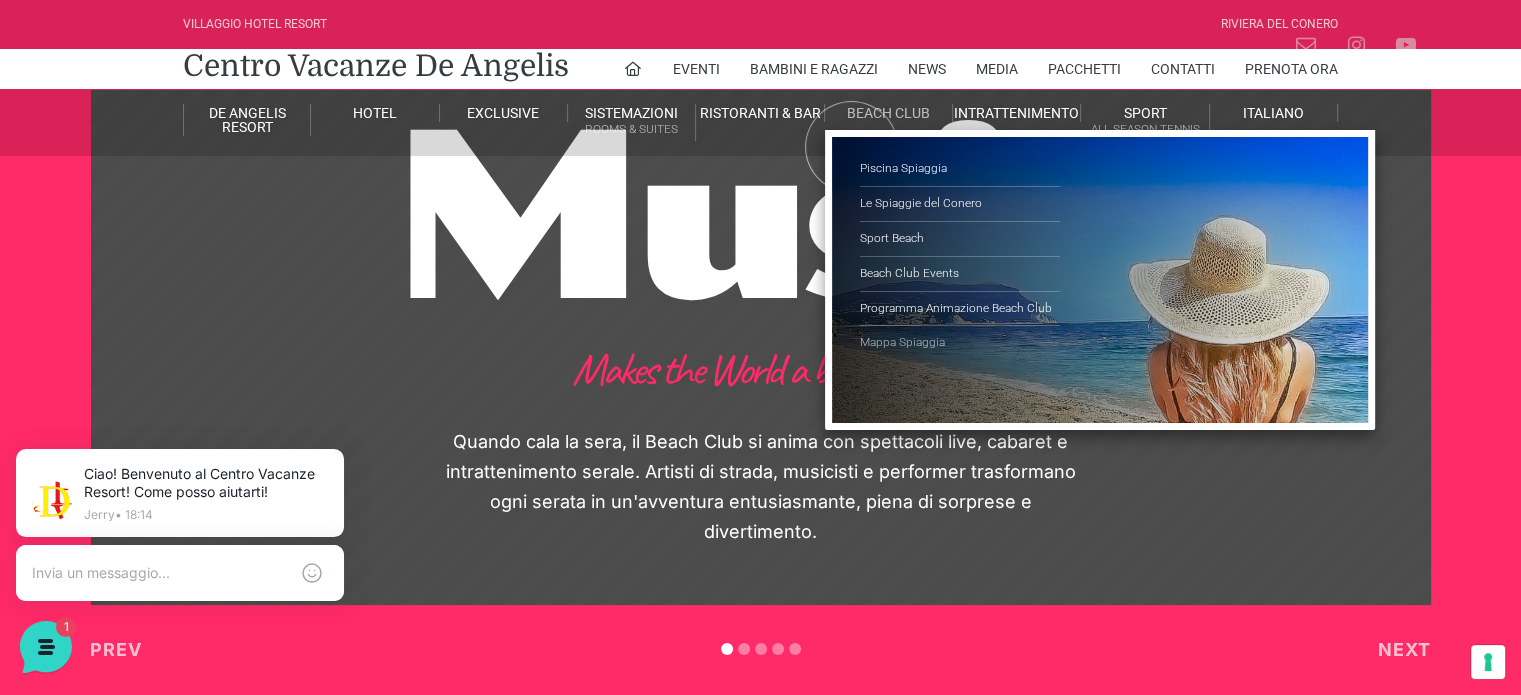 click on "Mappa Spiaggia" at bounding box center [960, 343] 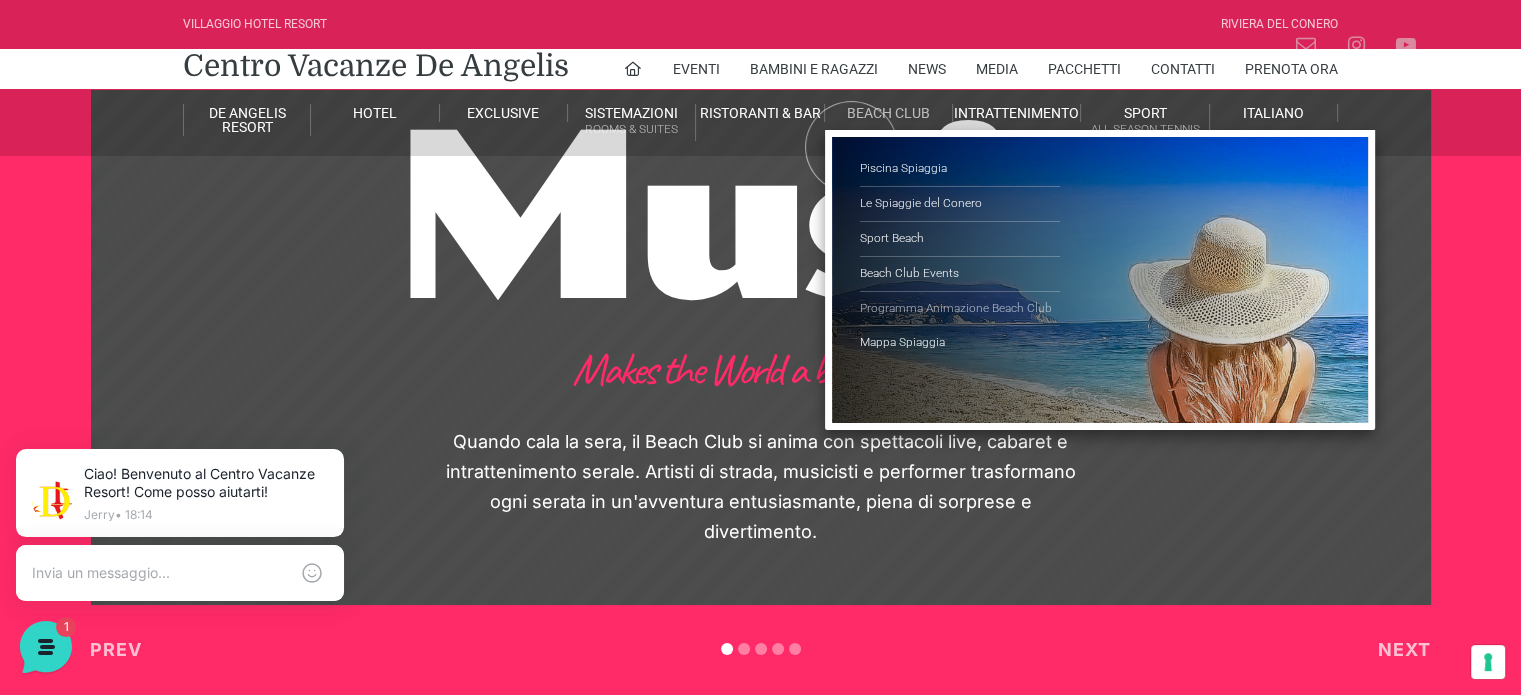 click on "Programma Animazione Beach Club" at bounding box center [960, 309] 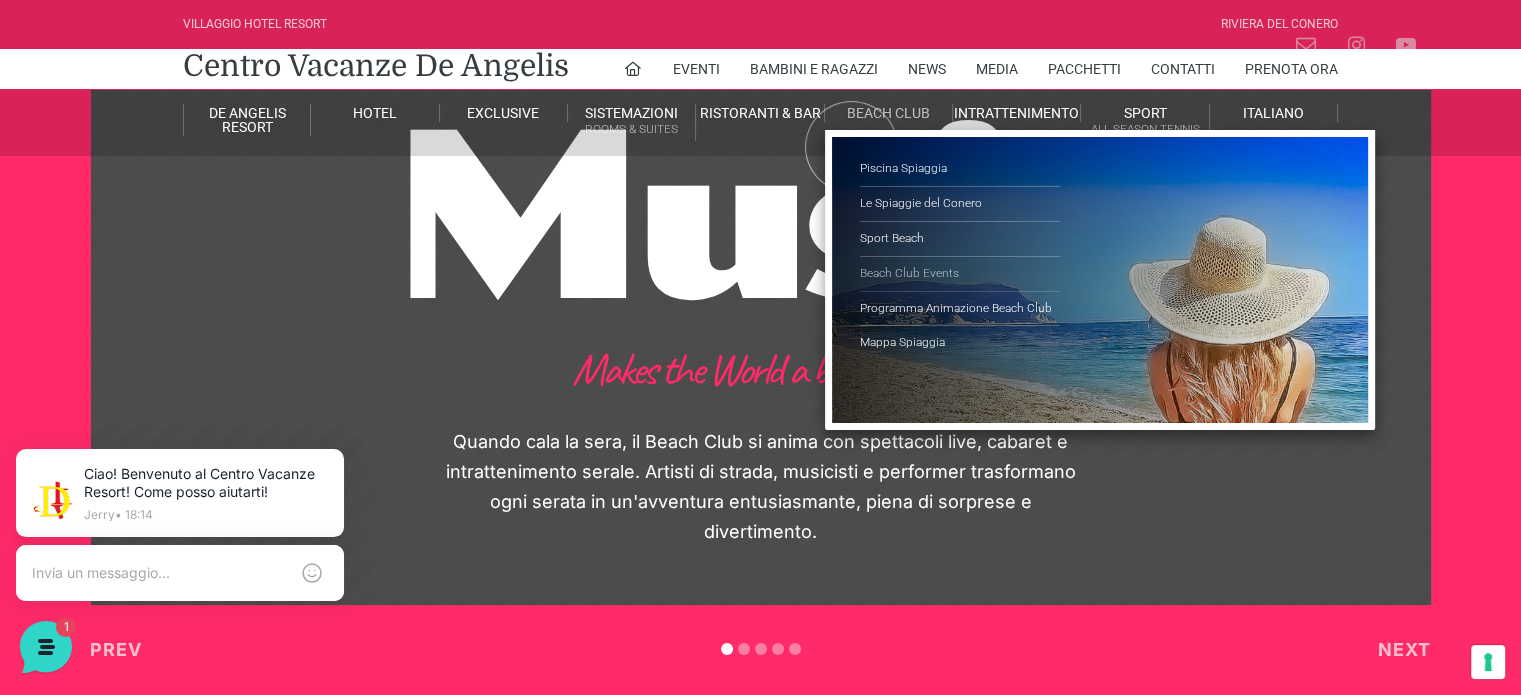 click on "Beach Club Events" at bounding box center (960, 274) 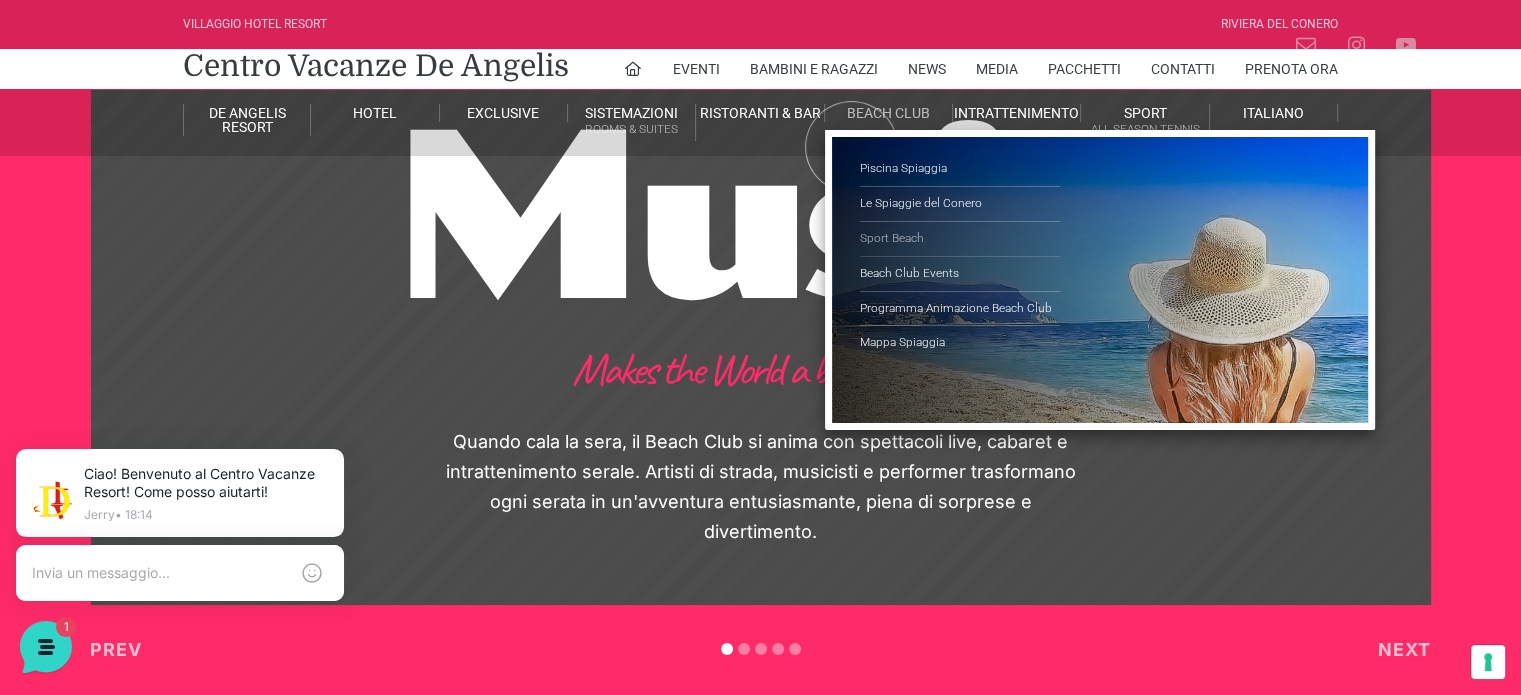 click on "Sport Beach" at bounding box center (960, 239) 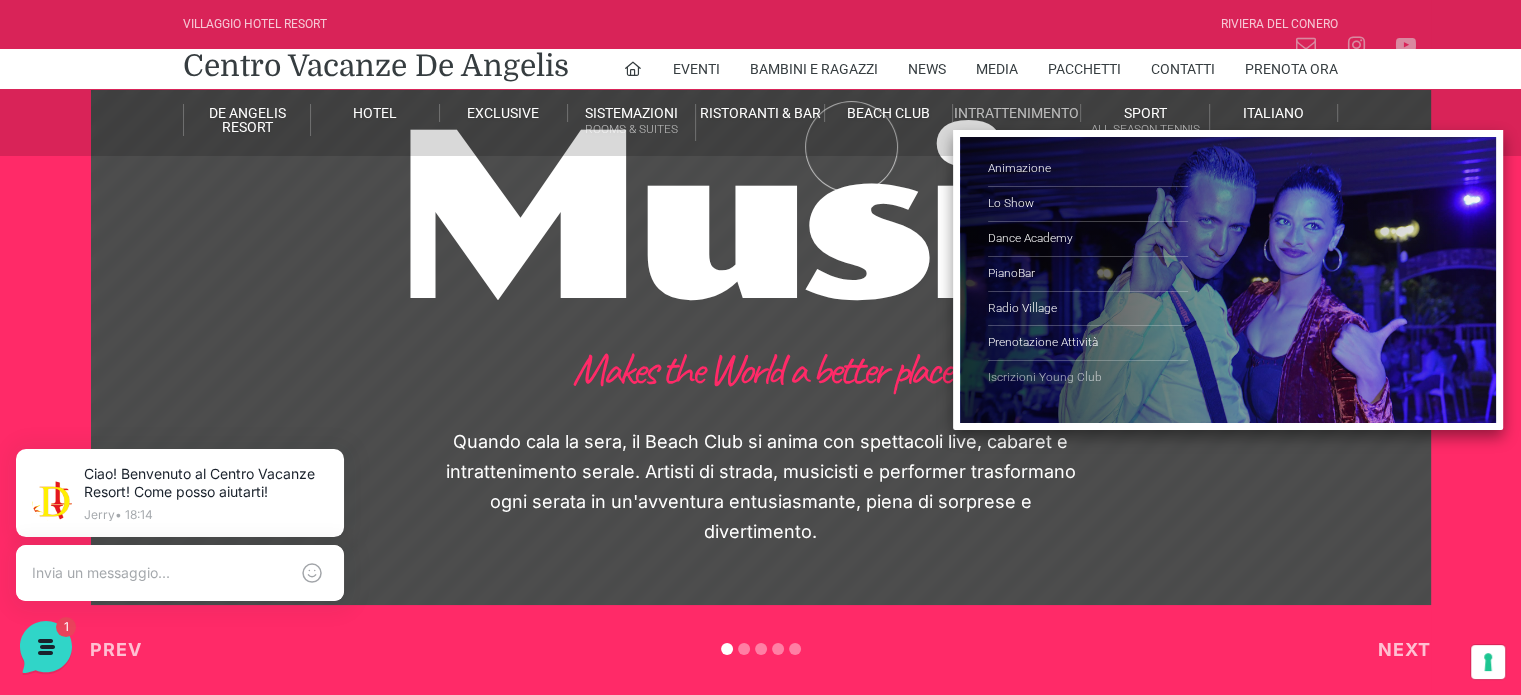 click on "Iscrizioni Young Club" at bounding box center (1088, 378) 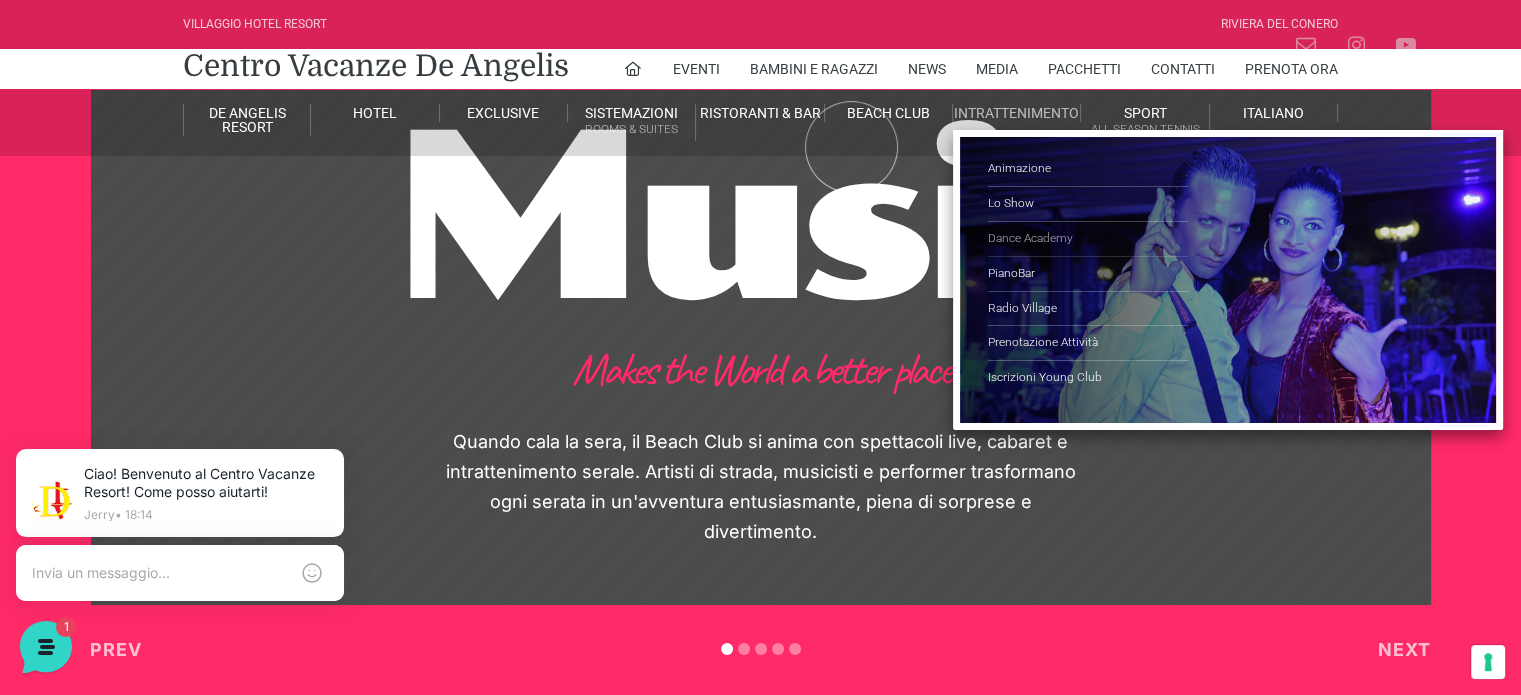 drag, startPoint x: 1050, startPoint y: 375, endPoint x: 1057, endPoint y: 240, distance: 135.18137 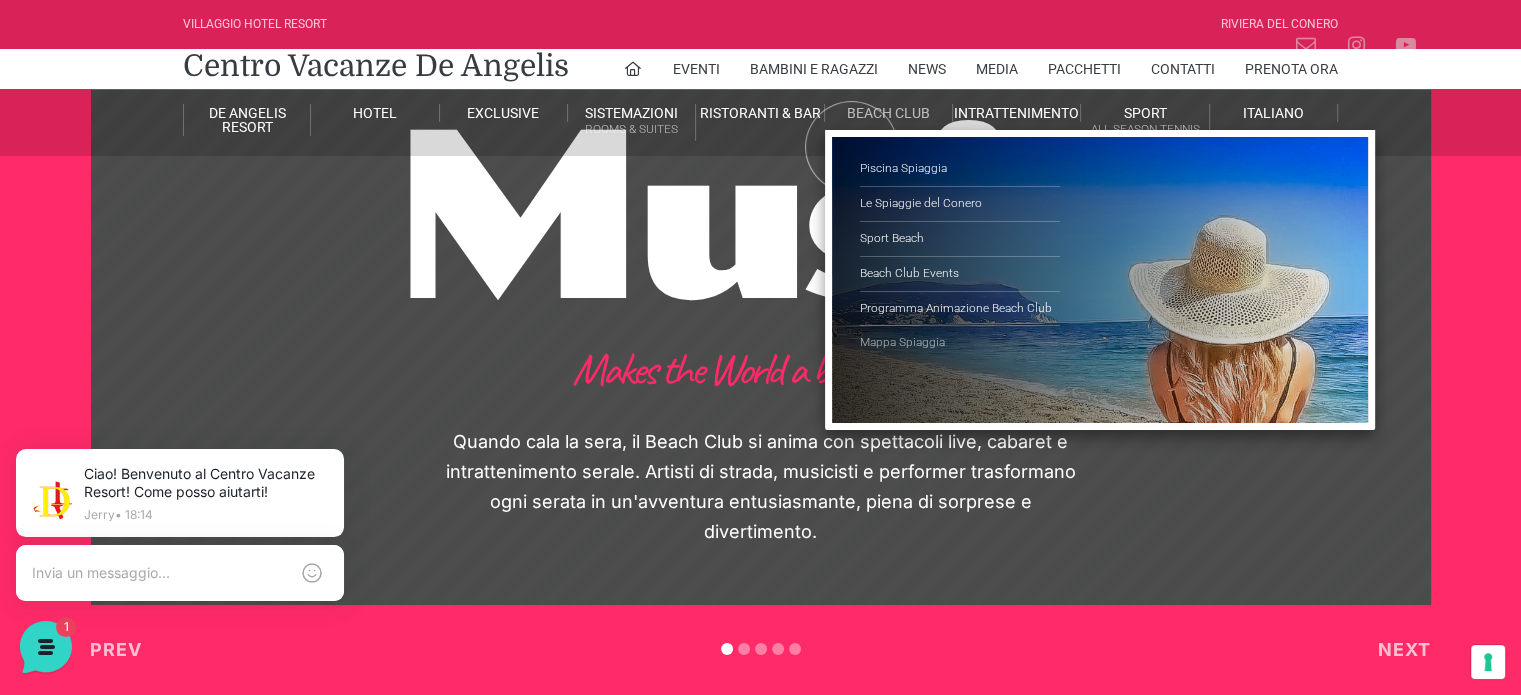 click on "Mappa Spiaggia" at bounding box center [960, 343] 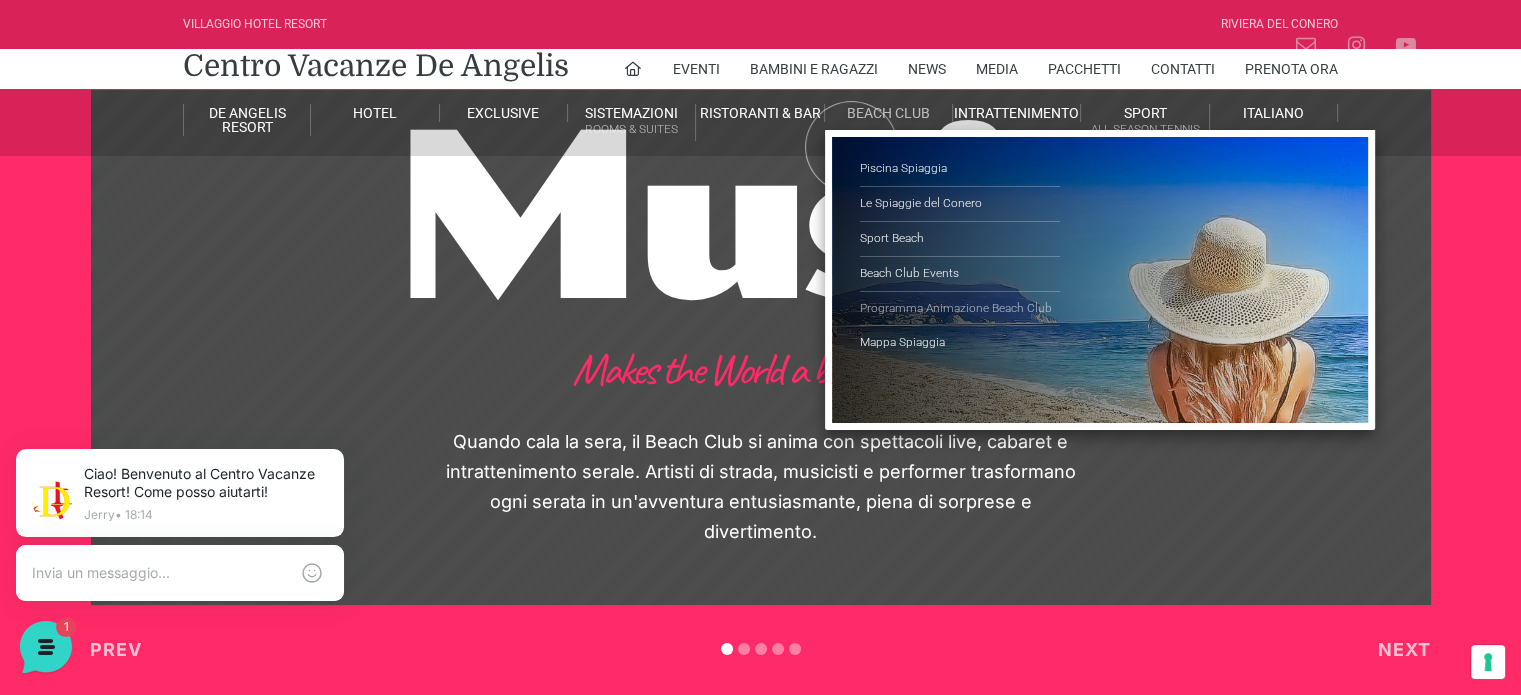drag, startPoint x: 948, startPoint y: 299, endPoint x: 919, endPoint y: 300, distance: 29.017237 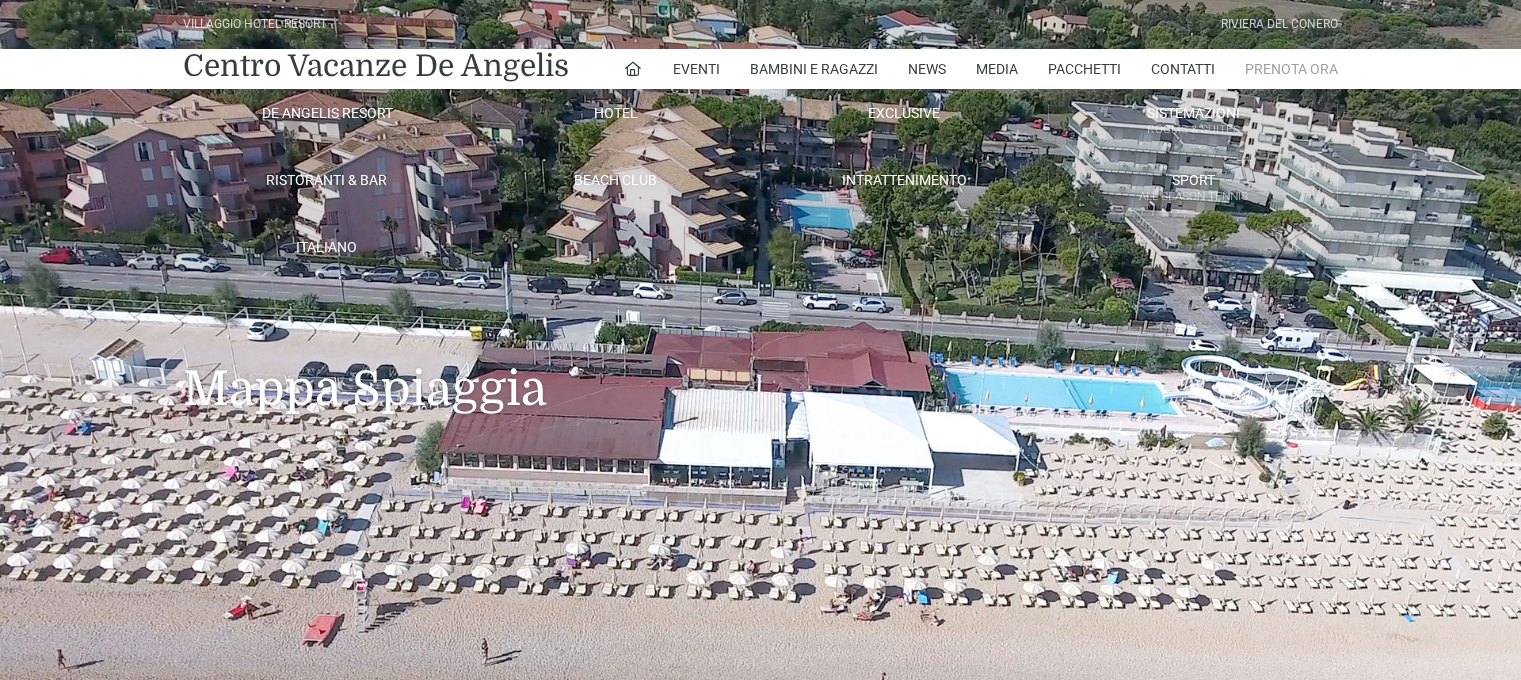 scroll, scrollTop: 0, scrollLeft: 0, axis: both 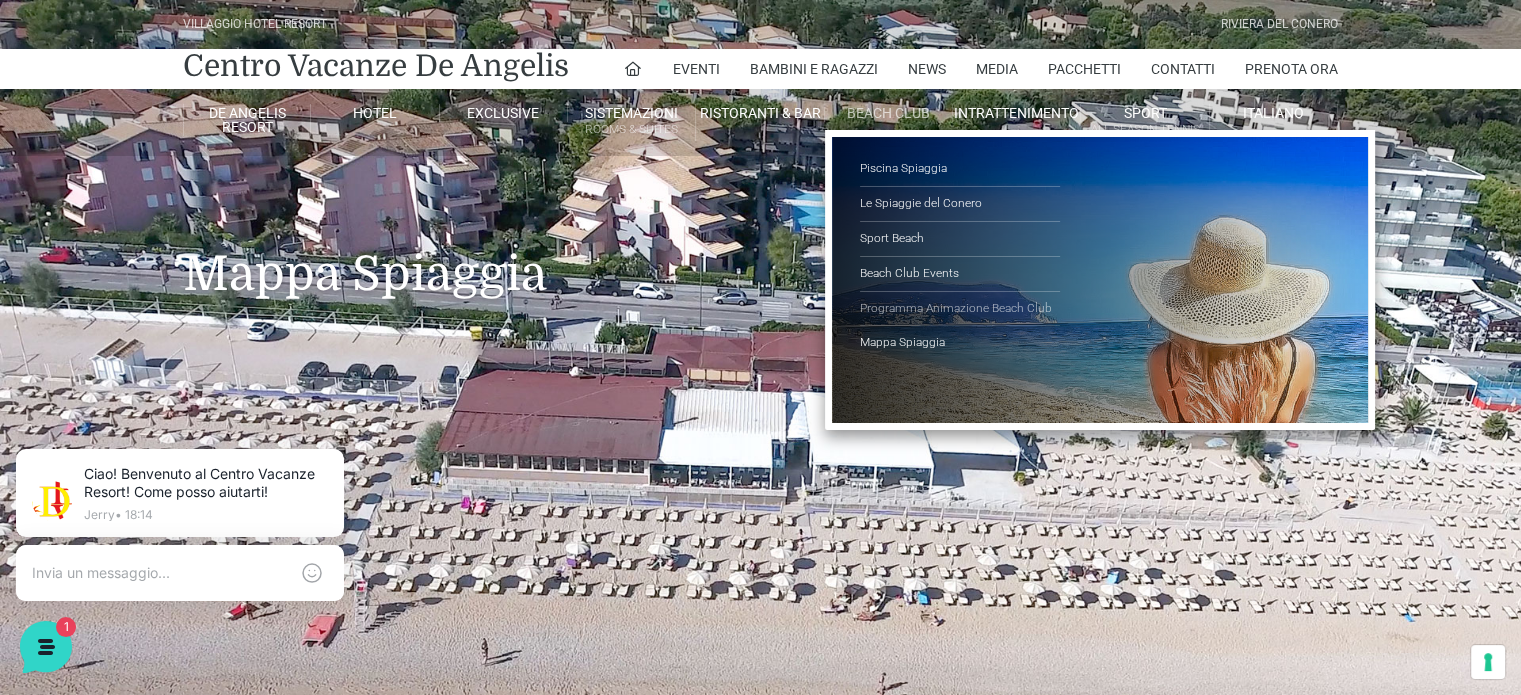 click on "Programma Animazione Beach Club" at bounding box center [960, 309] 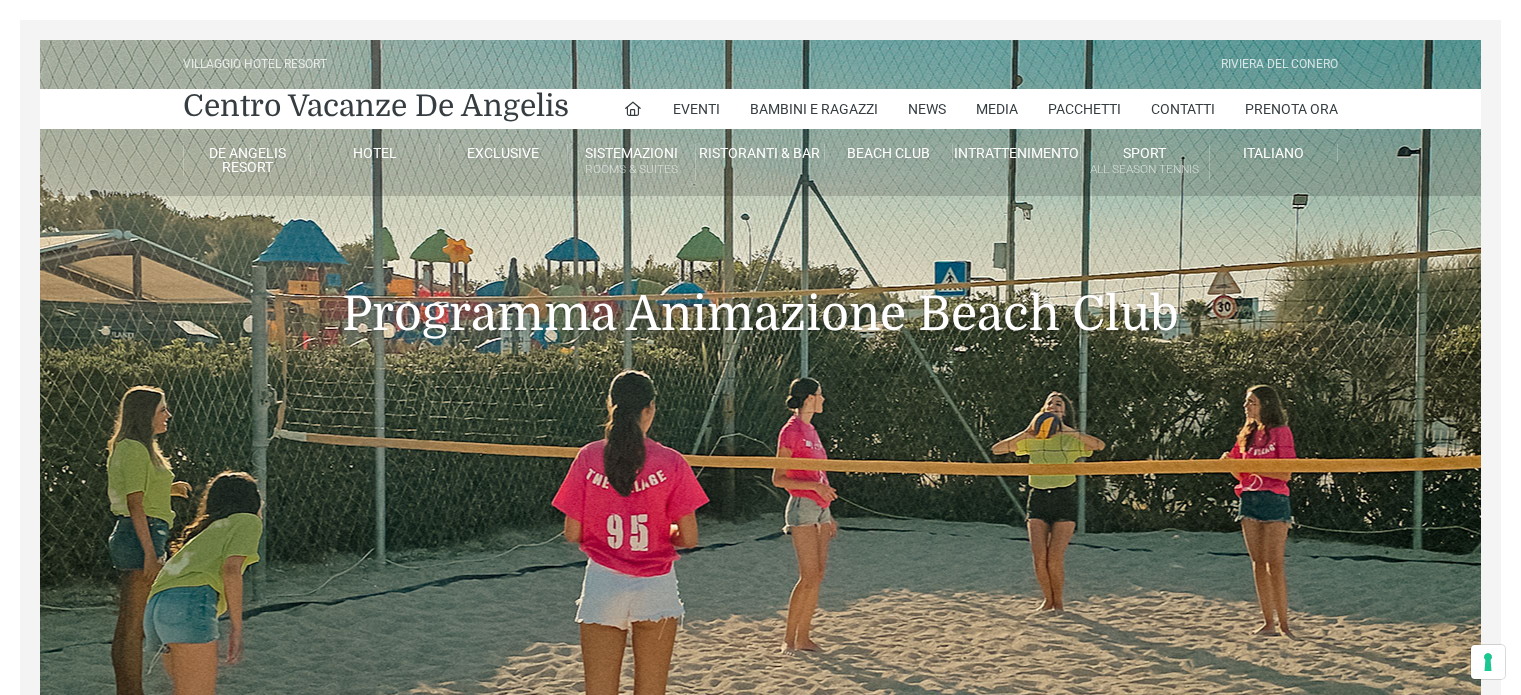 scroll, scrollTop: 0, scrollLeft: 0, axis: both 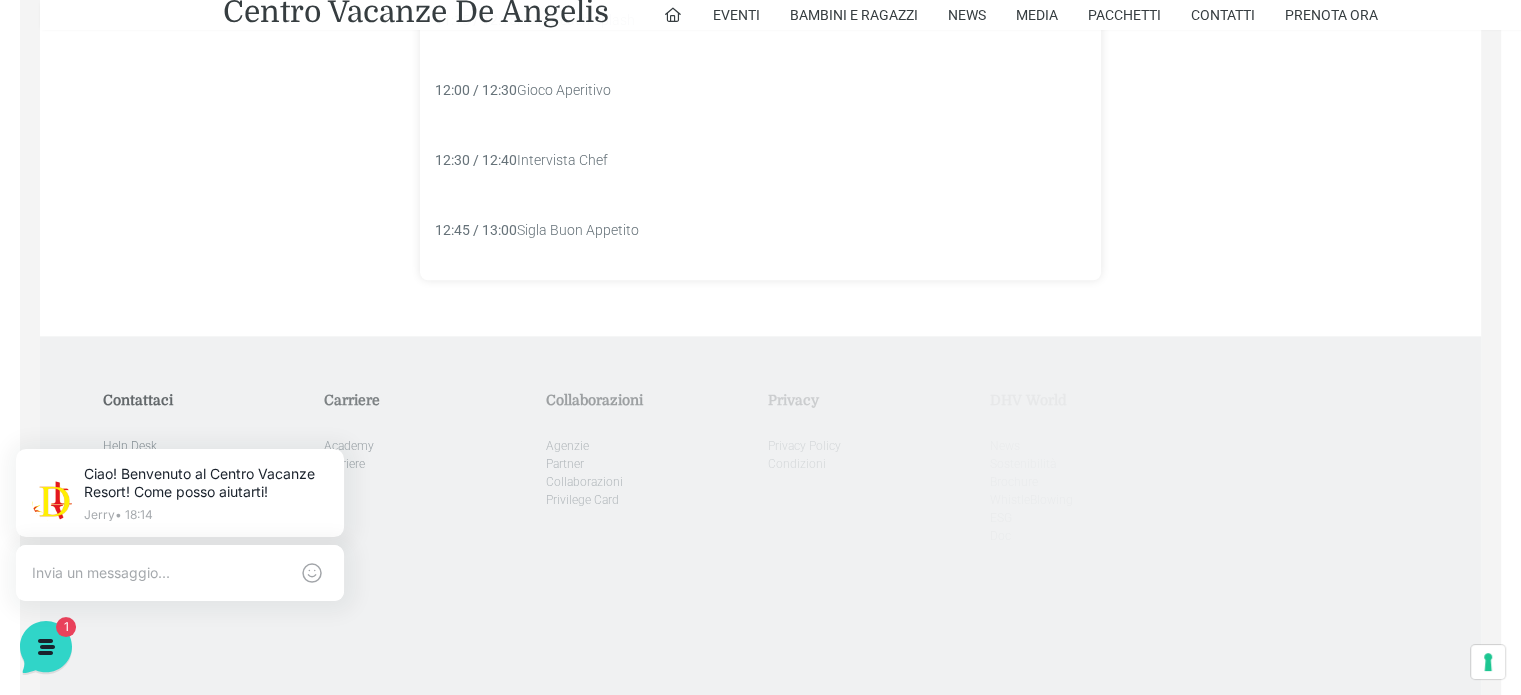 click on "Villaggio Hotel Resort
Riviera Del Conero
Centro Vacanze De Angelis
Eventi
Miss Italia
Cerimonie
Team building
Bambini e Ragazzi
Holly Beach Club
Holly Teeny Club
Holly Young Club
Piscine
Iscrizioni Holly Club
News
Media
Pacchetti
Contatti
Prenota Ora
De Angelis Resort
Parco Piscine
Oasi Naturale
Cappellina
Sala Convegni
Le Marche
Store
Concierge
Colonnina Ricarica
Mappa del Villaggio
Hotel
Suite Prestige
Camera Prestige
Camera Suite H
Sala Meeting
Exclusive
Villa Luxury
Dimora Padronale
Villa 601 Alpine
Villa Classic
Bilocale Garden Gold
Sistemazioni Rooms & Suites
Villa Trilocale Deluxe Numana
Villa Trilocale Deluxe Private Garden
Villa Bilocale Deluxe
Appartamento Trilocale Garden" at bounding box center (760, -634) 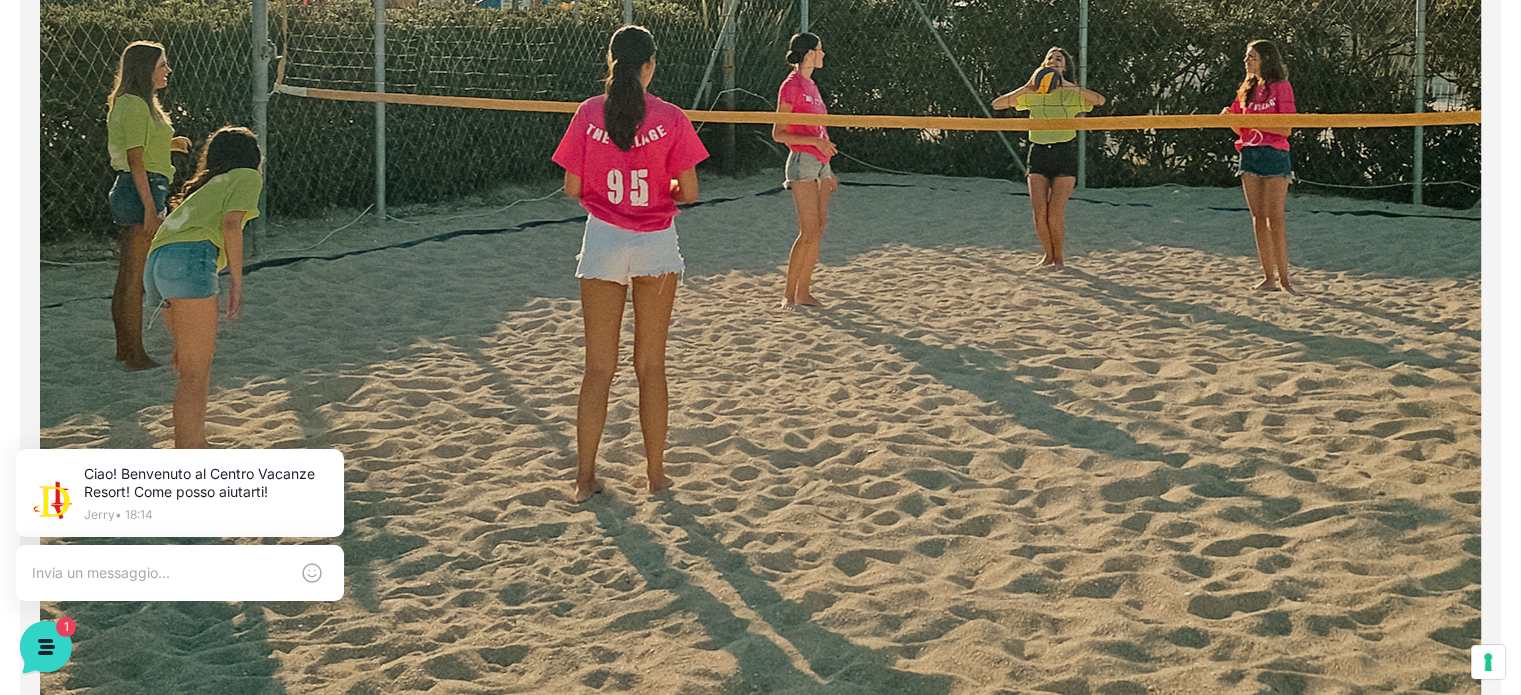 scroll, scrollTop: 0, scrollLeft: 0, axis: both 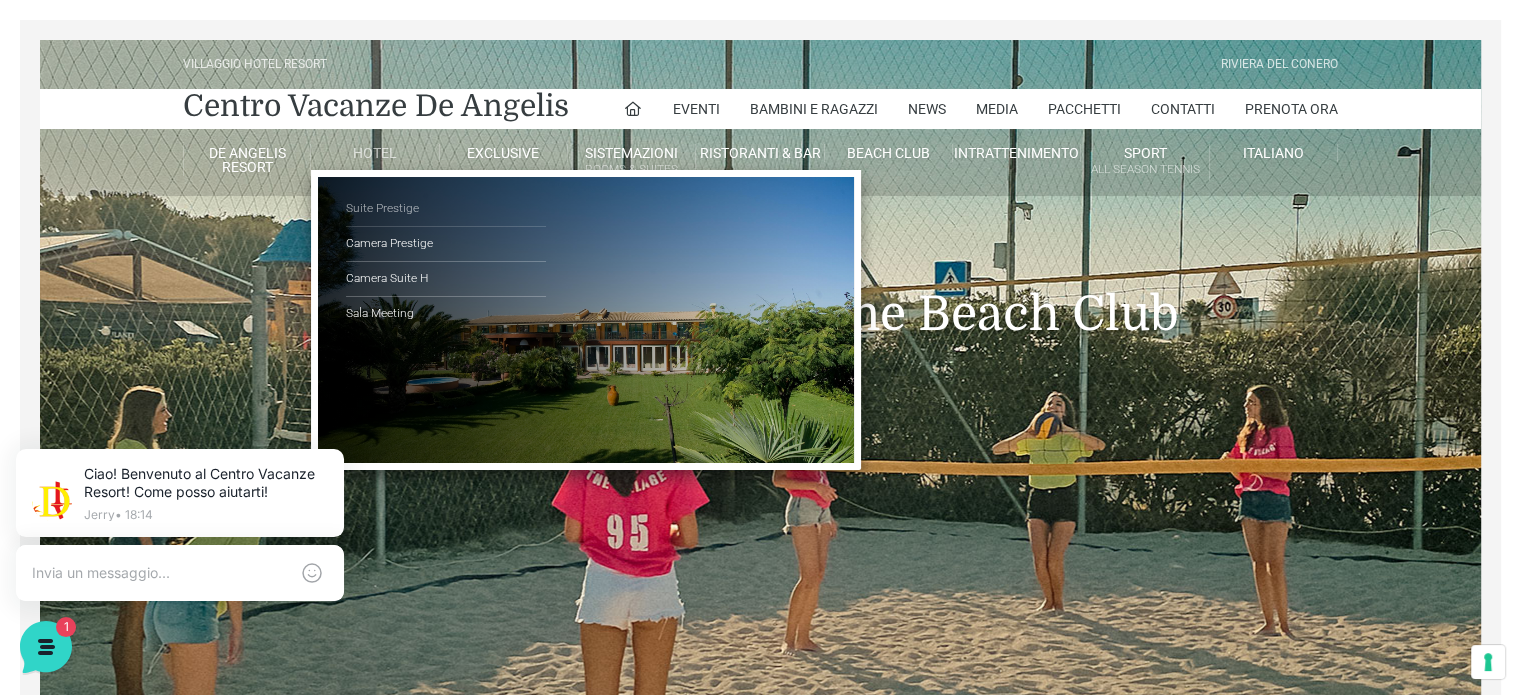 click on "Suite Prestige" at bounding box center (446, 209) 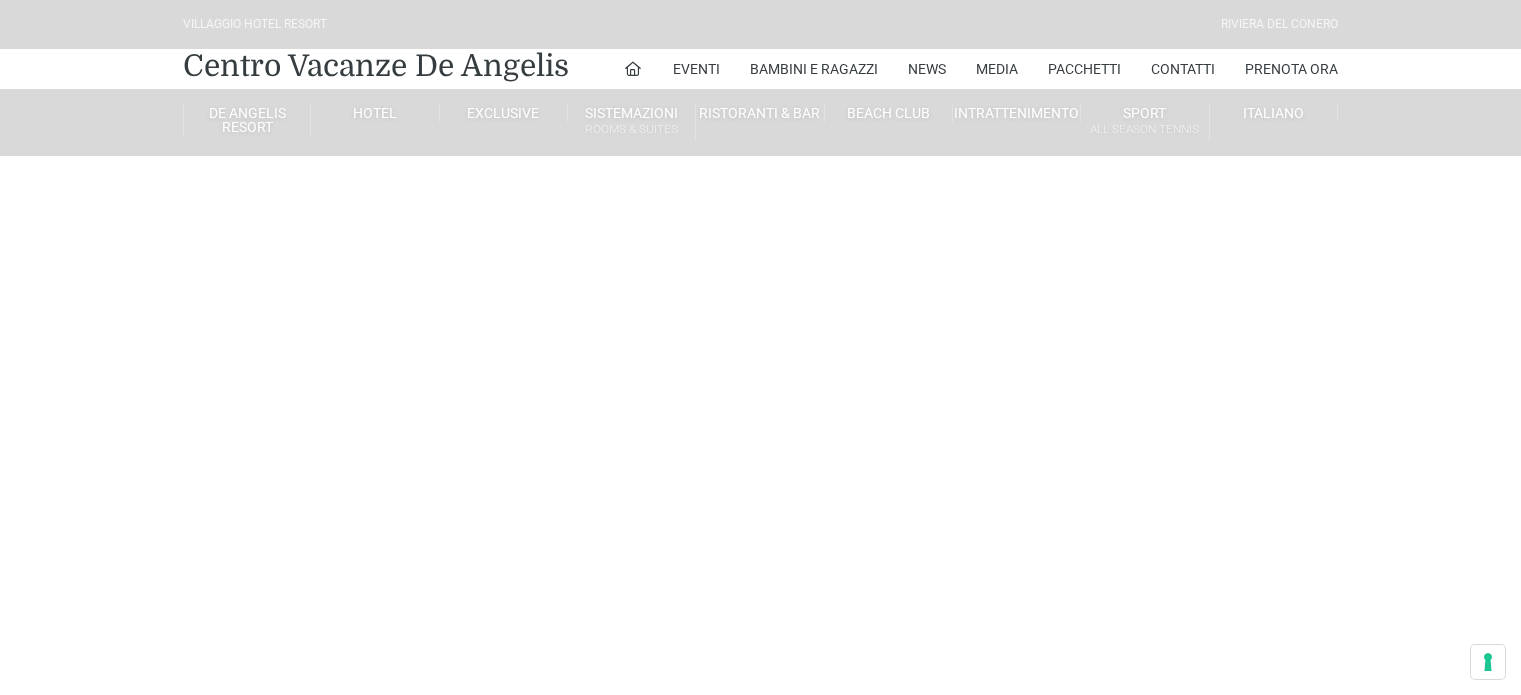 scroll, scrollTop: 0, scrollLeft: 0, axis: both 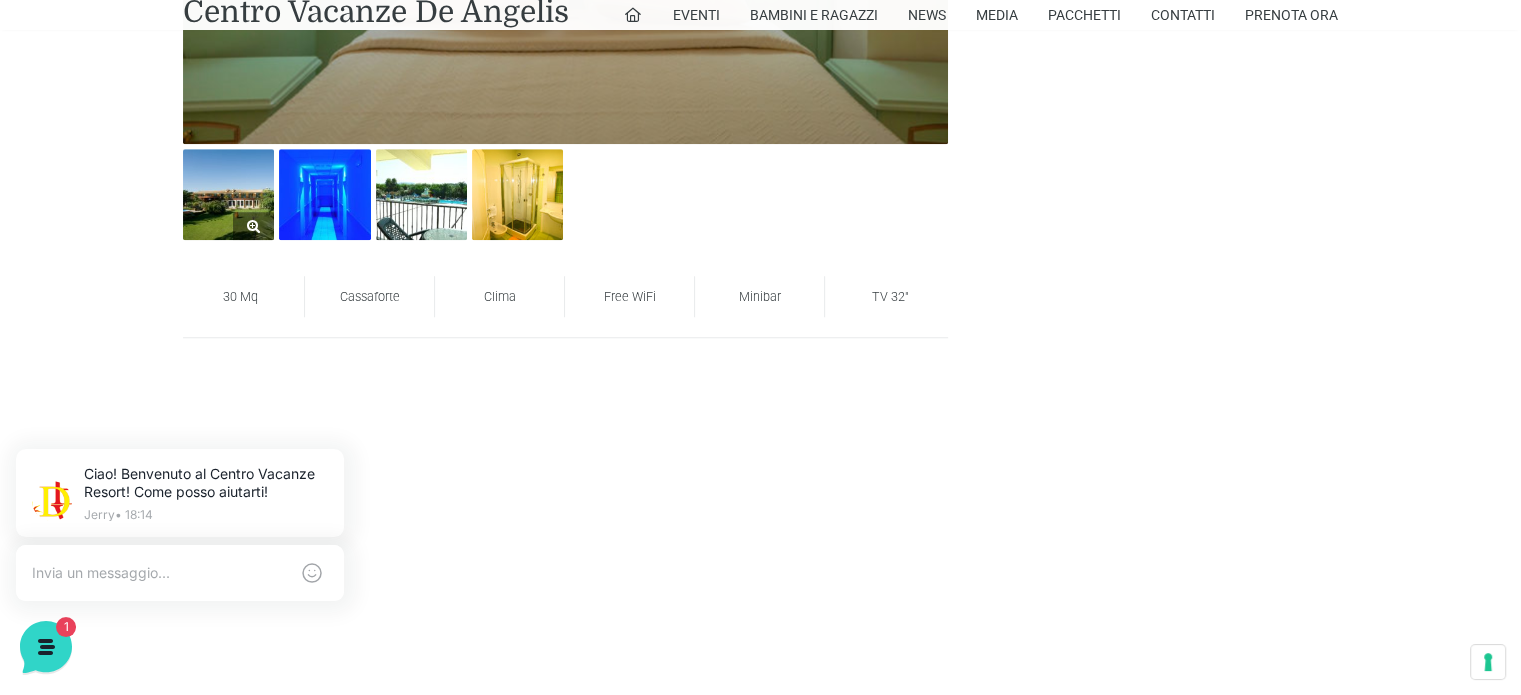 click at bounding box center [228, 194] 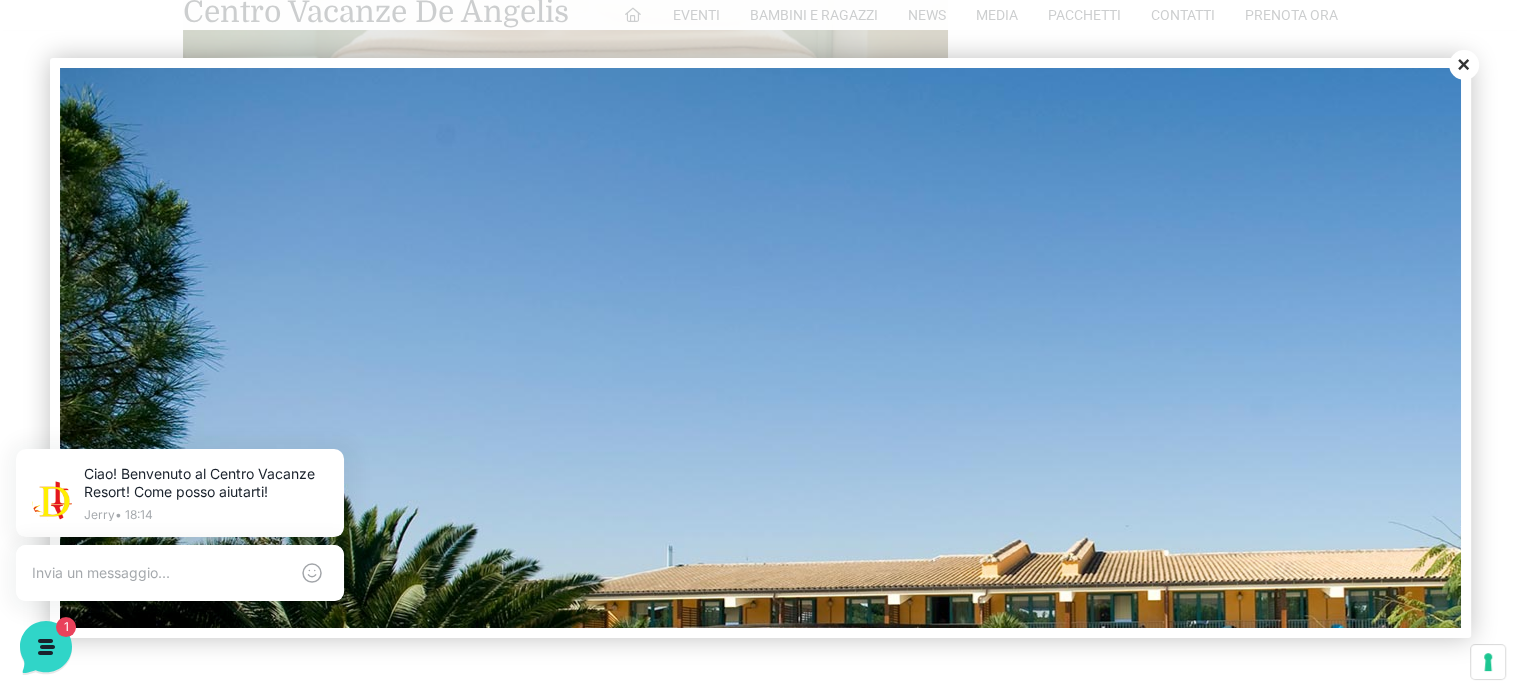 scroll, scrollTop: 0, scrollLeft: 0, axis: both 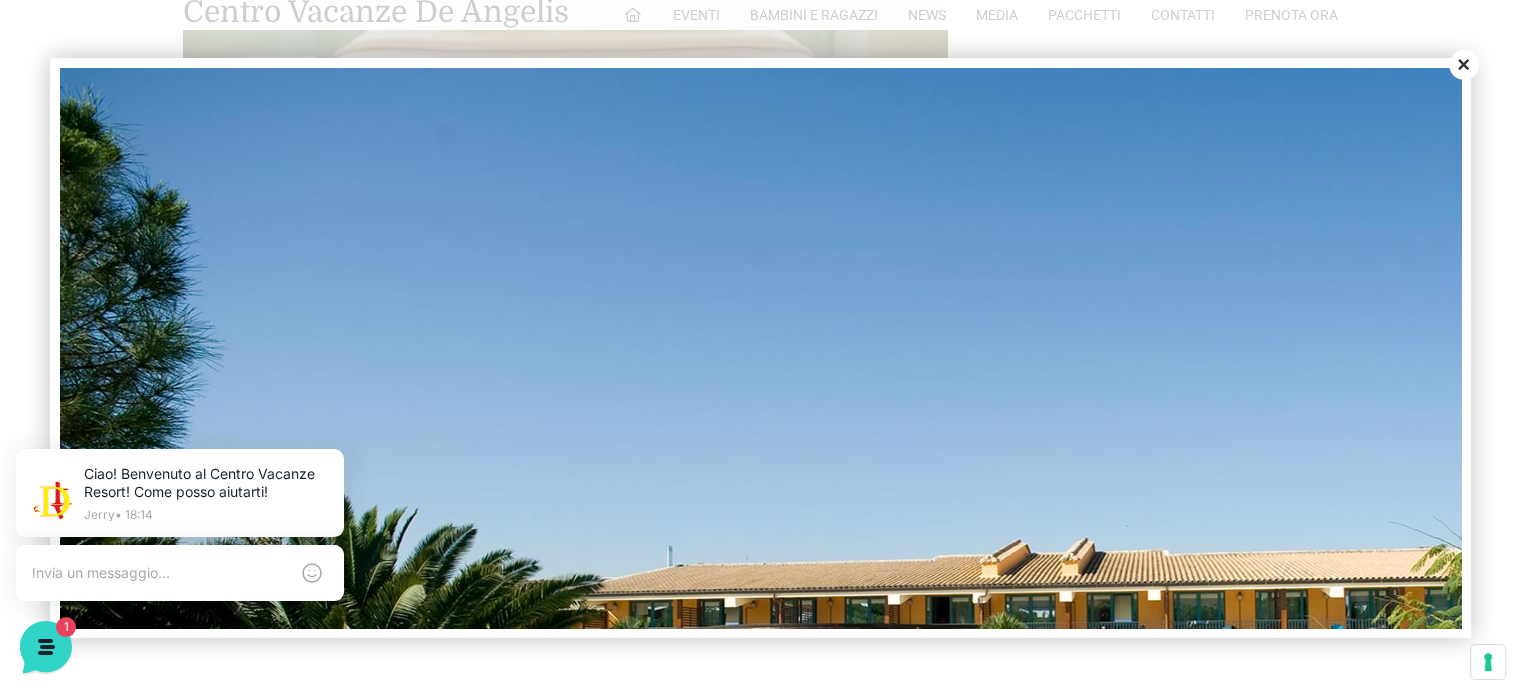 click on "Close" at bounding box center (1464, 65) 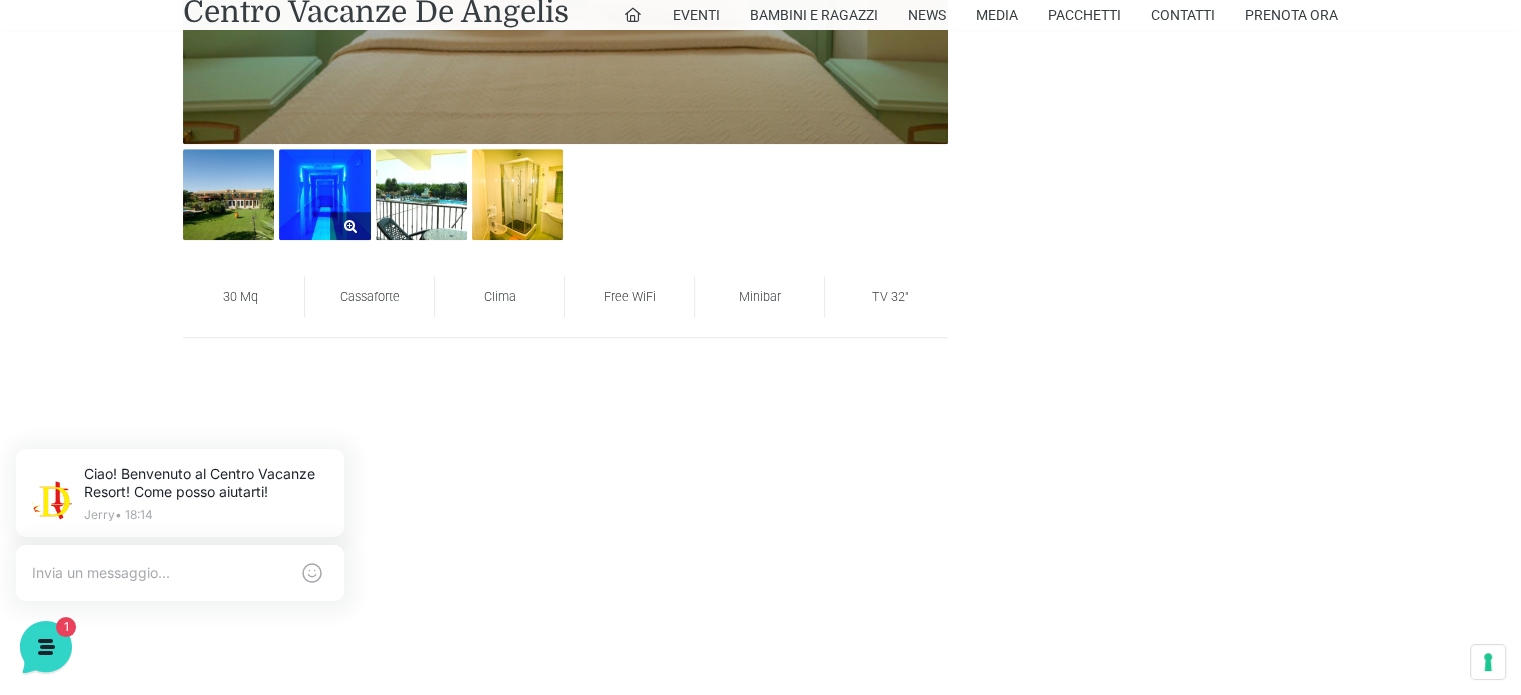click at bounding box center (324, 194) 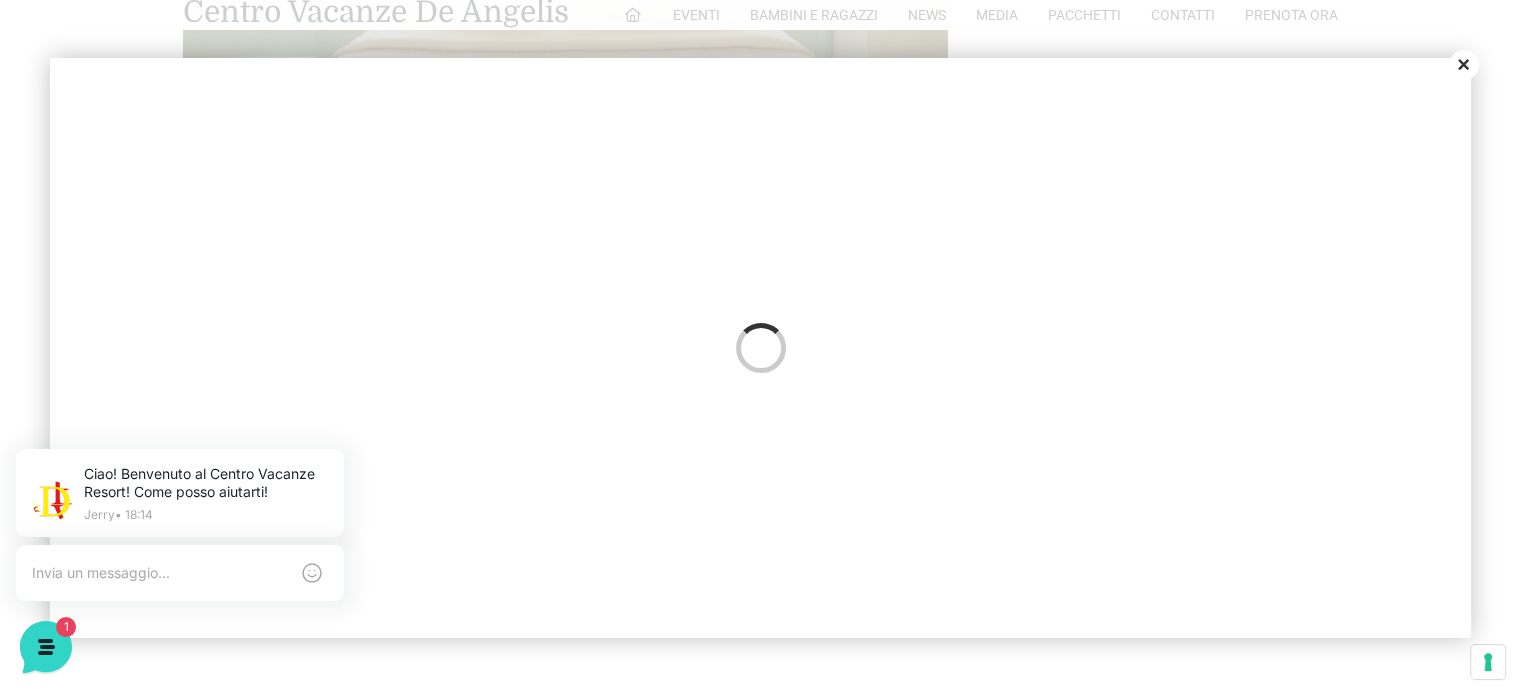 scroll, scrollTop: 0, scrollLeft: 0, axis: both 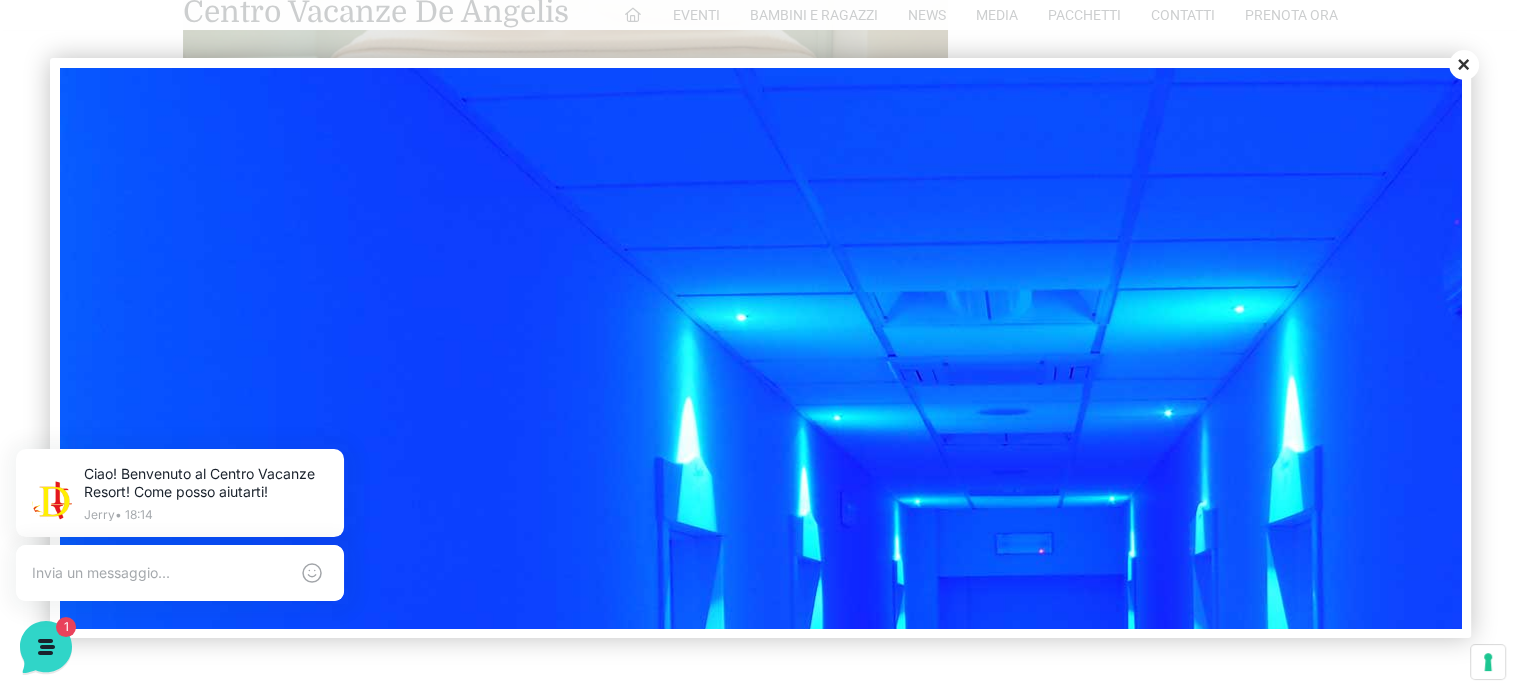 click on "Close" at bounding box center (1464, 65) 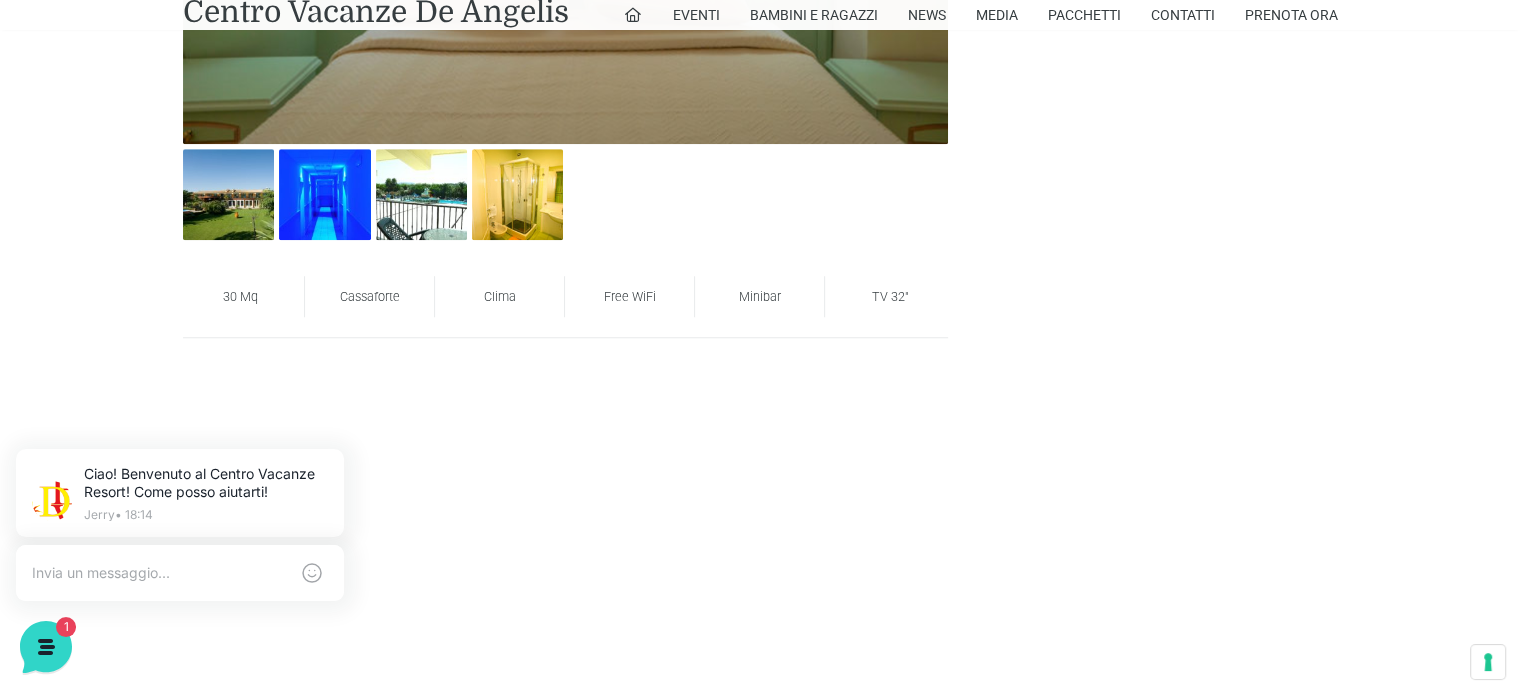 click on "Cassaforte" at bounding box center (370, 296) 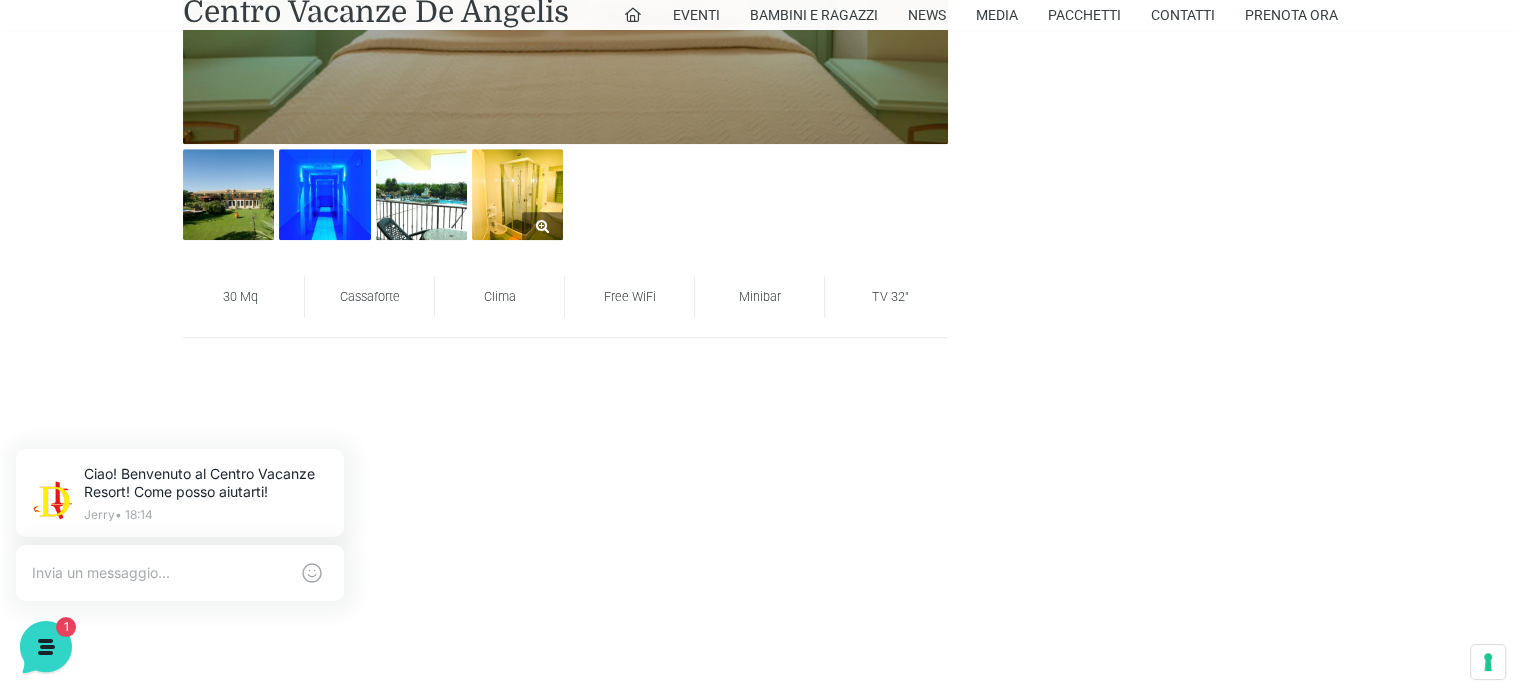 click at bounding box center [517, 194] 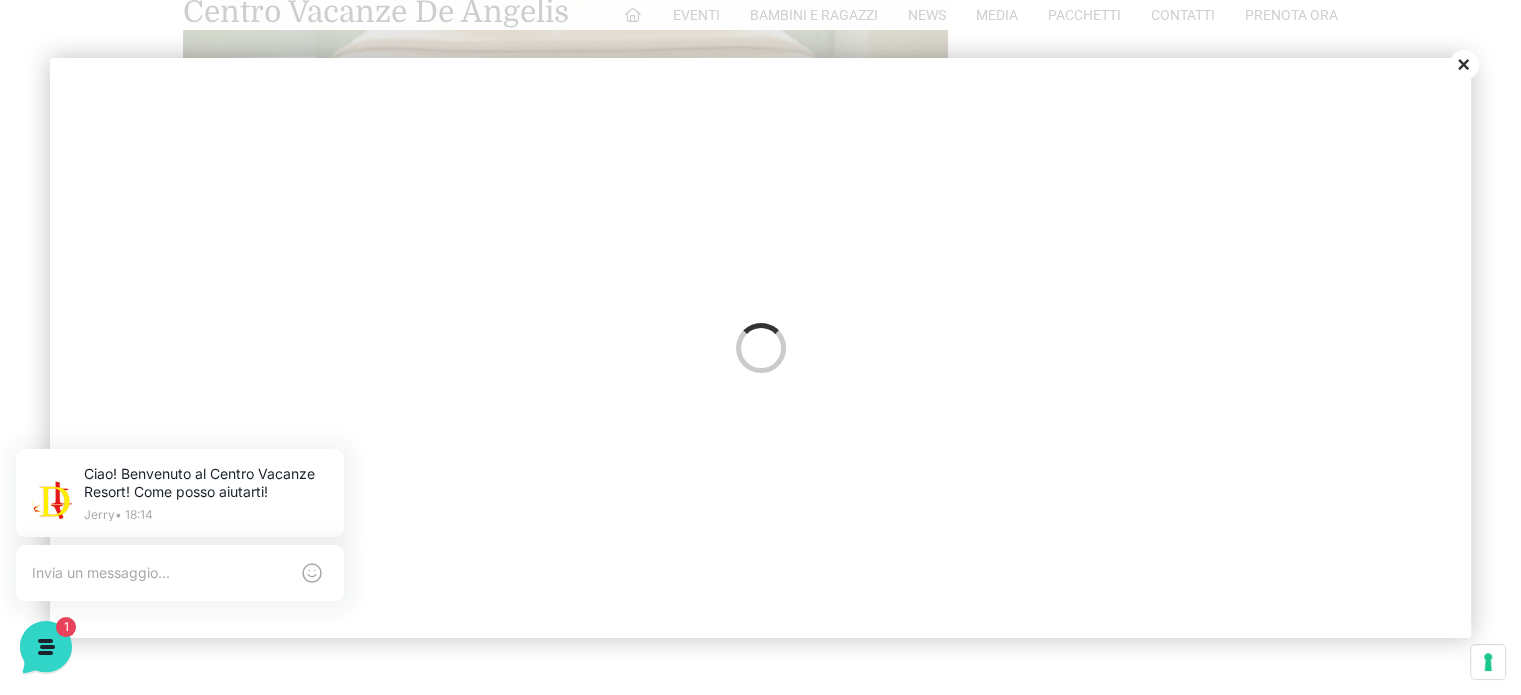 scroll, scrollTop: 0, scrollLeft: 0, axis: both 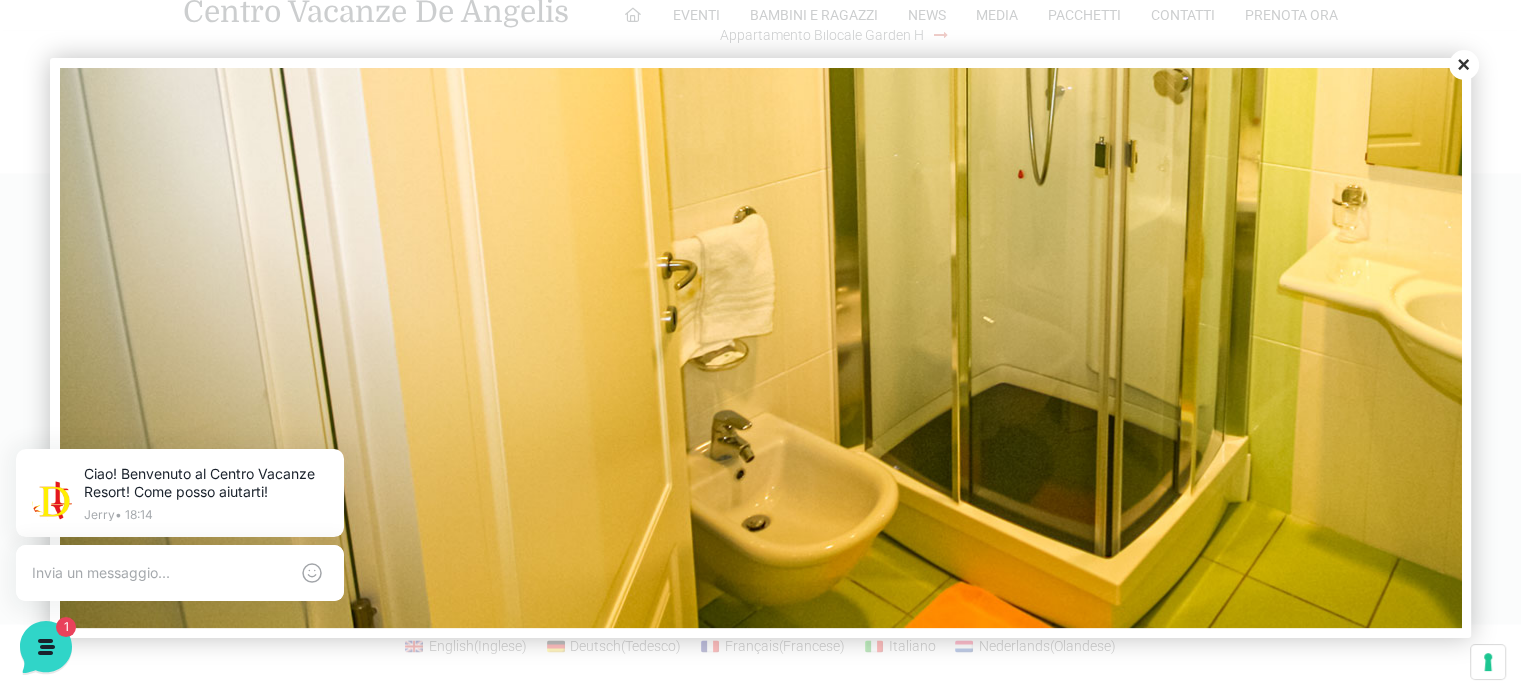 click on "Close" at bounding box center [1464, 65] 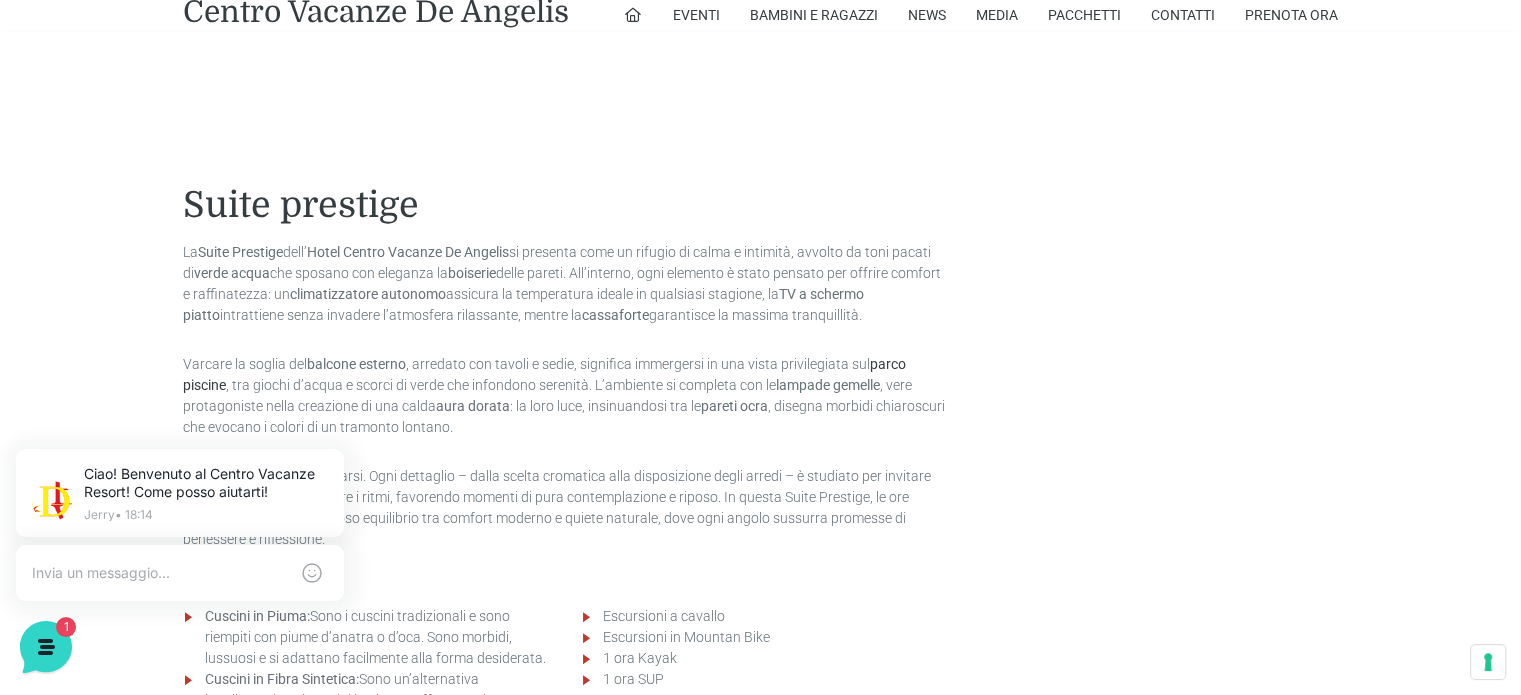 scroll, scrollTop: 2051, scrollLeft: 0, axis: vertical 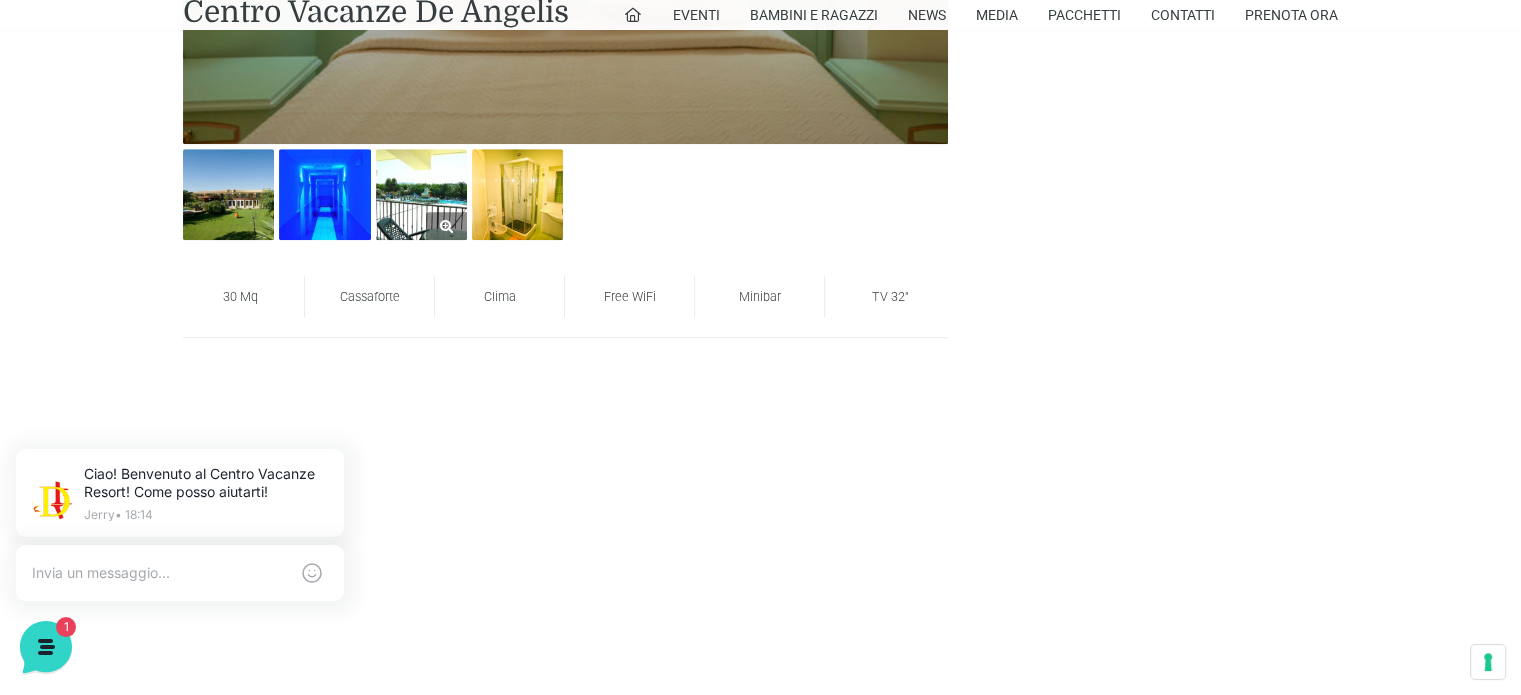 click at bounding box center [421, 194] 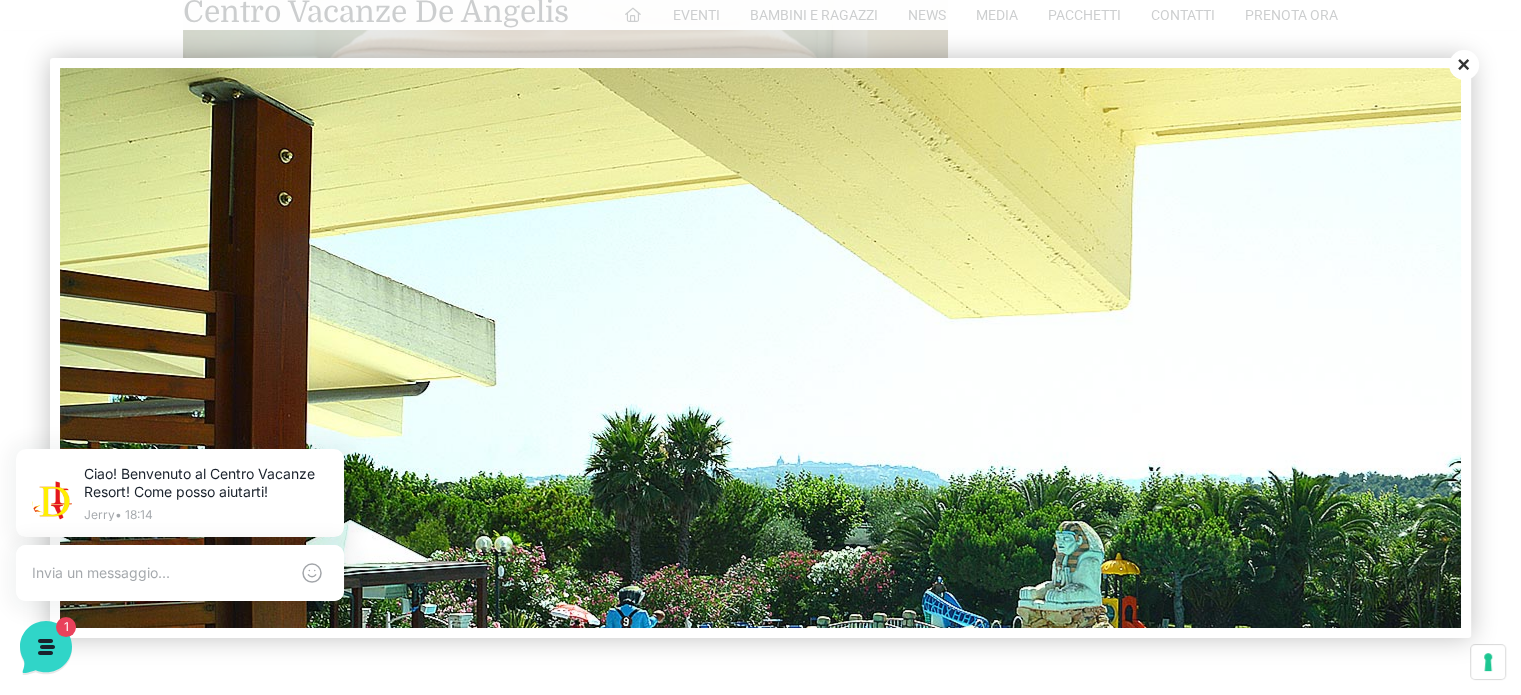 scroll, scrollTop: 0, scrollLeft: 0, axis: both 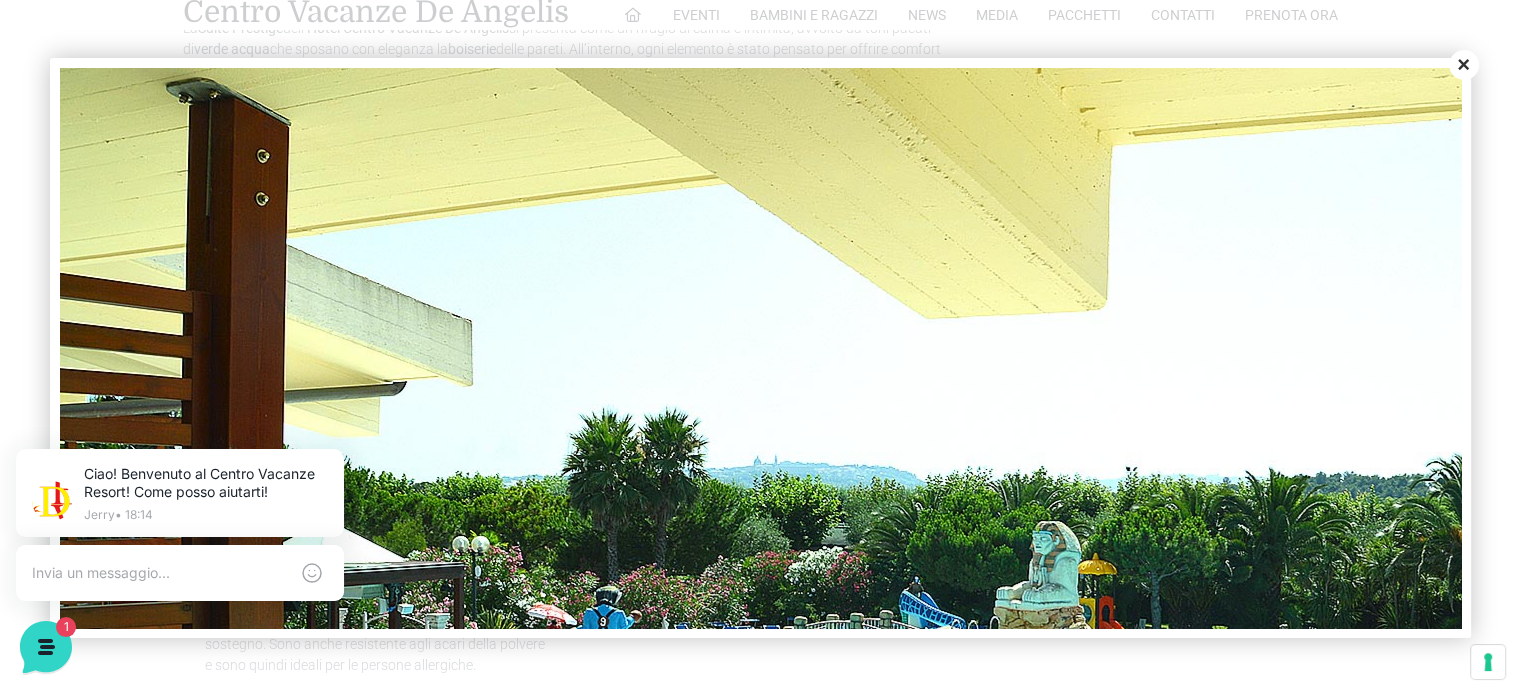 click at bounding box center [997, 607] 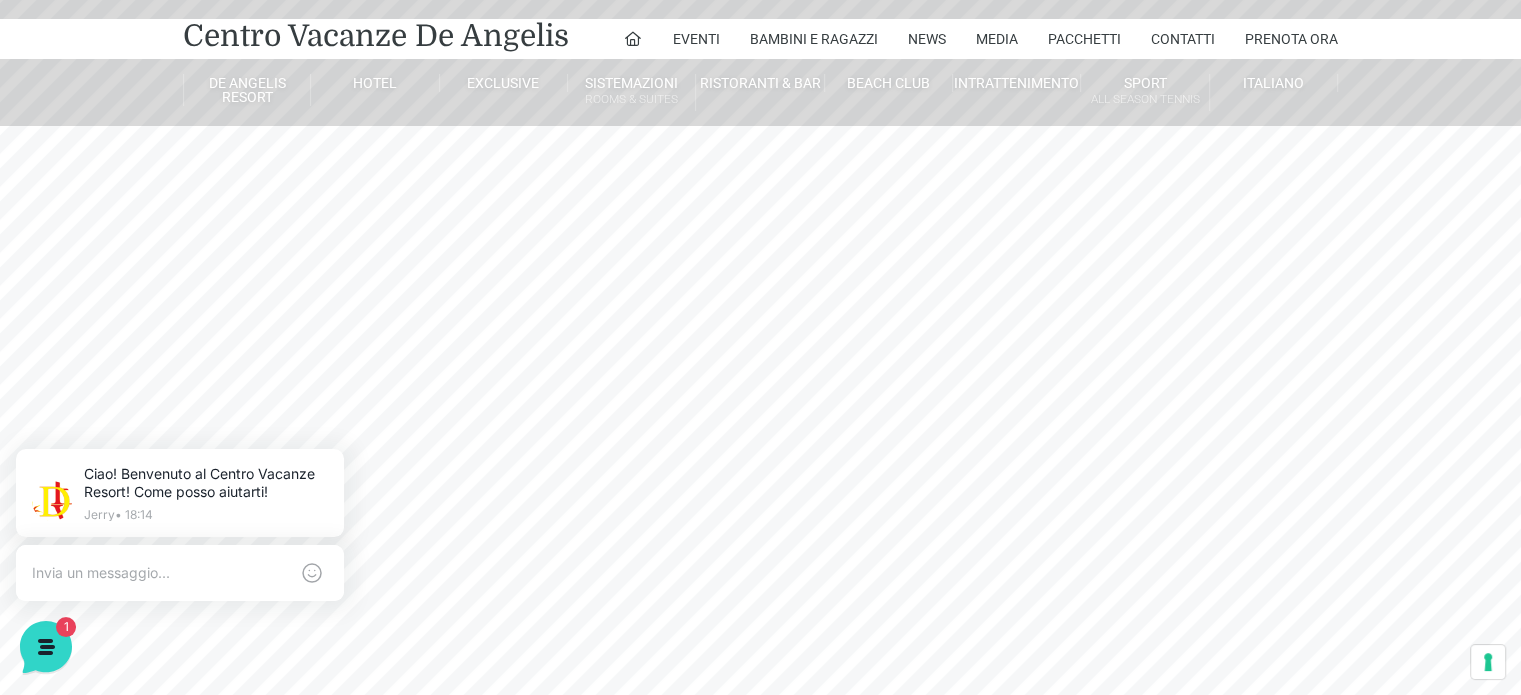 scroll, scrollTop: 0, scrollLeft: 0, axis: both 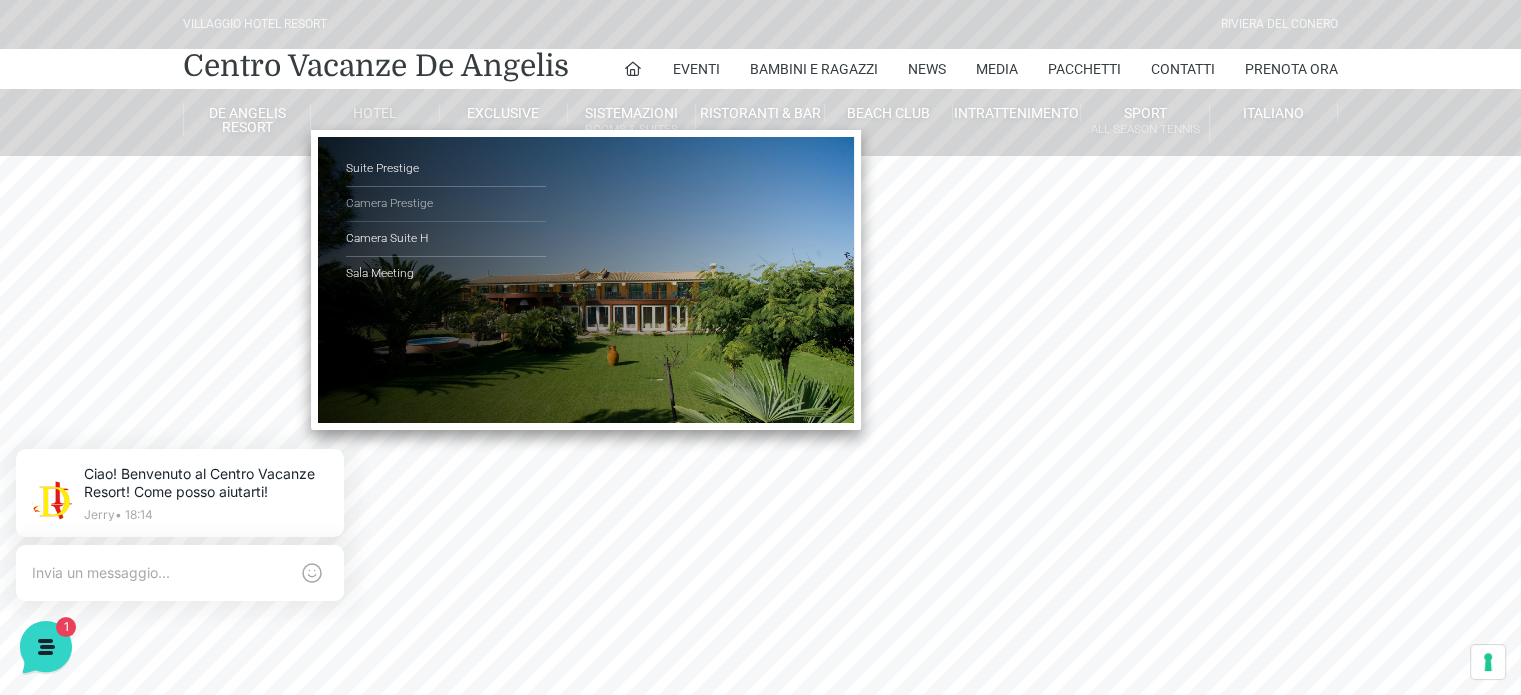 click on "Camera Prestige" at bounding box center (446, 204) 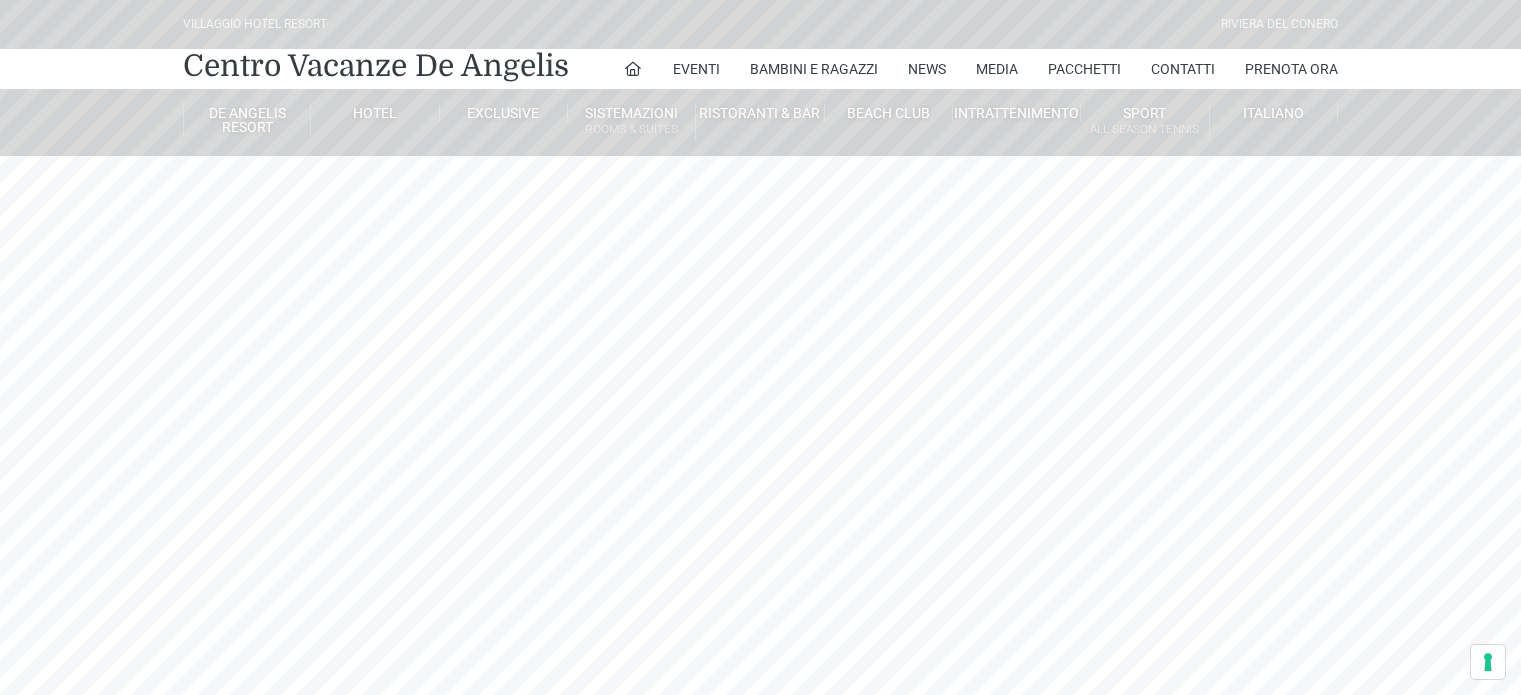 scroll, scrollTop: 0, scrollLeft: 0, axis: both 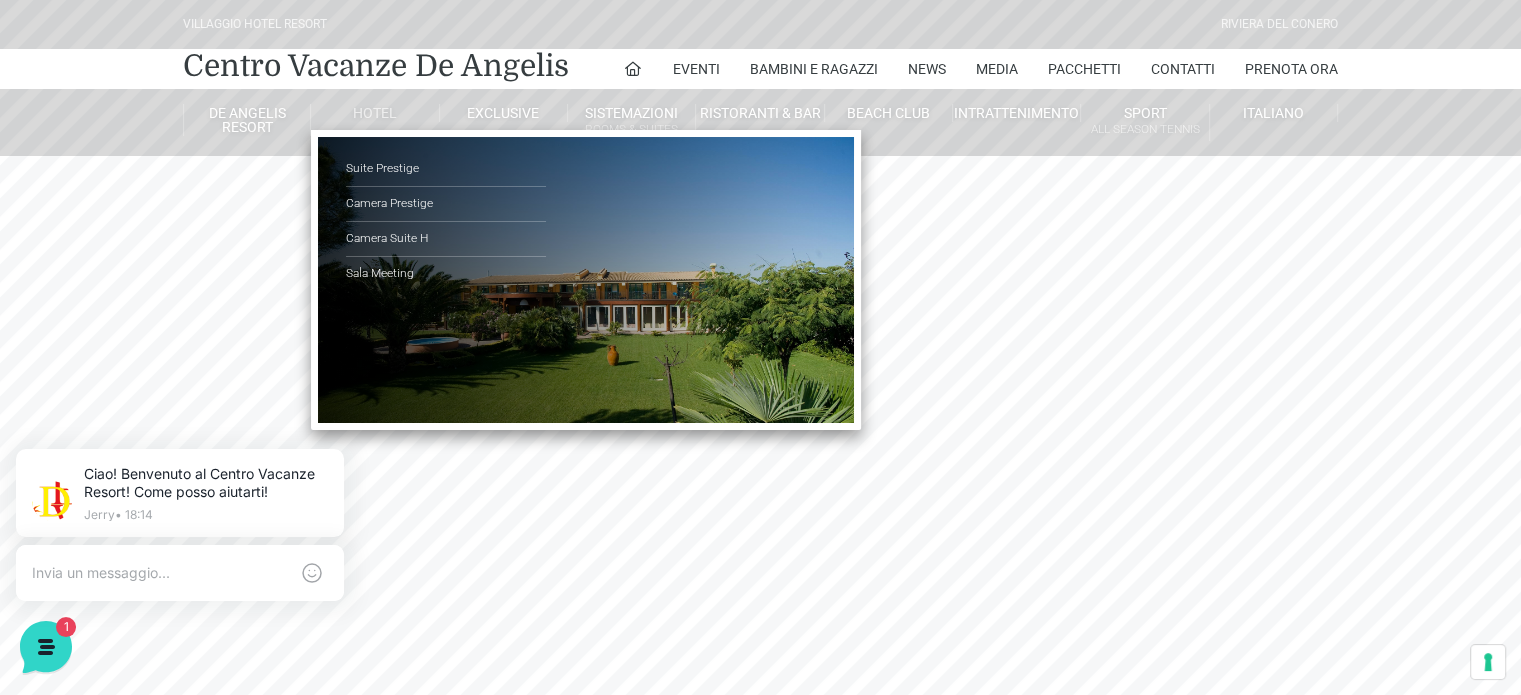 click on "Hotel" at bounding box center (375, 113) 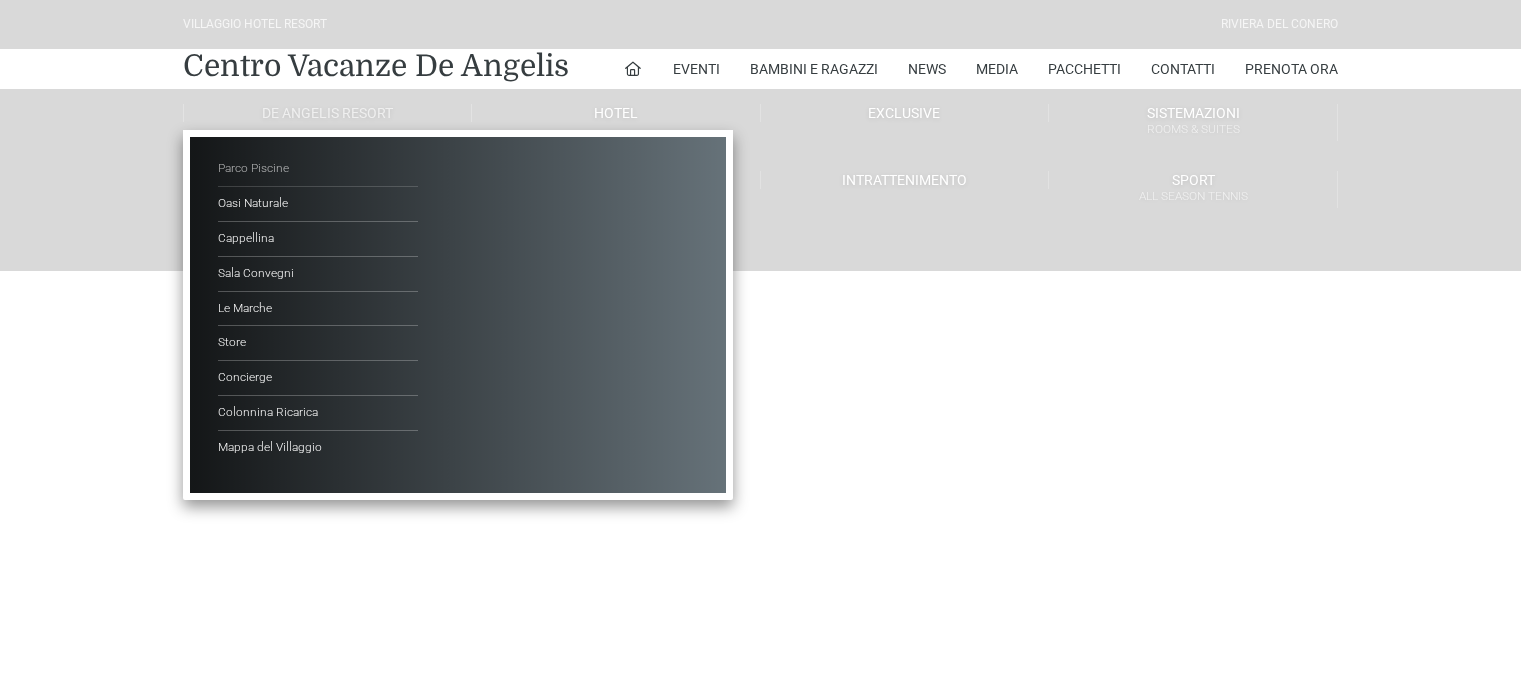 scroll, scrollTop: 0, scrollLeft: 0, axis: both 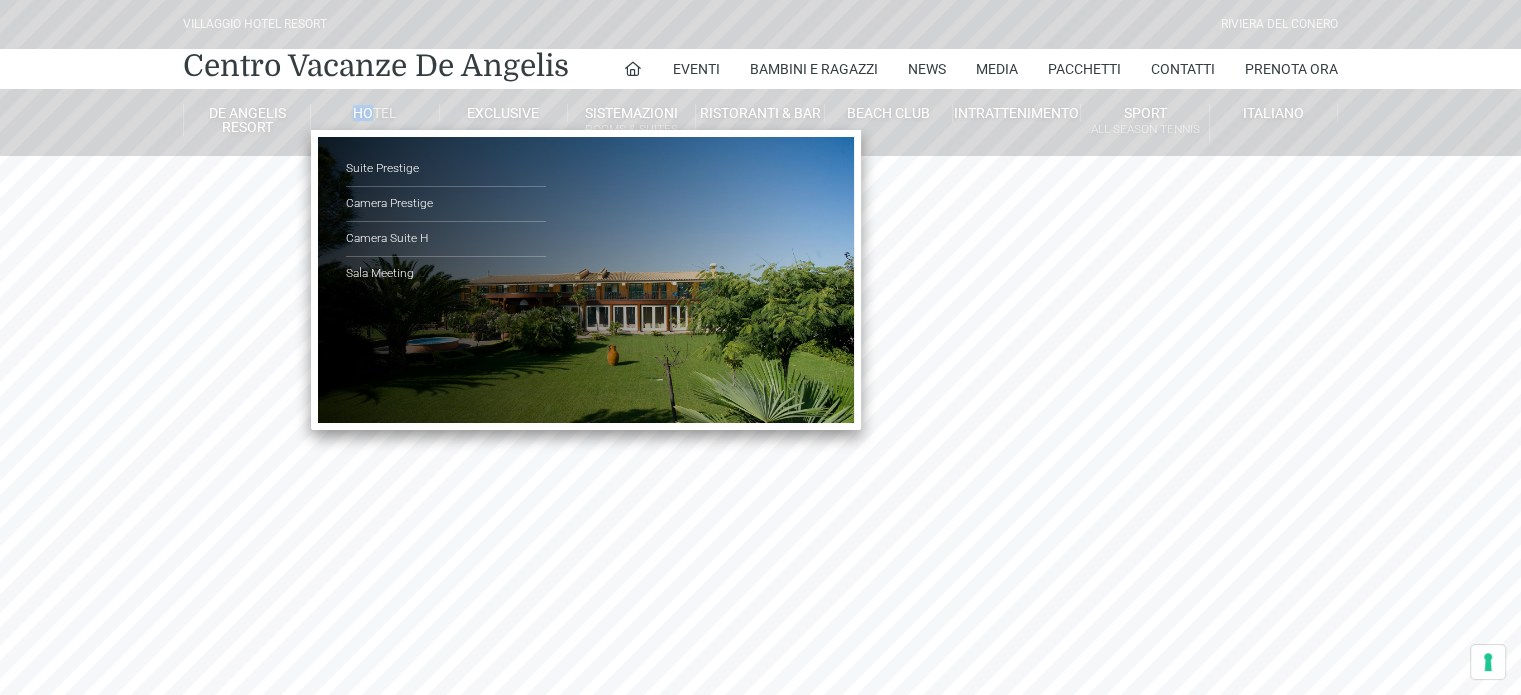 drag, startPoint x: 712, startPoint y: 245, endPoint x: 372, endPoint y: 112, distance: 365.08765 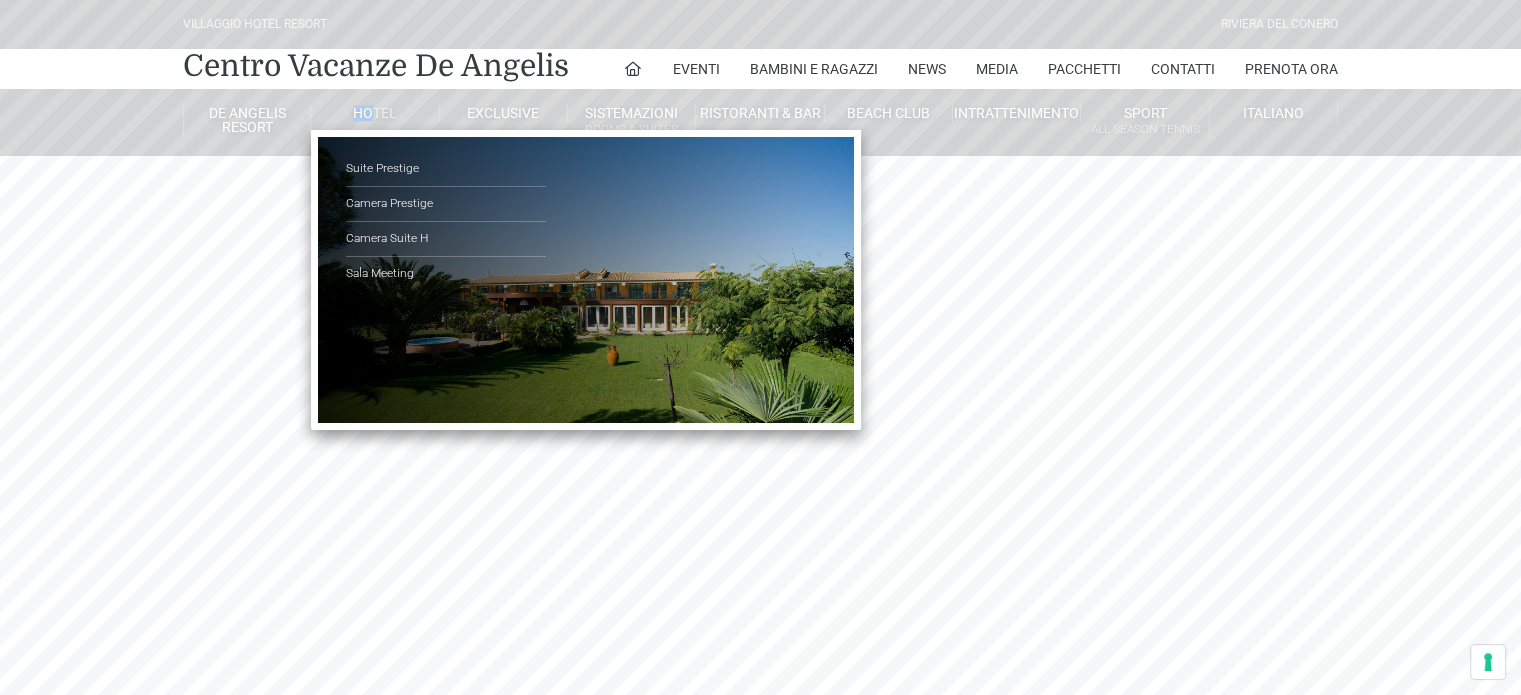 click on "Hotel" at bounding box center (375, 113) 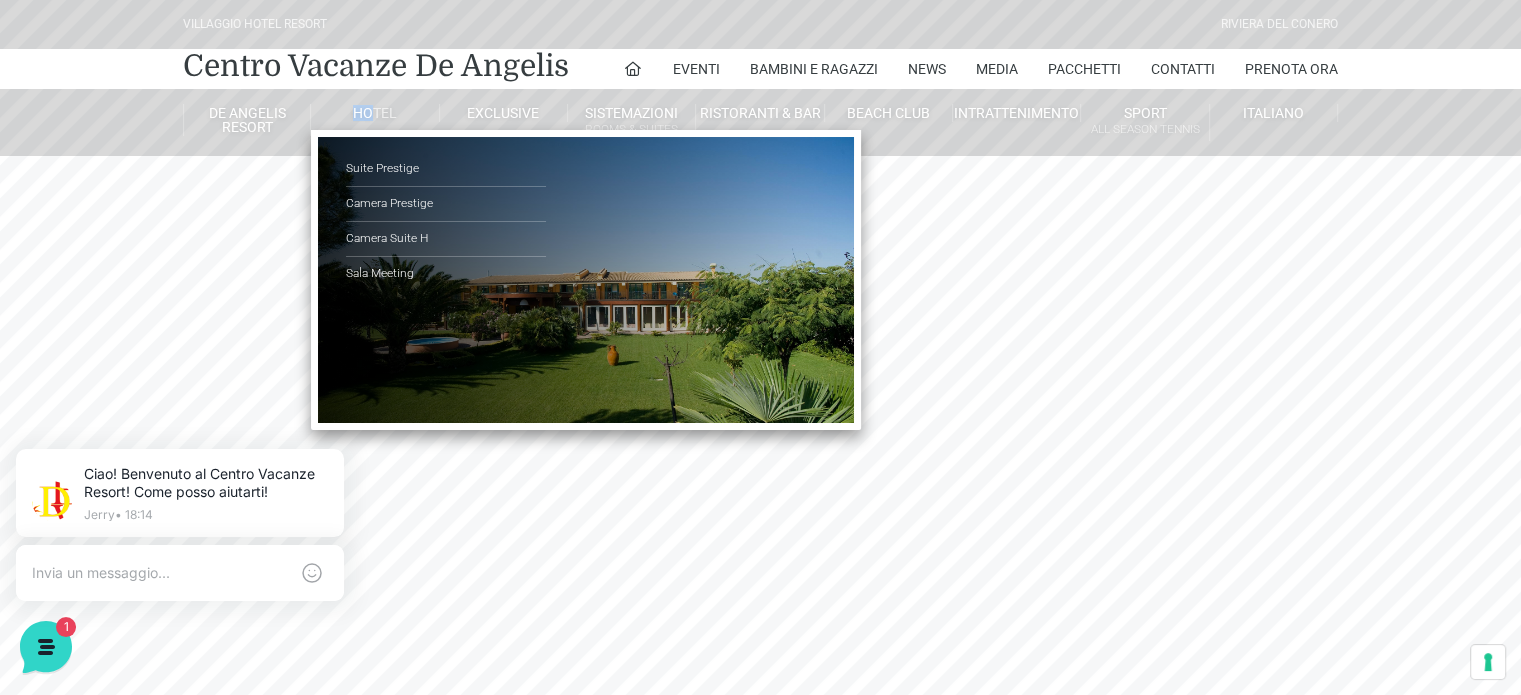 scroll, scrollTop: 0, scrollLeft: 0, axis: both 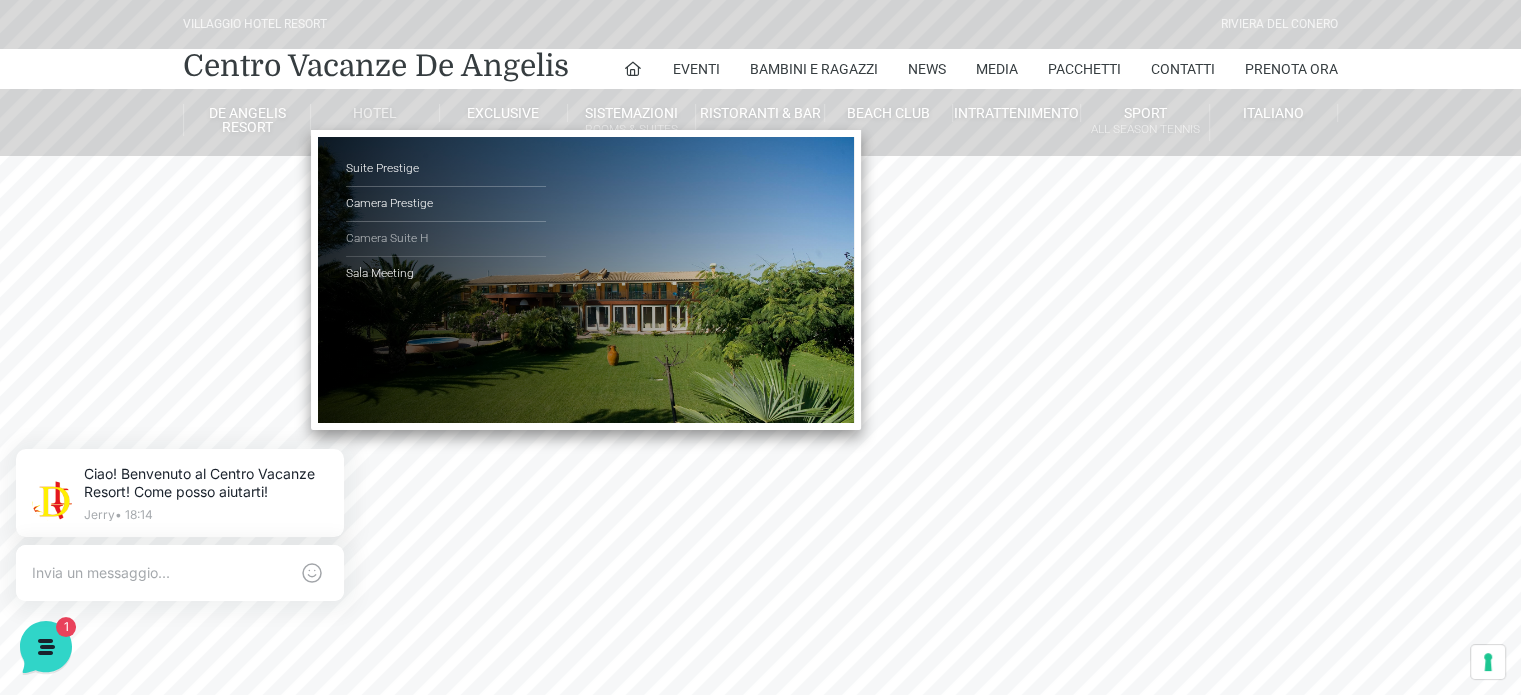 click on "Camera Suite H" at bounding box center [446, 239] 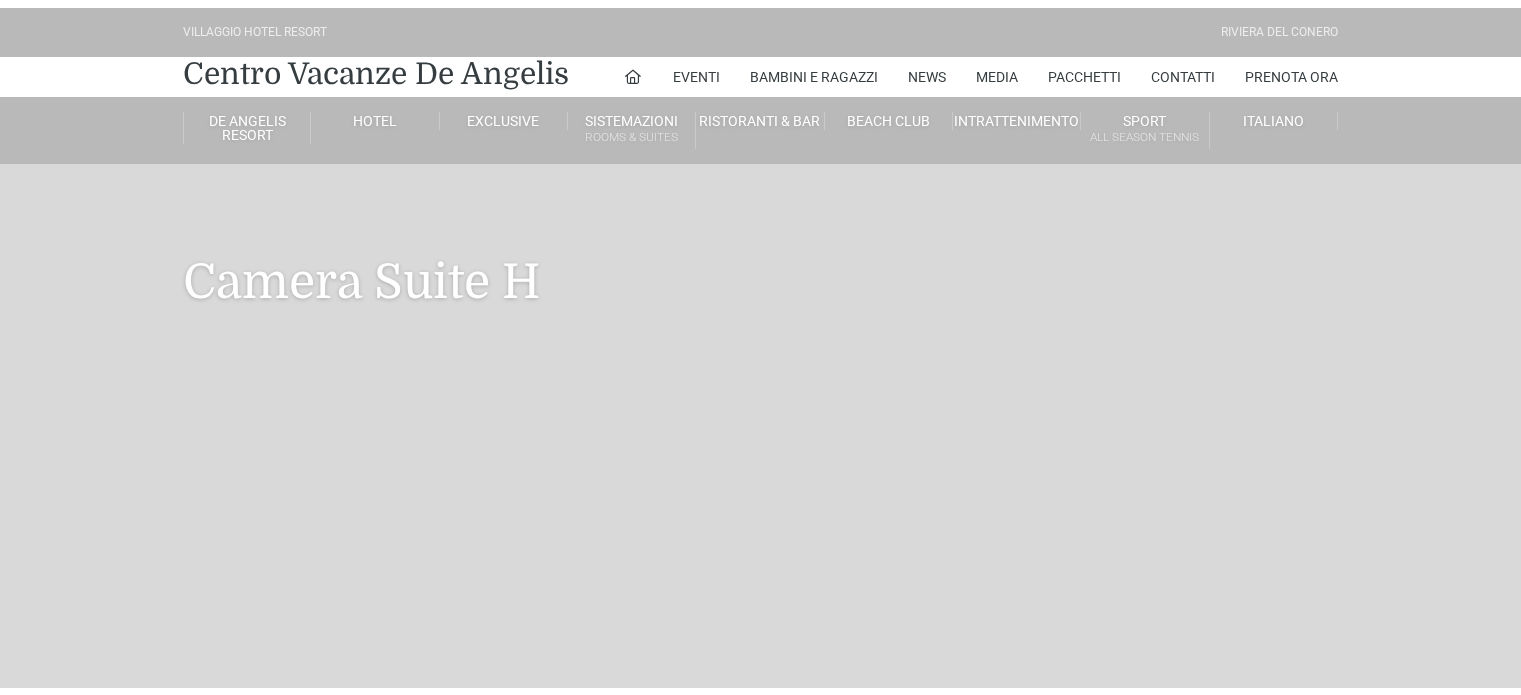 scroll, scrollTop: 0, scrollLeft: 0, axis: both 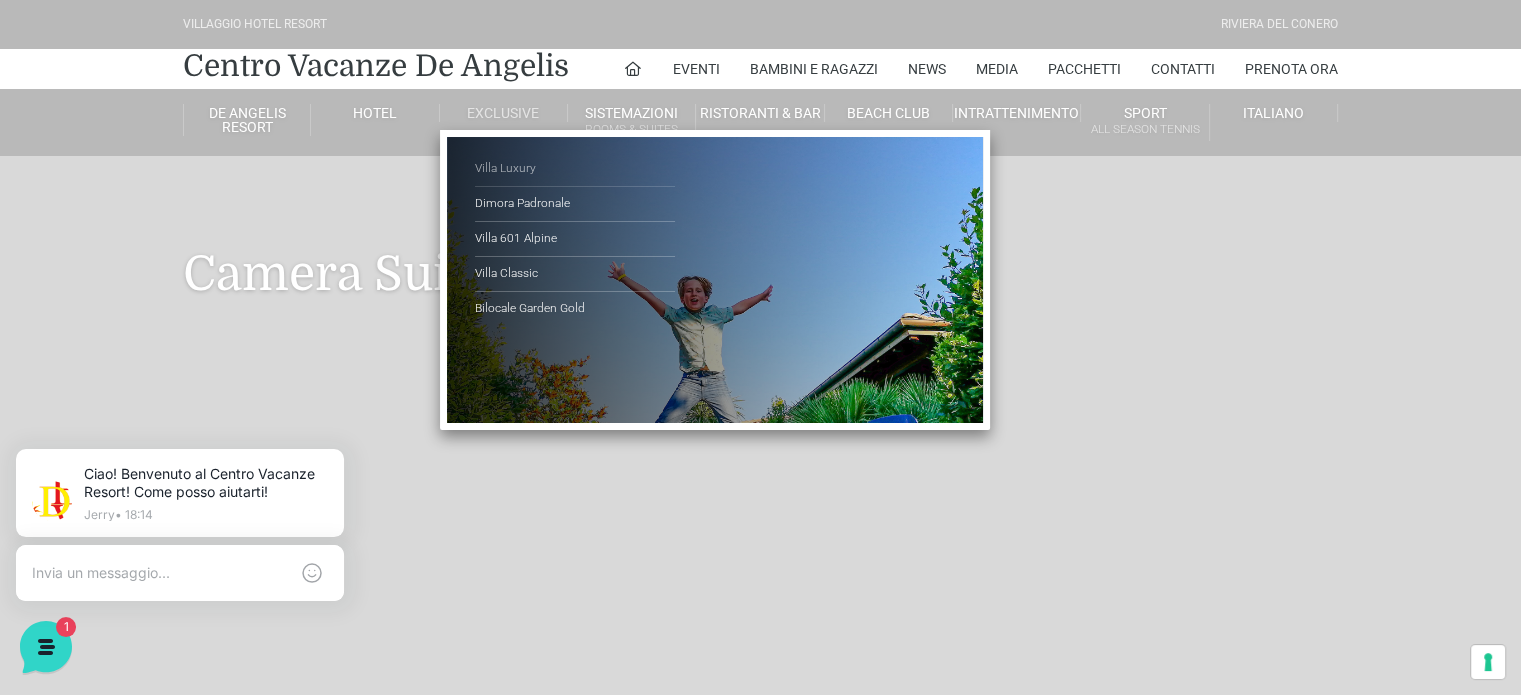 click on "Villa Luxury" at bounding box center (575, 169) 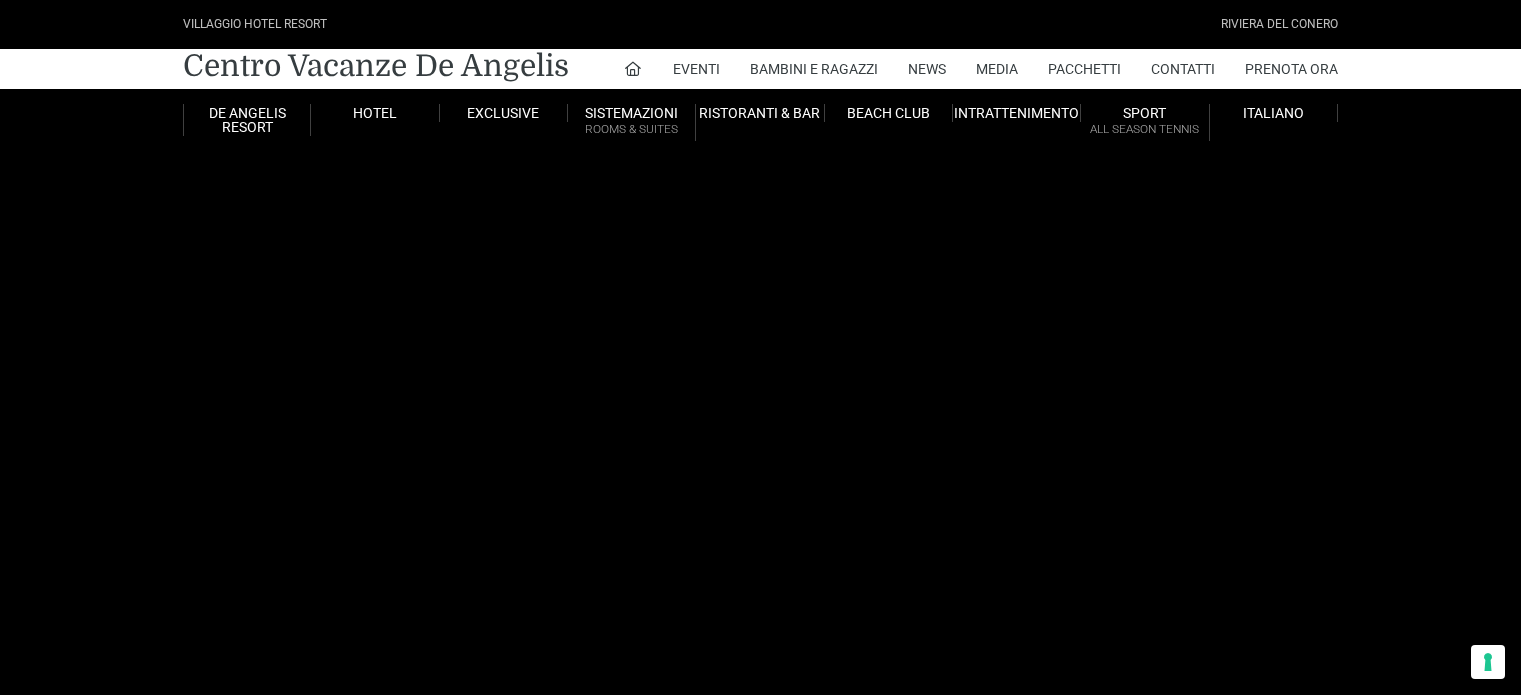 scroll, scrollTop: 0, scrollLeft: 0, axis: both 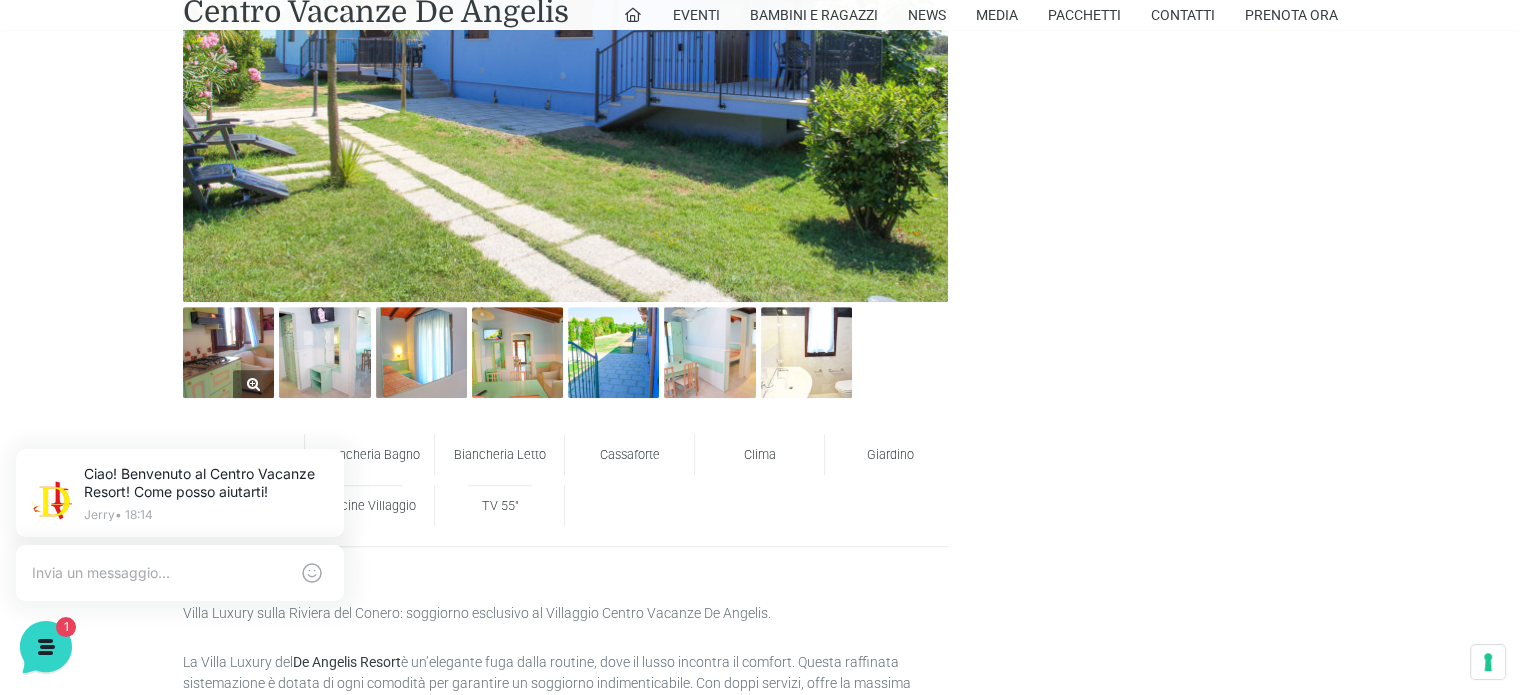 click at bounding box center [228, 352] 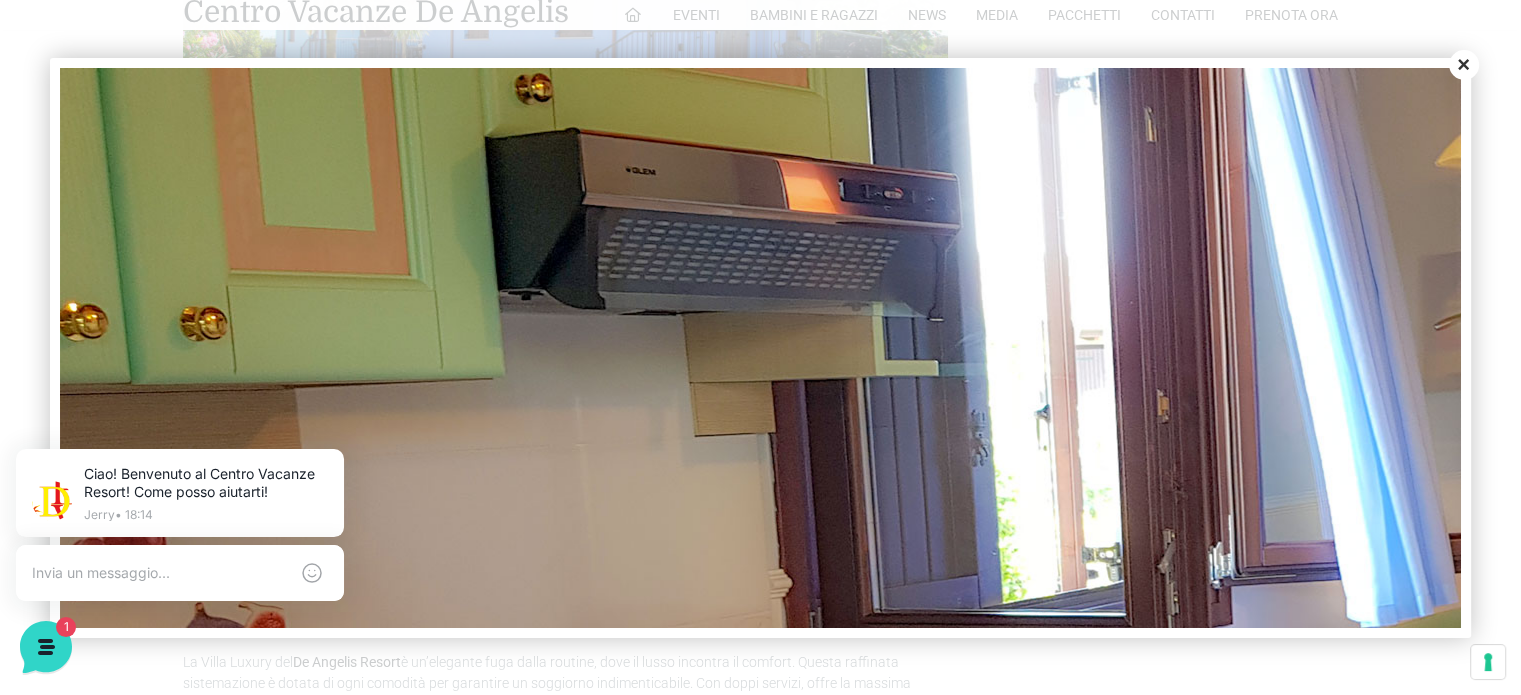 scroll, scrollTop: 0, scrollLeft: 0, axis: both 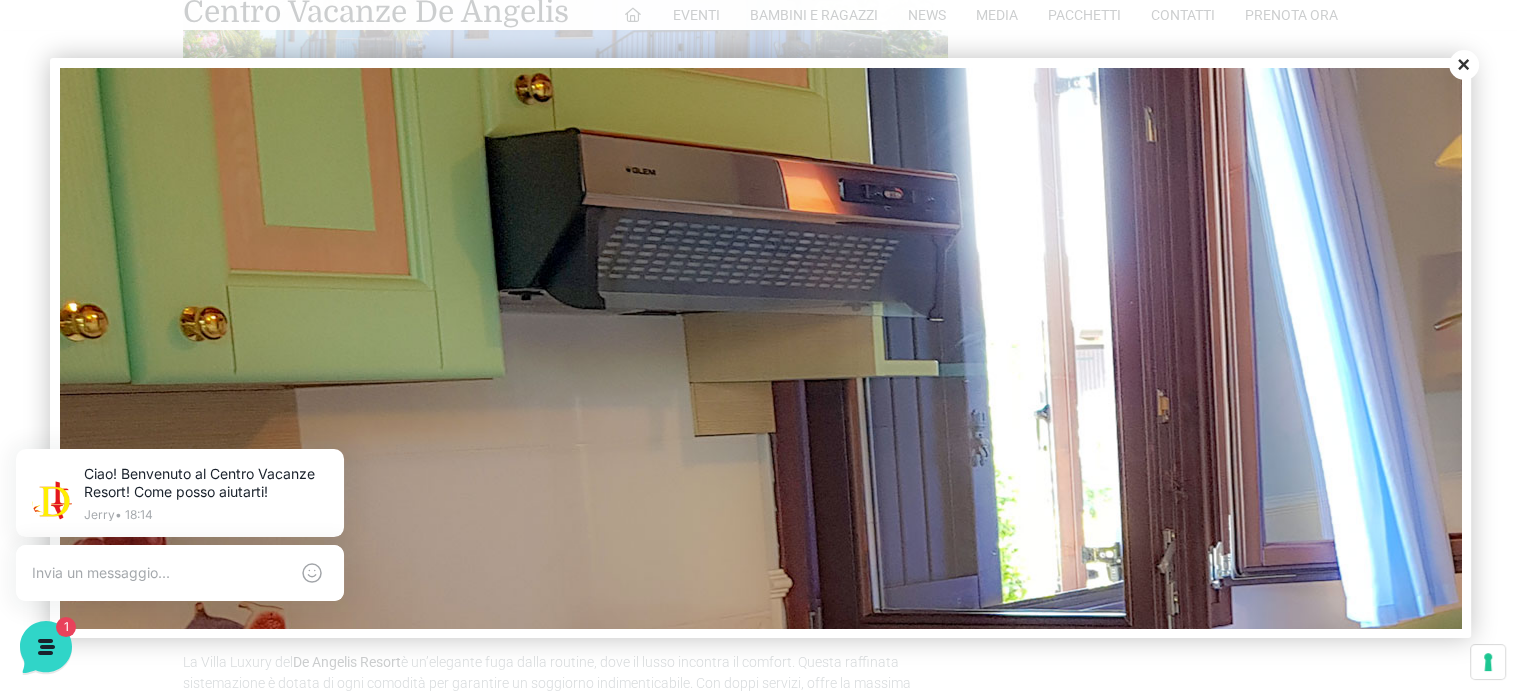 click at bounding box center (760, 347) 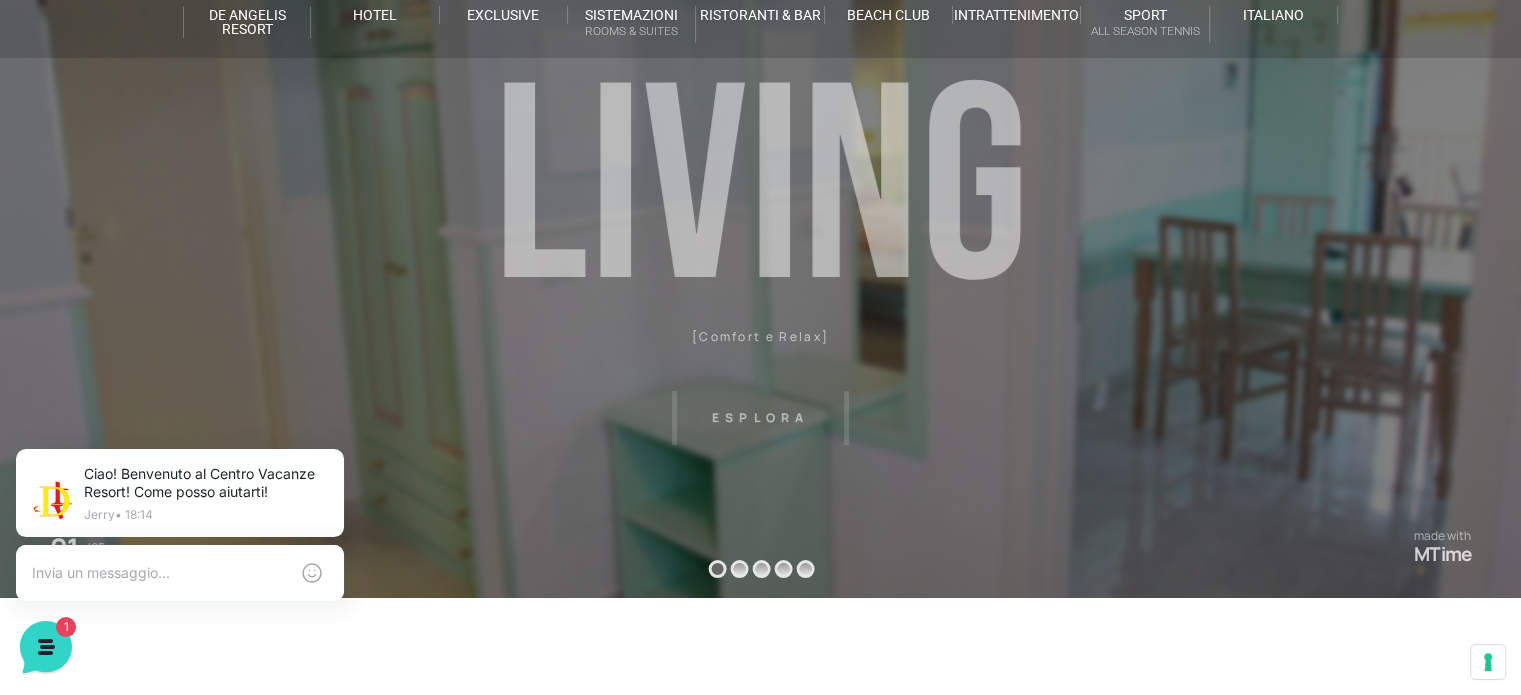 scroll, scrollTop: 0, scrollLeft: 0, axis: both 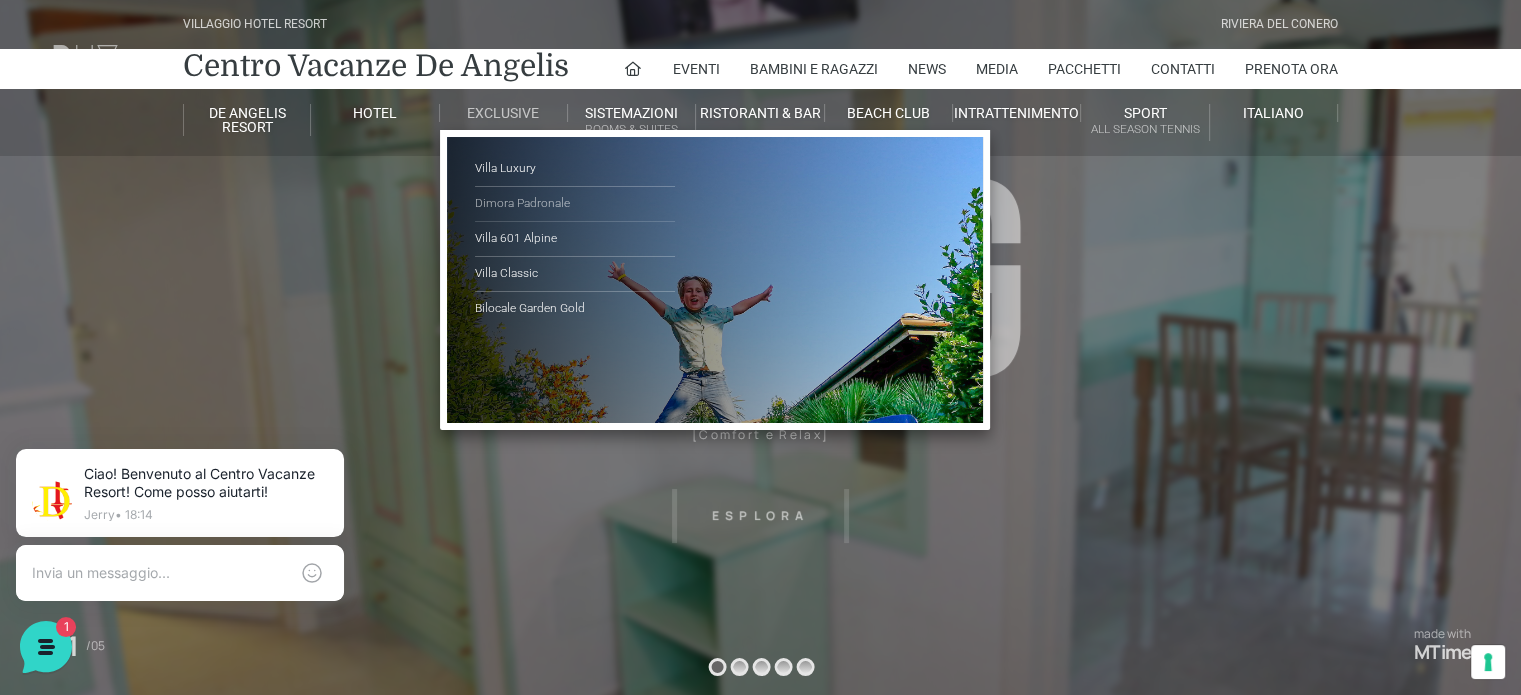 click on "Dimora Padronale" at bounding box center [575, 204] 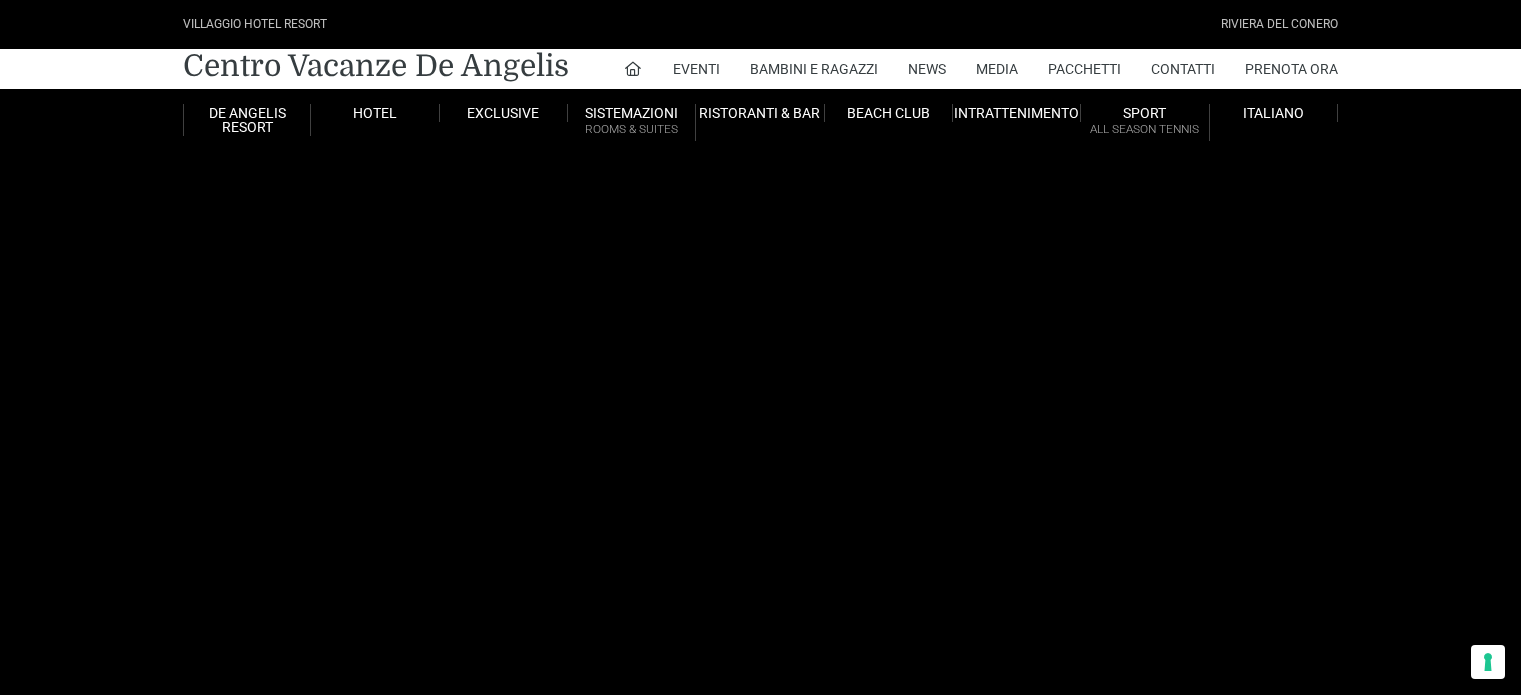 scroll, scrollTop: 0, scrollLeft: 0, axis: both 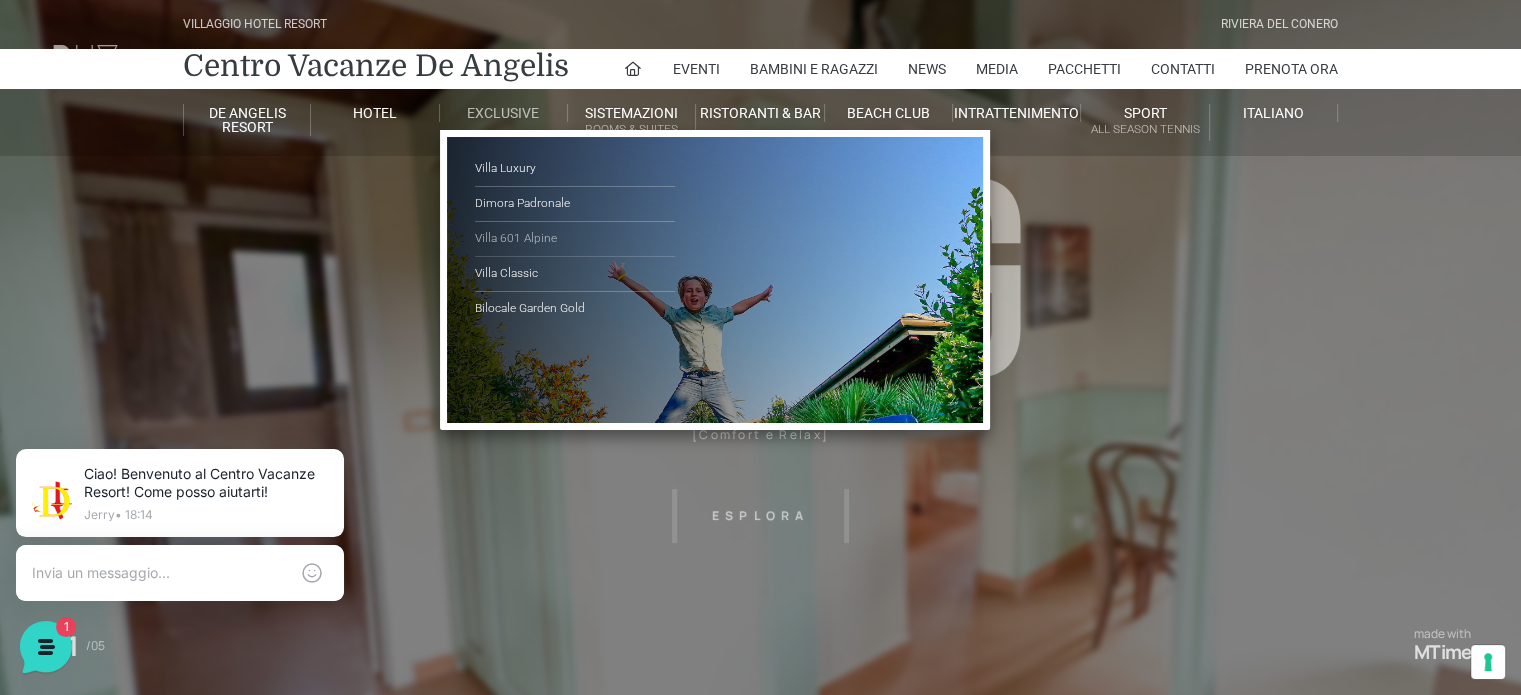 click on "Villa 601 Alpine" at bounding box center (575, 239) 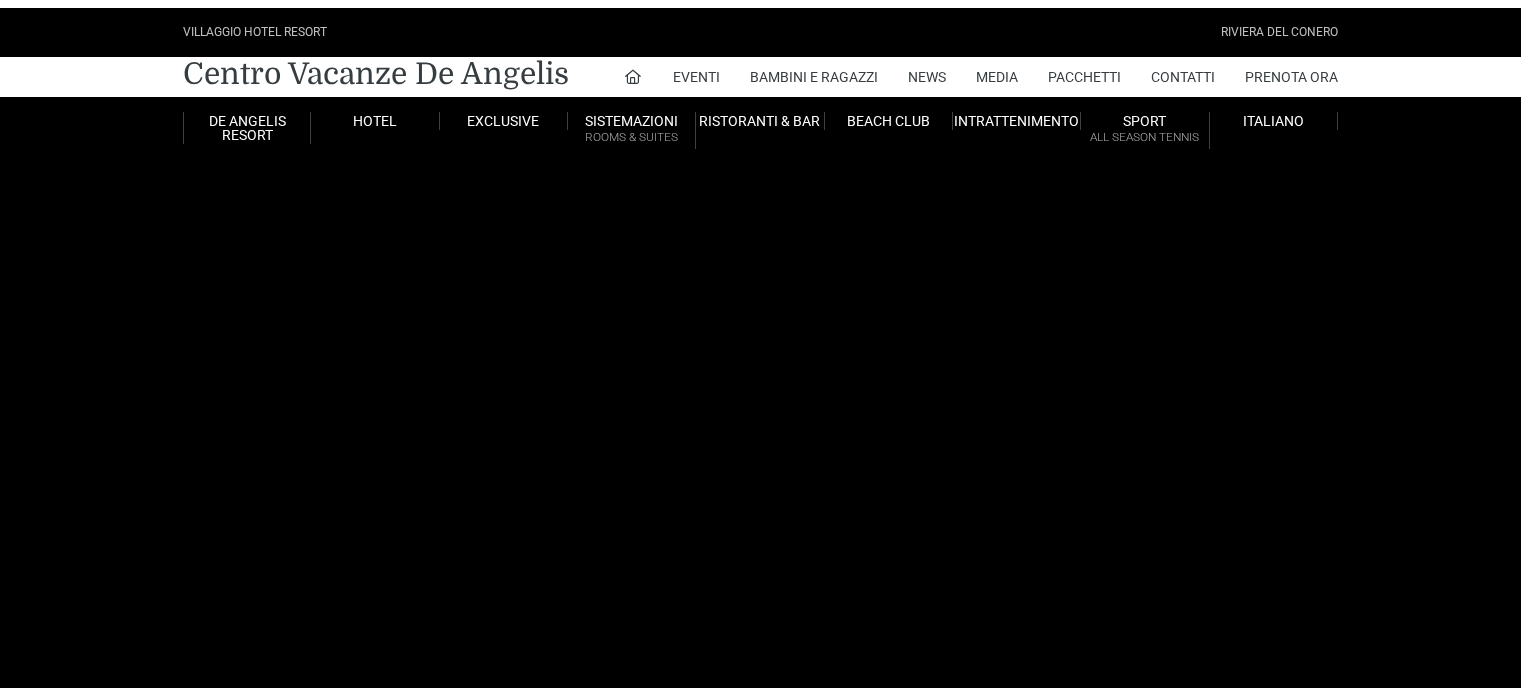 scroll, scrollTop: 0, scrollLeft: 0, axis: both 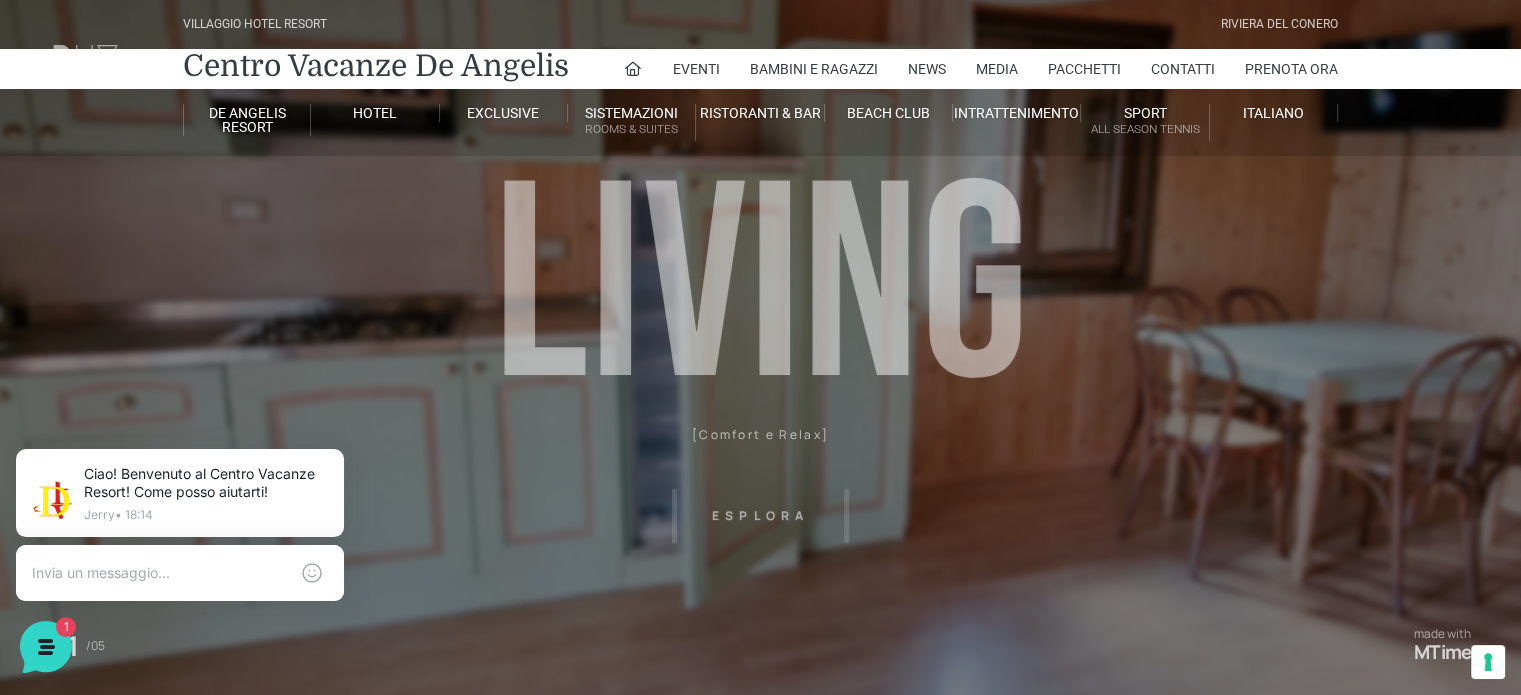 click on "Villaggio Hotel Resort
Riviera Del Conero
Centro Vacanze De Angelis
Eventi
Miss Italia
Cerimonie
Team building
Bambini e Ragazzi
Holly Beach Club
Holly Teeny Club
Holly Young Club
Piscine
Iscrizioni Holly Club
News
Media
Pacchetti
Contatti
Prenota Ora
De Angelis Resort
Parco Piscine
Oasi Naturale
Cappellina
Sala Convegni
Le Marche
Store
Concierge
Colonnina Ricarica
Mappa del Villaggio
Hotel
Suite Prestige
Camera Prestige
Camera Suite H
Sala Meeting
Exclusive
Villa Luxury
Dimora Padronale
Villa 601 Alpine
Villa Classic
Bilocale Garden Gold
Sistemazioni Rooms & Suites
Villa Trilocale Deluxe Numana
Villa Trilocale Deluxe Private Garden
Villa Bilocale Deluxe
Appartamento Trilocale Garden" at bounding box center (760, 400) 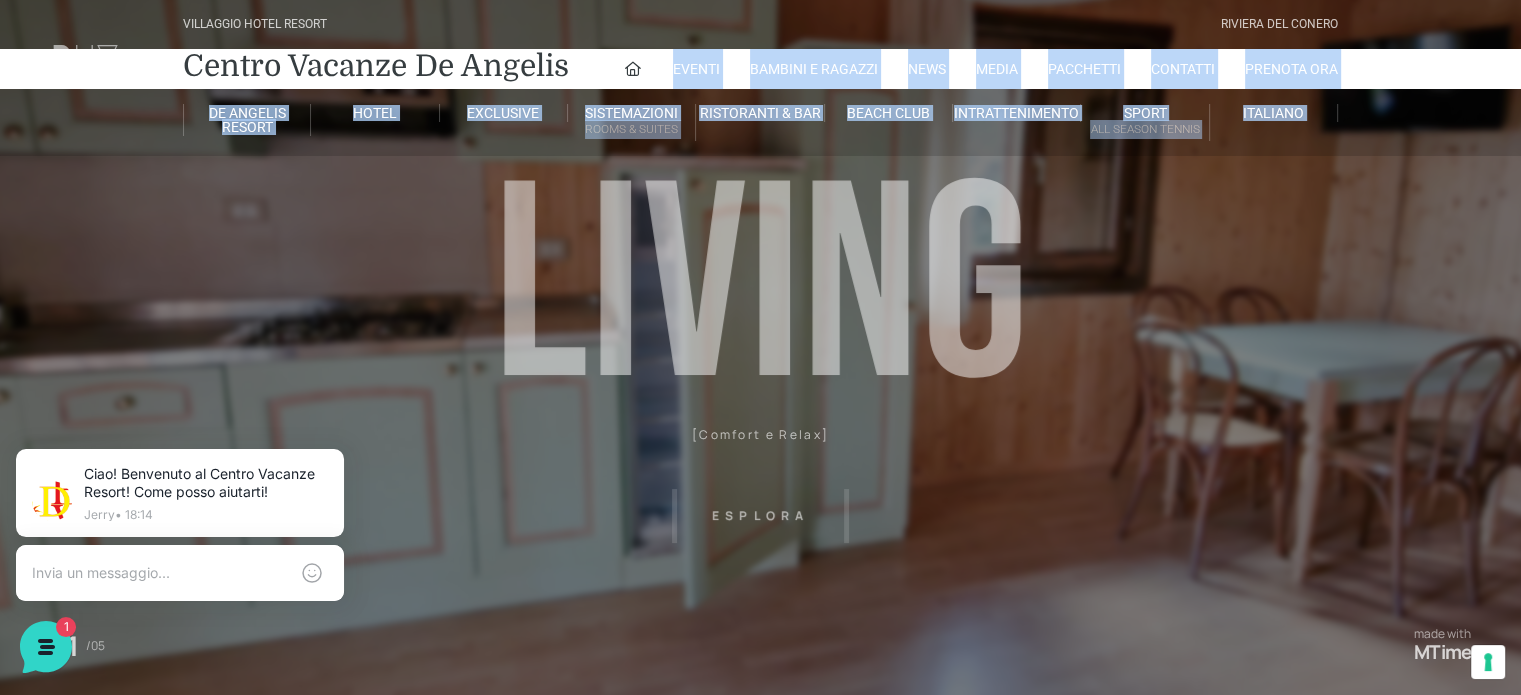 drag, startPoint x: 731, startPoint y: 356, endPoint x: 1528, endPoint y: 138, distance: 826.2766 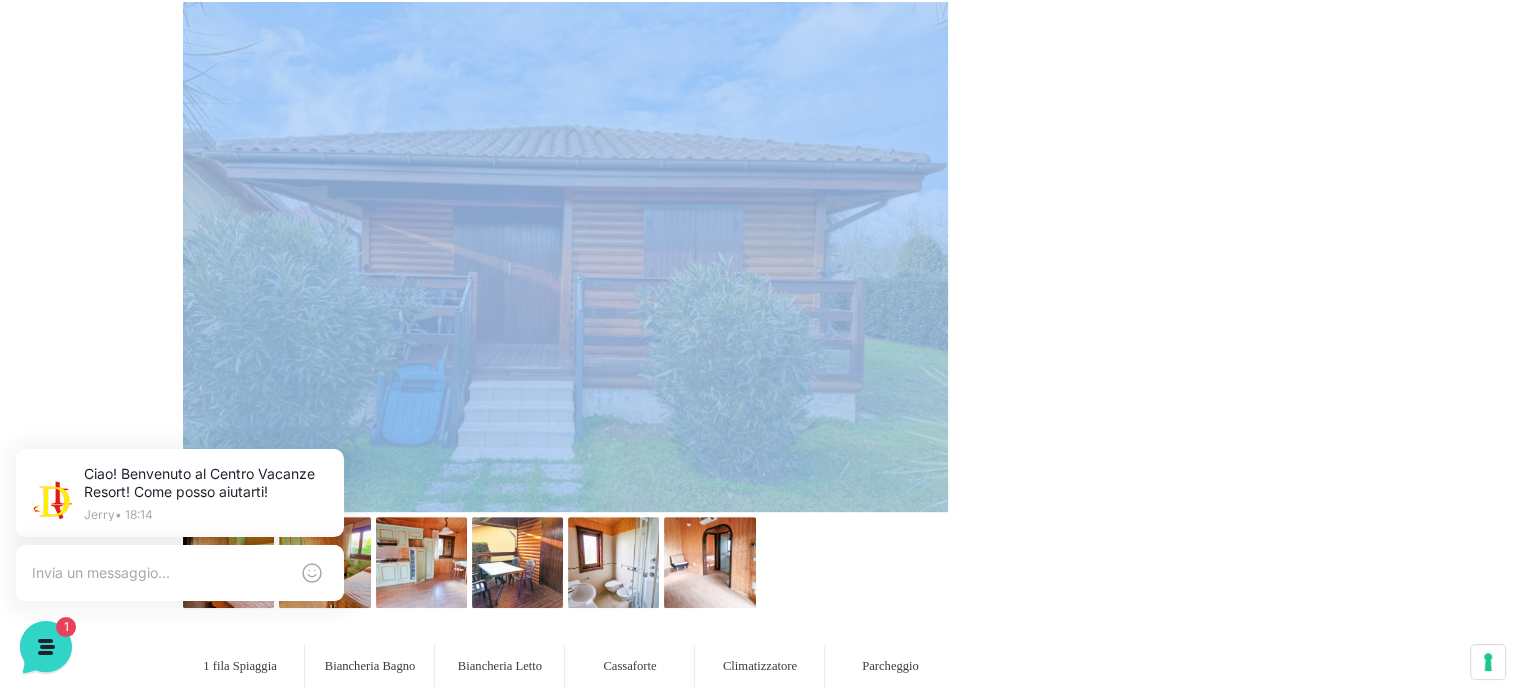 scroll, scrollTop: 751, scrollLeft: 0, axis: vertical 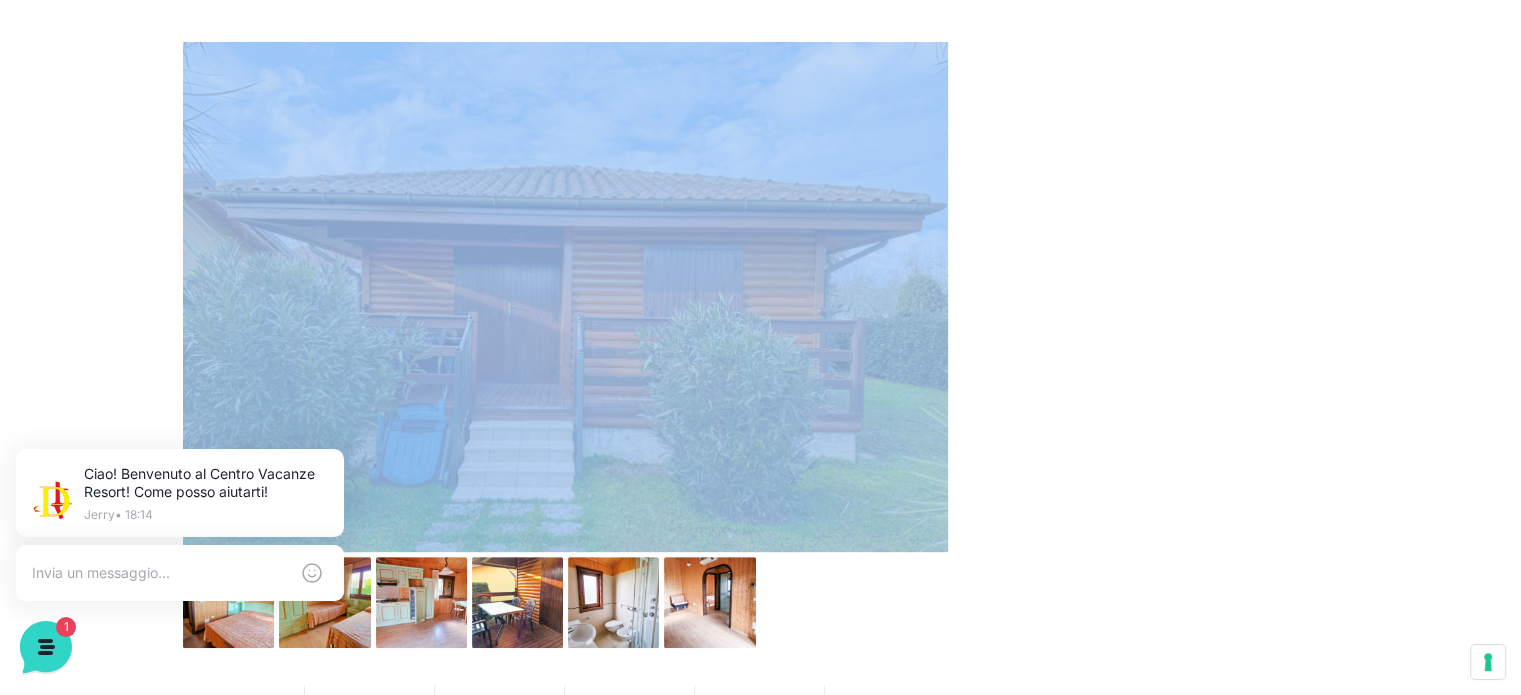 click at bounding box center [565, 297] 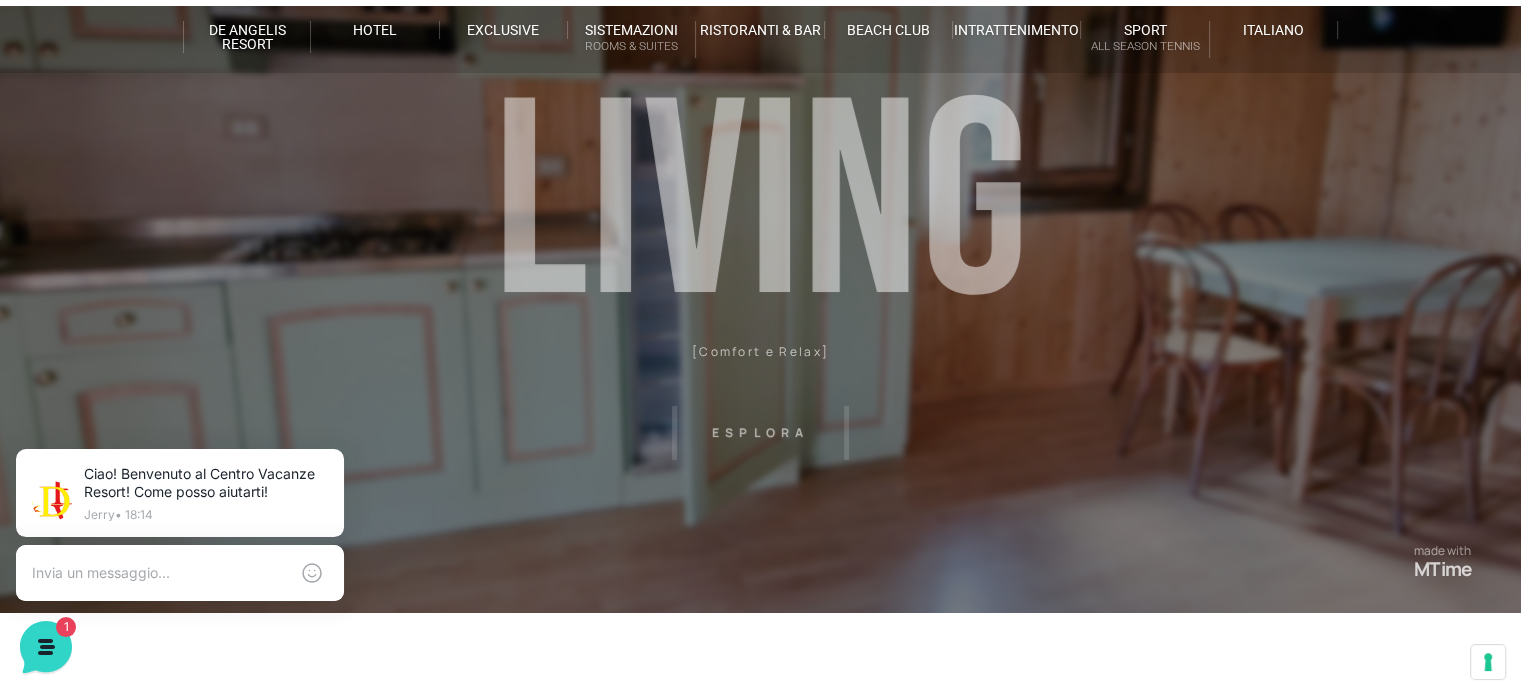 scroll, scrollTop: 0, scrollLeft: 0, axis: both 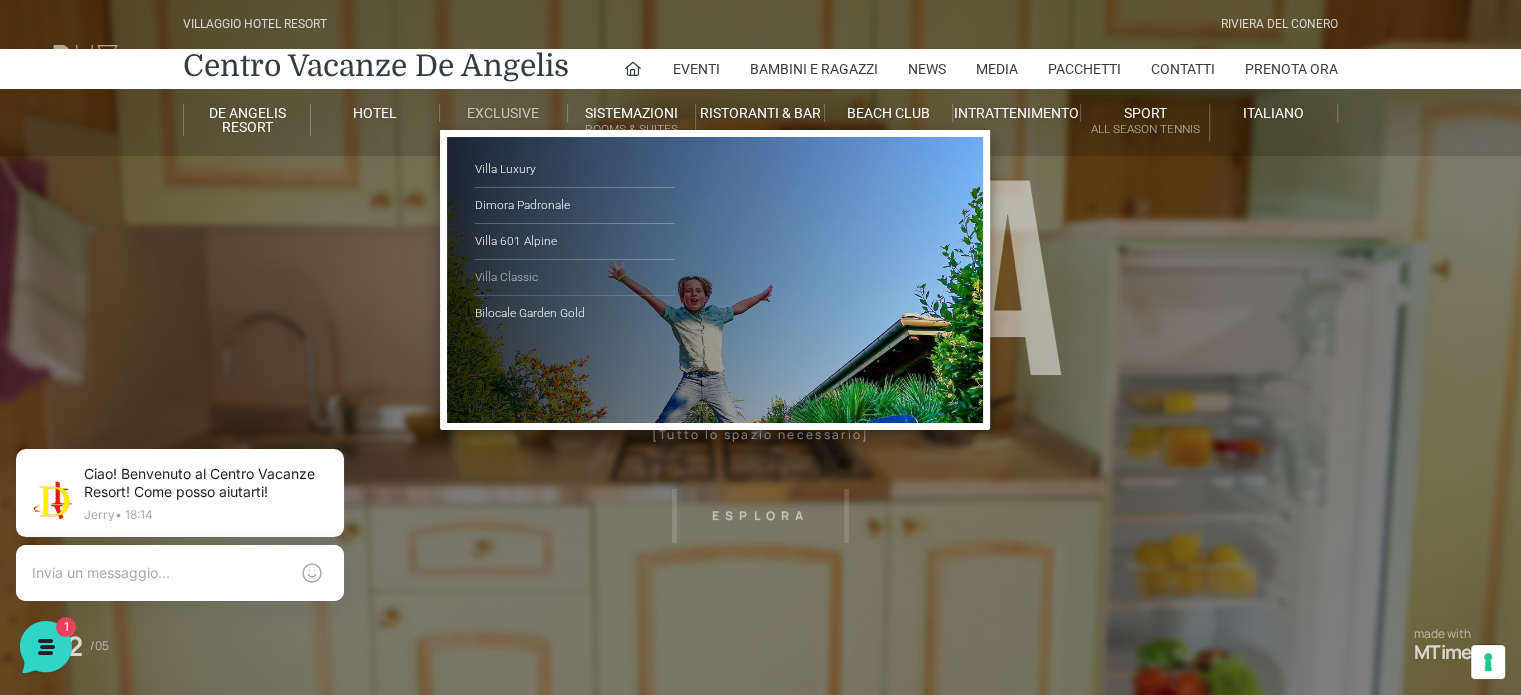 click on "Villa Classic" at bounding box center (575, 278) 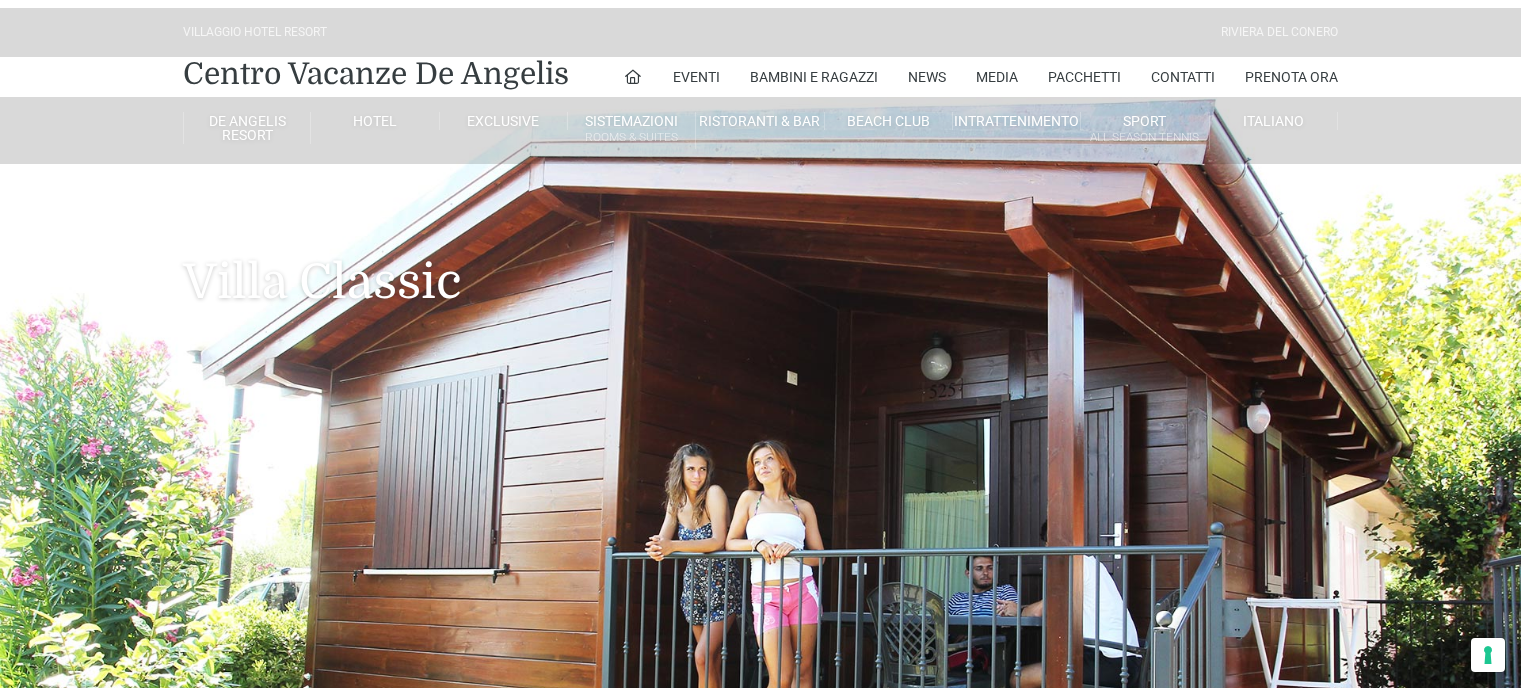 scroll, scrollTop: 0, scrollLeft: 0, axis: both 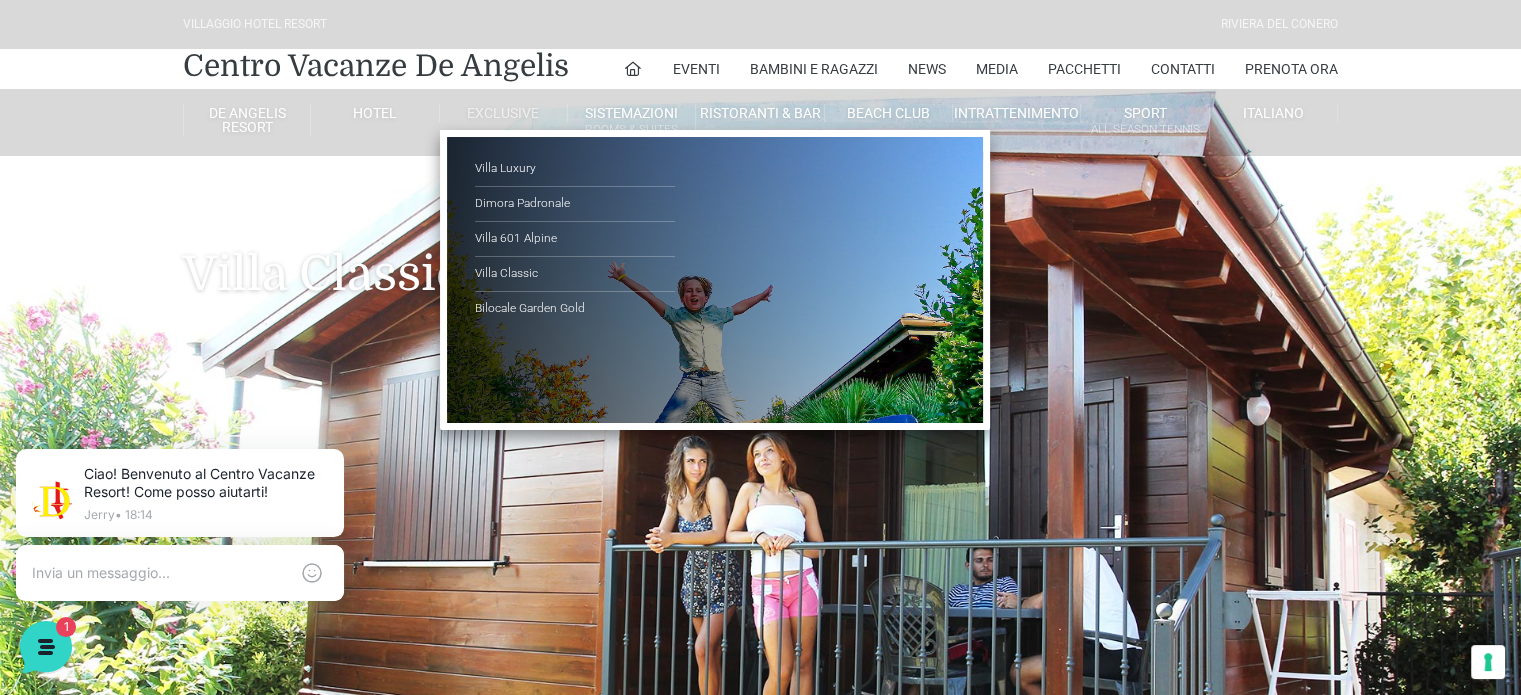 click on "Exclusive" at bounding box center [504, 113] 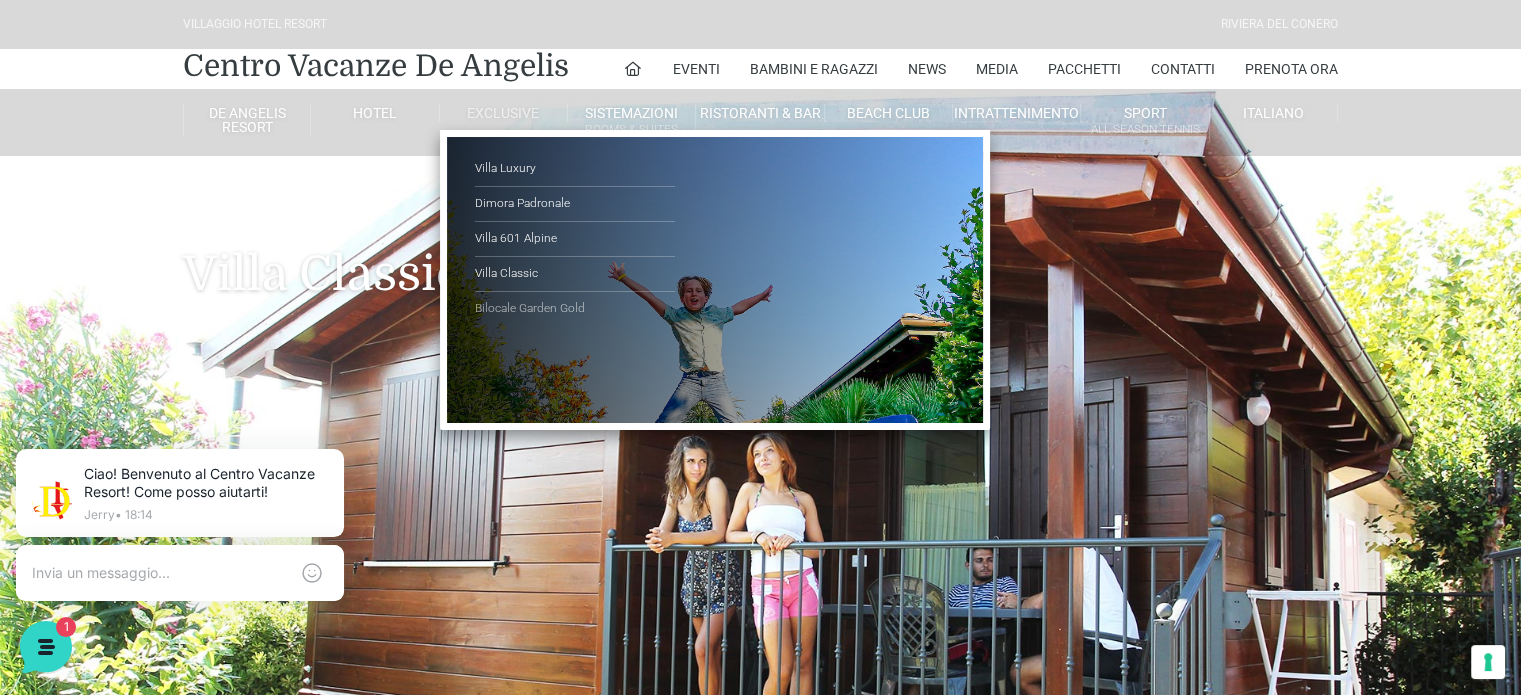 click on "Bilocale Garden Gold" at bounding box center [575, 309] 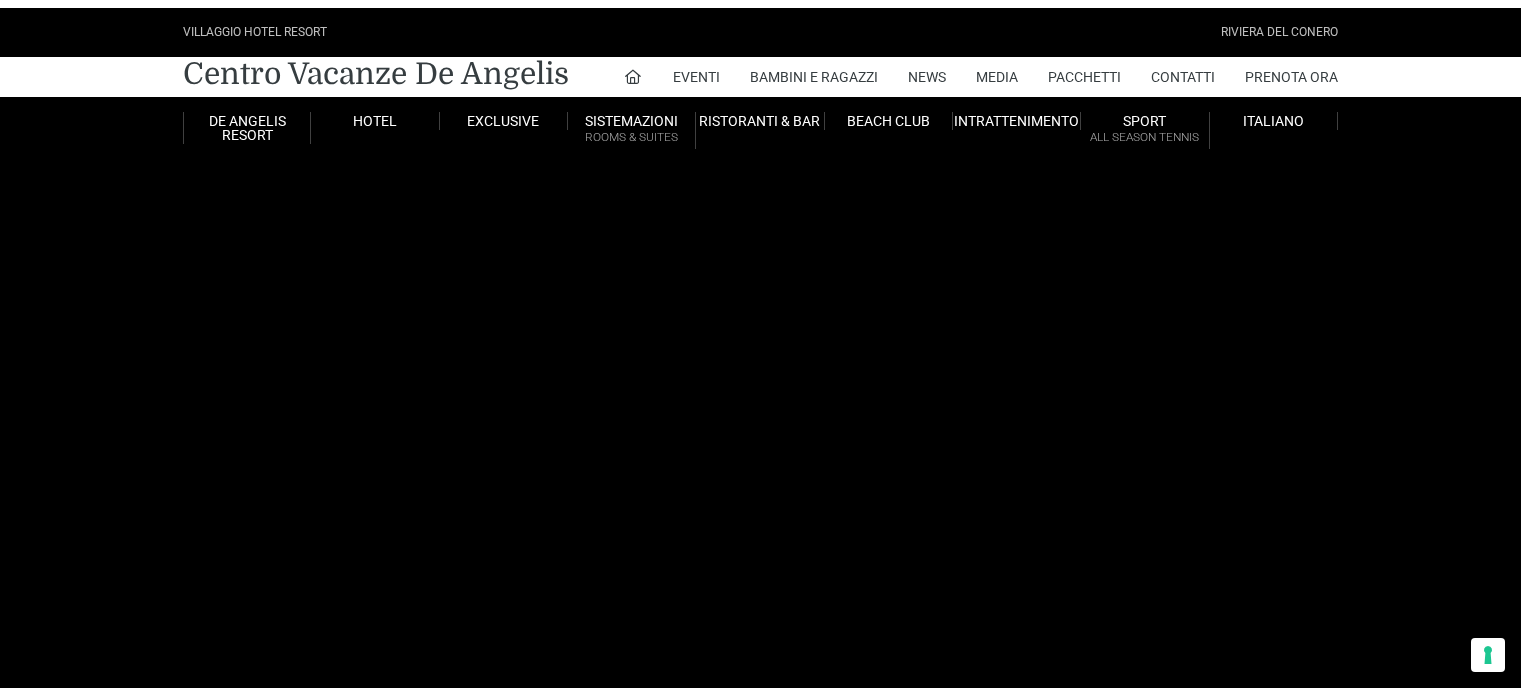 scroll, scrollTop: 0, scrollLeft: 0, axis: both 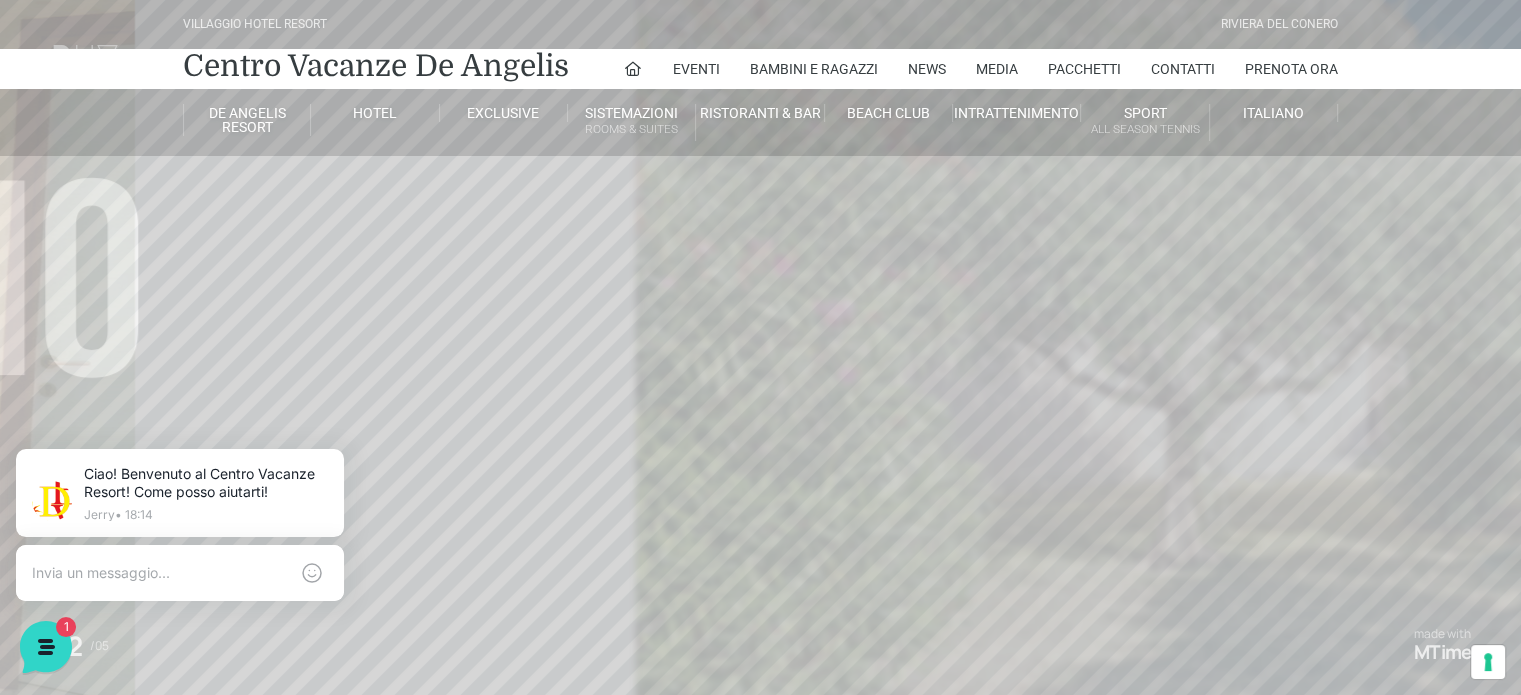 click on "Villaggio Hotel Resort
Riviera Del Conero
Centro Vacanze De Angelis
Eventi
Miss Italia
Cerimonie
Team building
Bambini e Ragazzi
Holly Beach Club
Holly Teeny Club
Holly Young Club
Piscine
Iscrizioni Holly Club
News
Media
Pacchetti
Contatti
Prenota Ora
De Angelis Resort
Parco Piscine
Oasi Naturale
Cappellina
Sala Convegni
Le Marche
Store
Concierge
Colonnina Ricarica
Mappa del Villaggio
Hotel
Suite Prestige
Camera Prestige
Camera Suite H
Sala Meeting
Exclusive
Villa Luxury
Dimora Padronale
Villa 601 Alpine
Villa Classic
Bilocale Garden Gold
Sistemazioni Rooms & Suites
Villa Trilocale Deluxe Numana
Villa Trilocale Deluxe Private Garden
Villa Bilocale Deluxe
Appartamento Trilocale Garden" at bounding box center [760, 450] 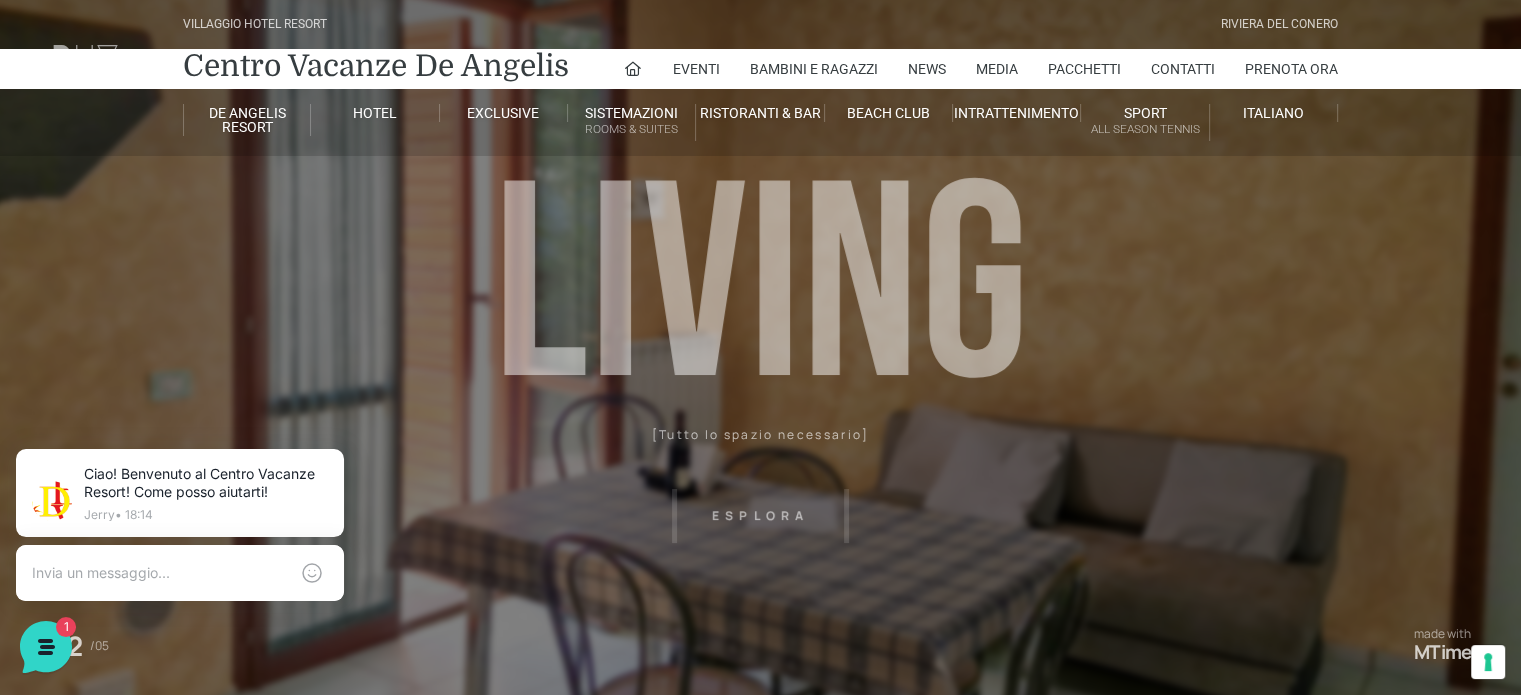 click on "Villaggio Hotel Resort
Riviera Del Conero
Centro Vacanze De Angelis
Eventi
Miss Italia
Cerimonie
Team building
Bambini e Ragazzi
Holly Beach Club
Holly Teeny Club
Holly Young Club
Piscine
Iscrizioni Holly Club
News
Media
Pacchetti
Contatti
Prenota Ora
De Angelis Resort
Parco Piscine
Oasi Naturale
Cappellina
Sala Convegni
Le Marche
Store
Concierge
Colonnina Ricarica
Mappa del Villaggio
Hotel
Suite Prestige
Camera Prestige
Camera Suite H
Sala Meeting
Exclusive
Villa Luxury
Dimora Padronale
Villa 601 Alpine
Villa Classic
Bilocale Garden Gold
Sistemazioni Rooms & Suites
Villa Trilocale Deluxe Numana
Villa Trilocale Deluxe Private Garden
Villa Bilocale Deluxe
Appartamento Trilocale Garden" at bounding box center (760, 450) 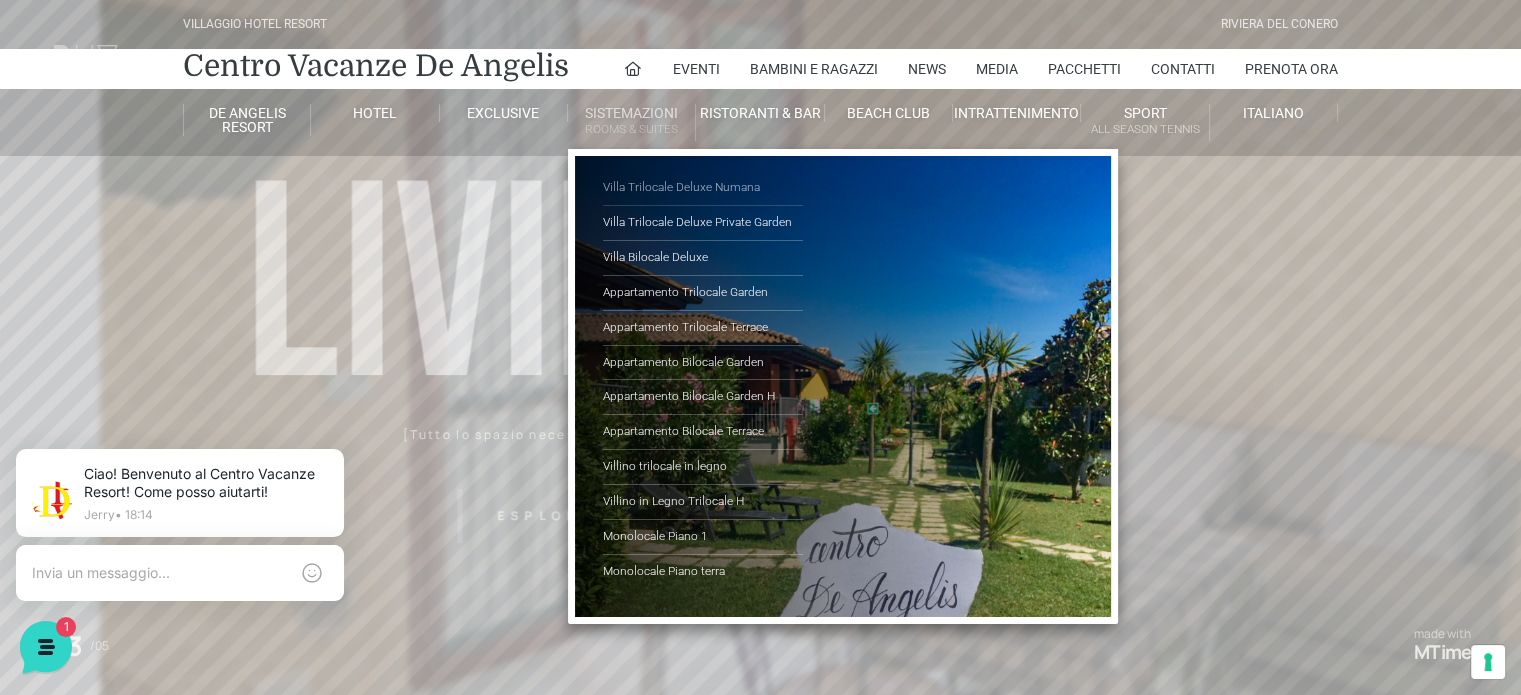 click on "Villa Trilocale Deluxe Numana" at bounding box center (703, 188) 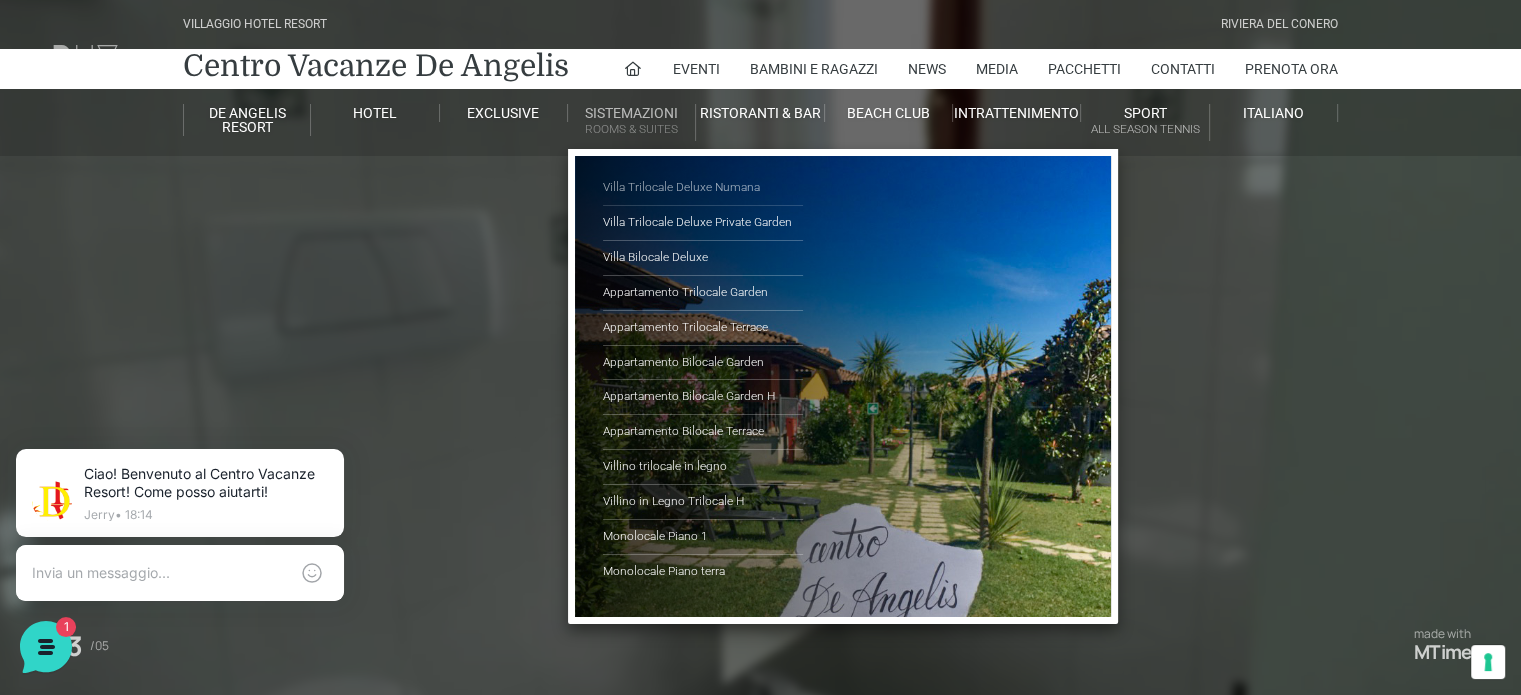 click on "Villa Trilocale Deluxe Numana" at bounding box center [703, 188] 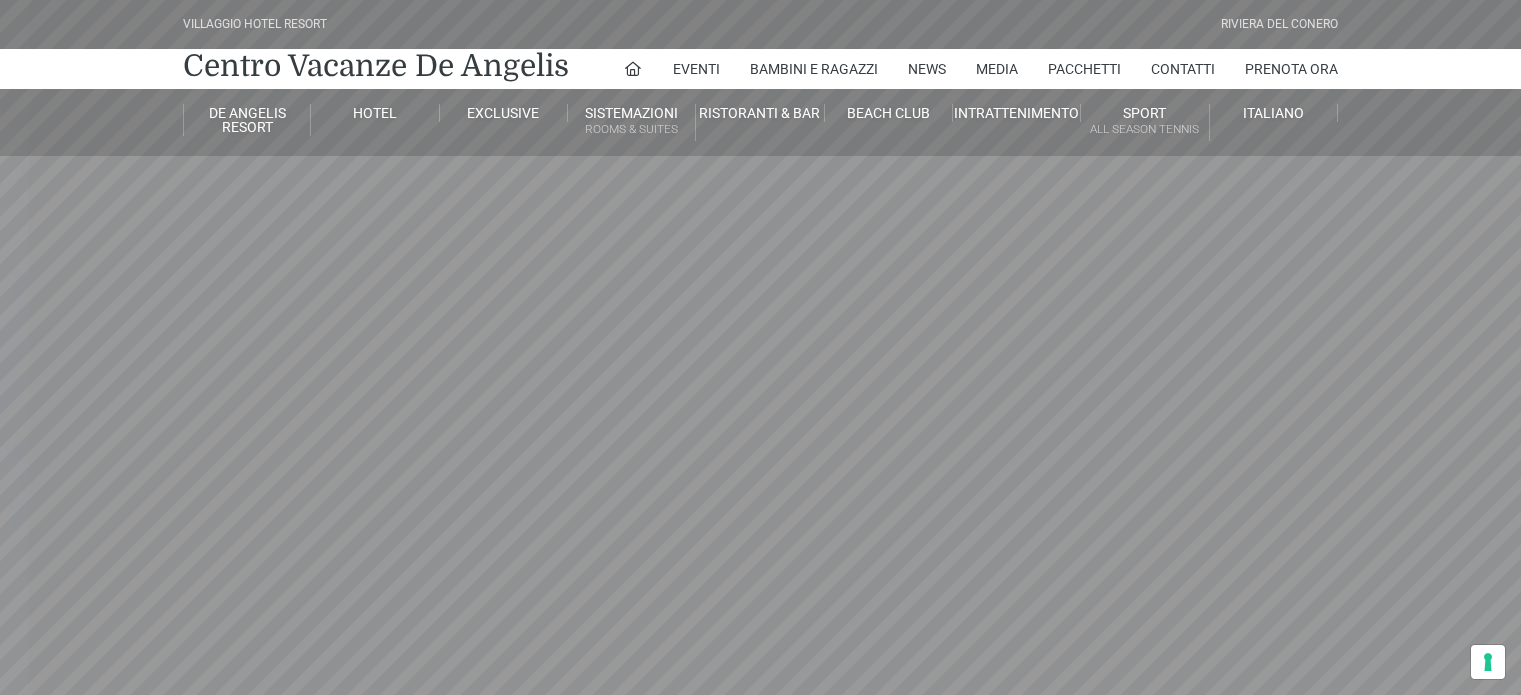 scroll, scrollTop: 0, scrollLeft: 0, axis: both 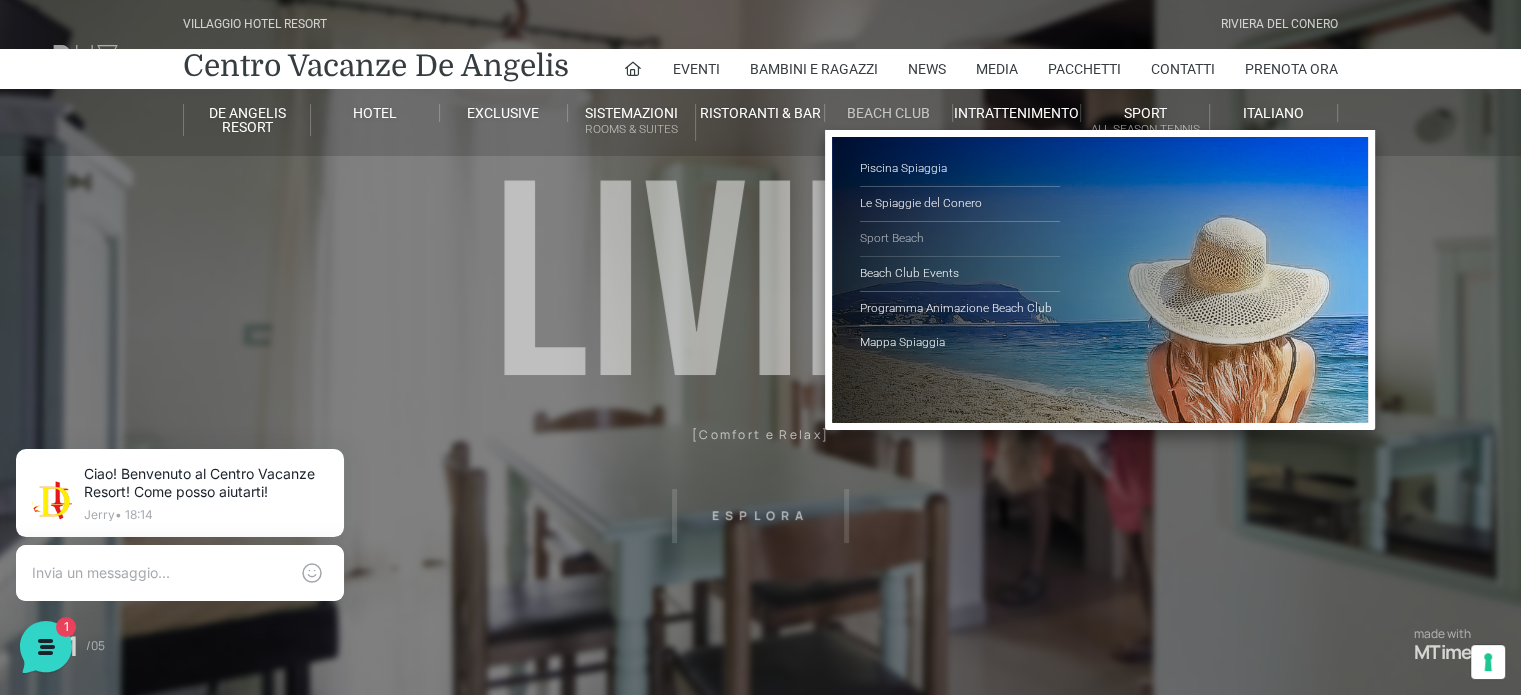 click on "Sport Beach" at bounding box center (960, 239) 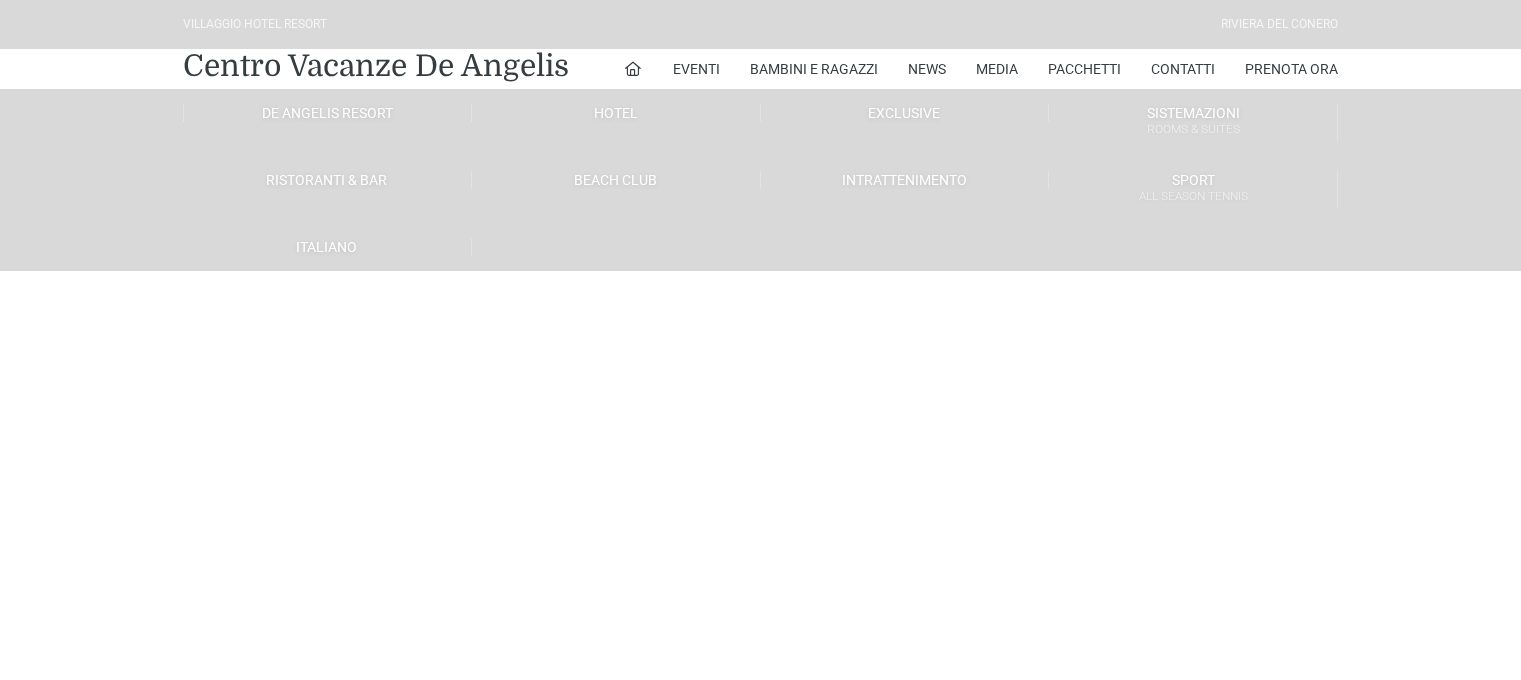 scroll, scrollTop: 0, scrollLeft: 0, axis: both 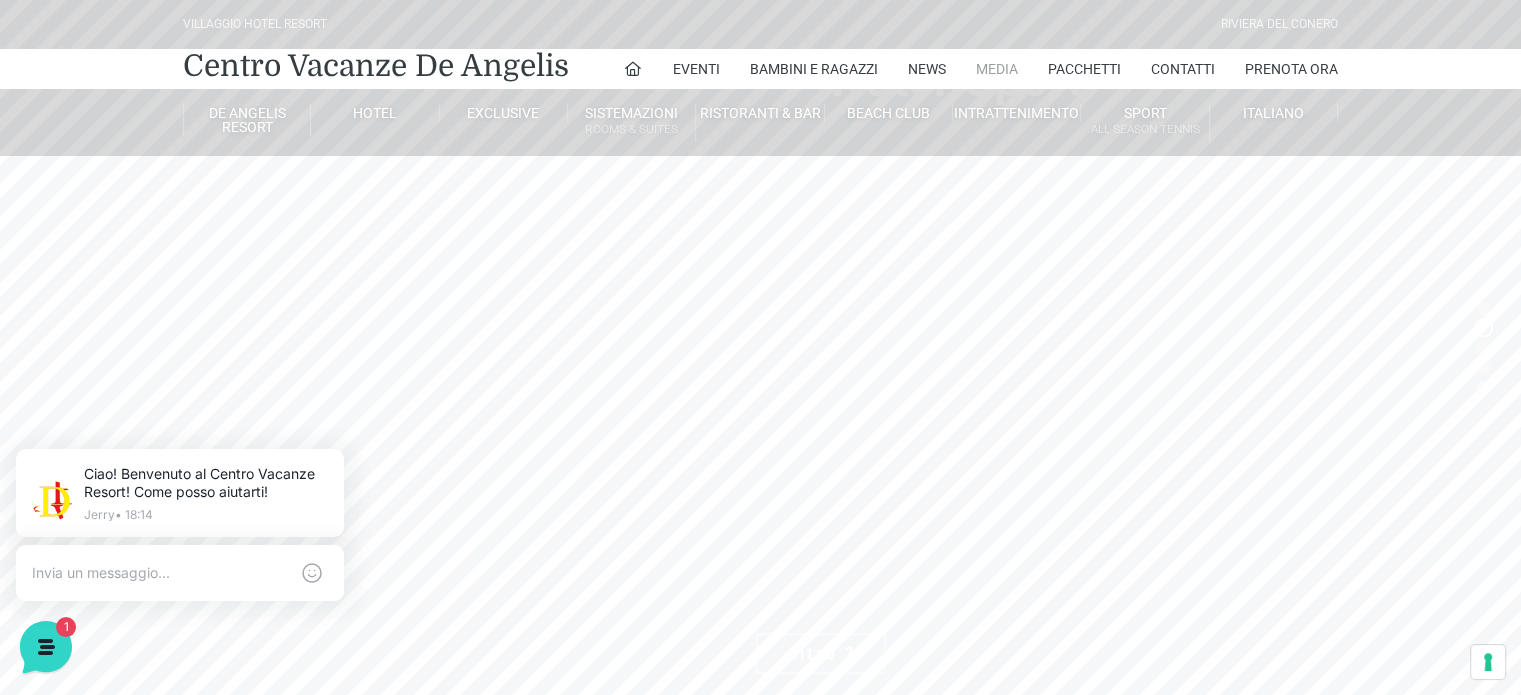 click on "Media" at bounding box center (997, 69) 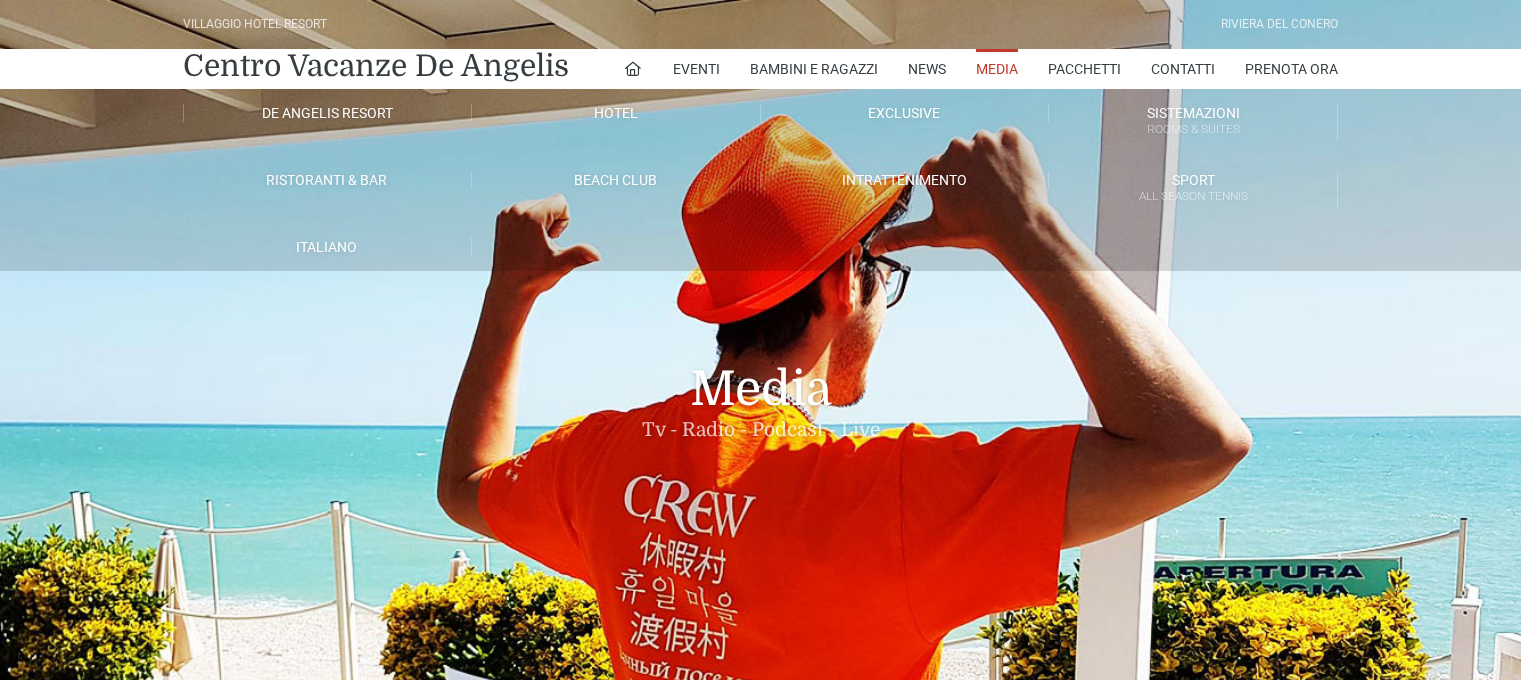 scroll, scrollTop: 0, scrollLeft: 0, axis: both 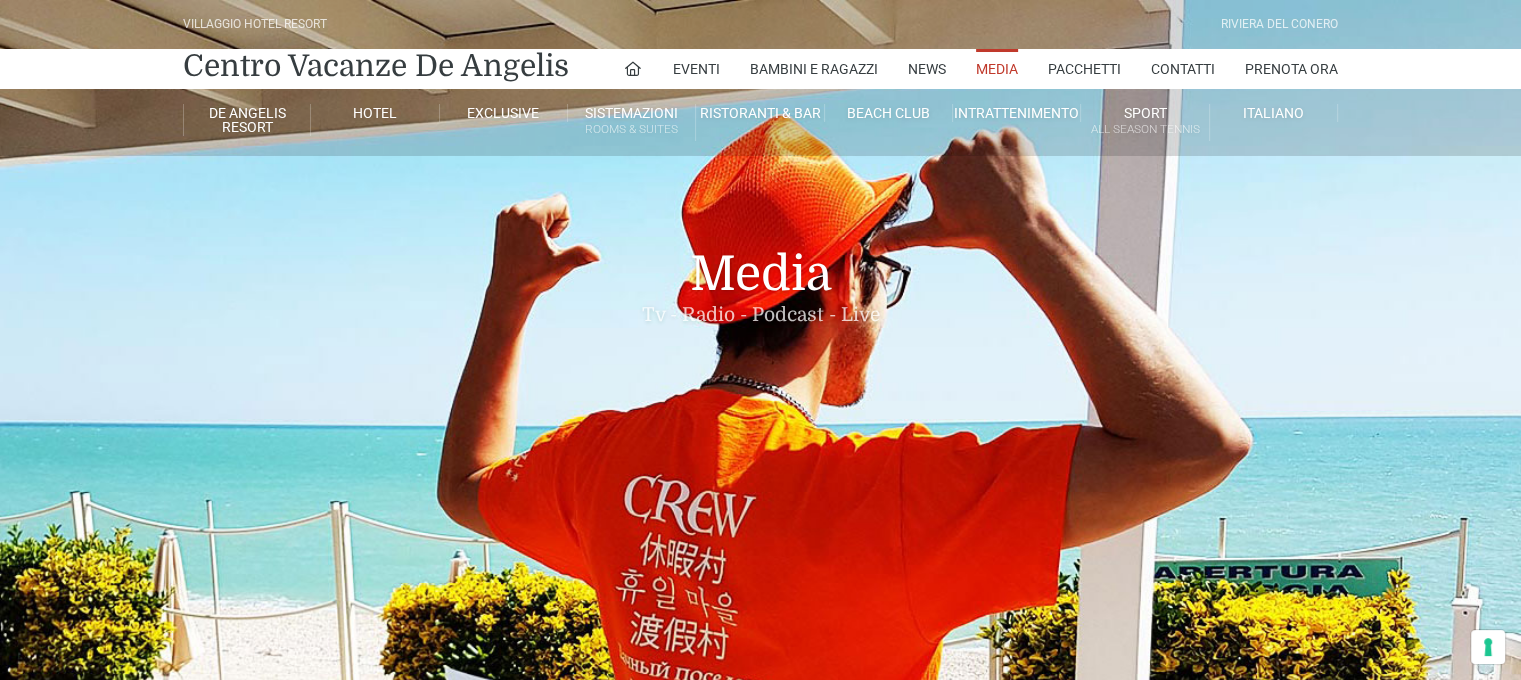 drag, startPoint x: 0, startPoint y: 0, endPoint x: 985, endPoint y: 71, distance: 987.55554 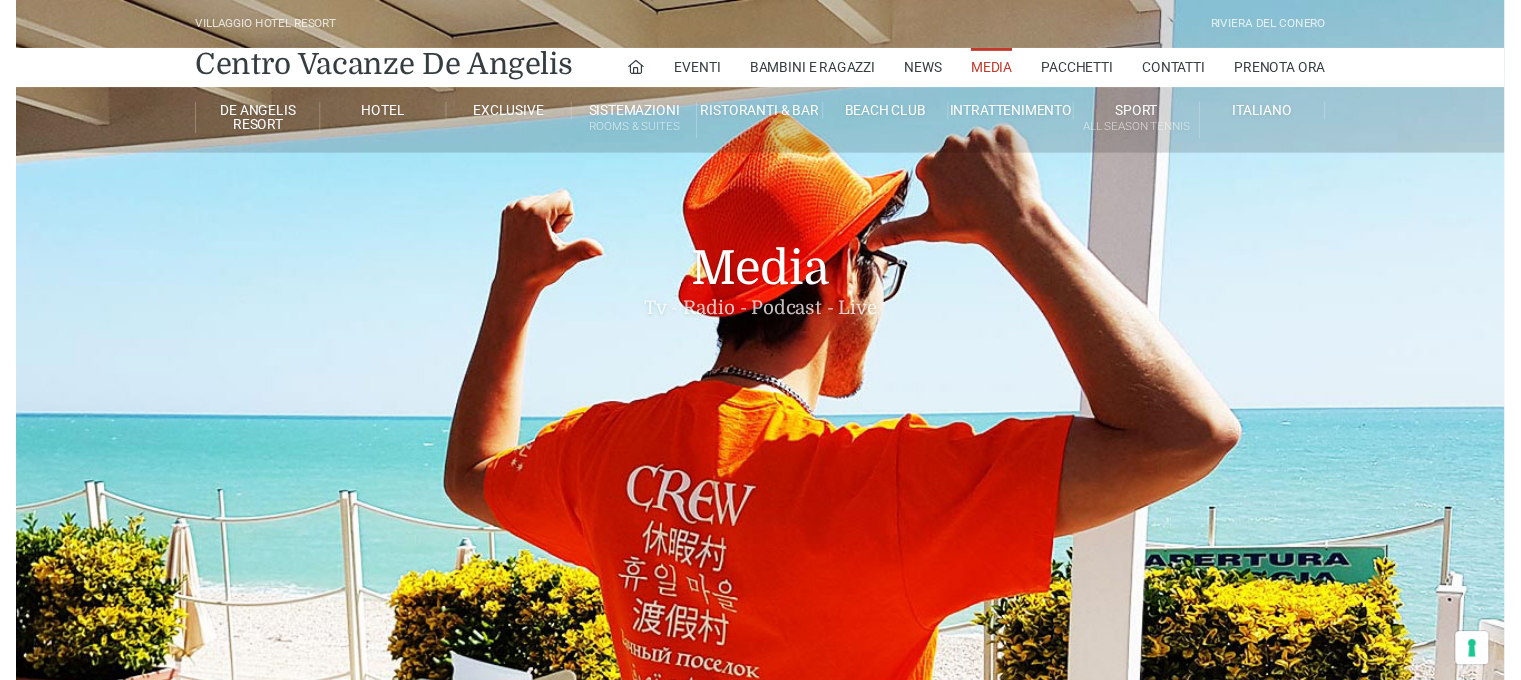 scroll, scrollTop: 0, scrollLeft: 0, axis: both 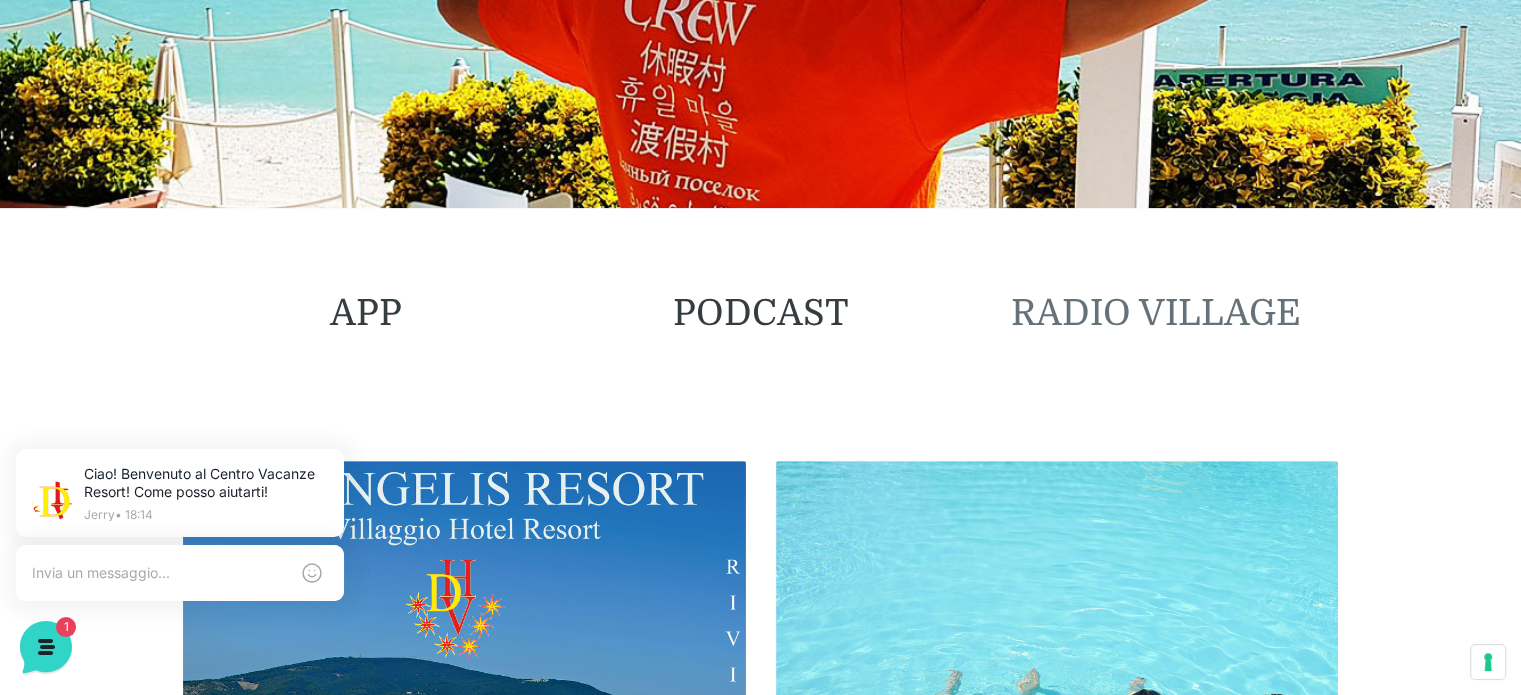 click on "RADIO VILLAGE" at bounding box center (1156, 313) 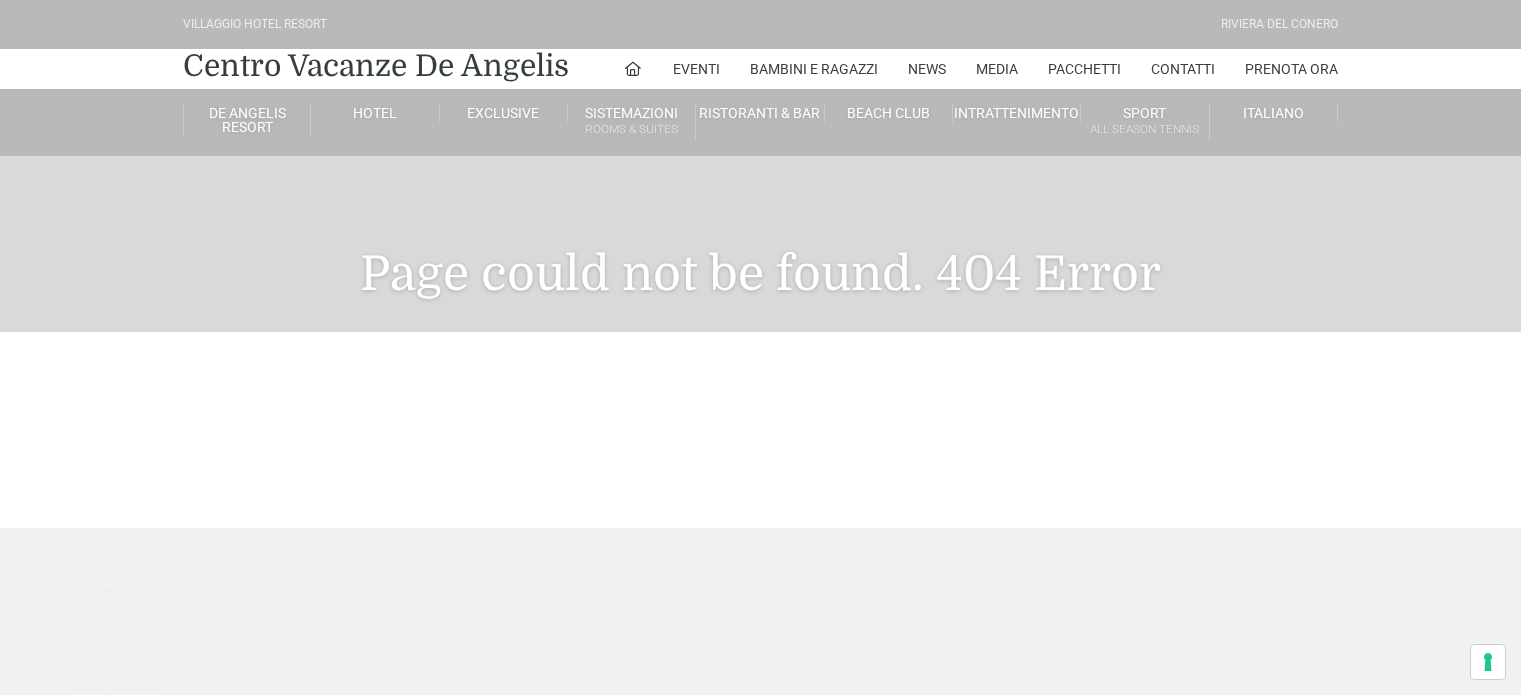 scroll, scrollTop: 0, scrollLeft: 0, axis: both 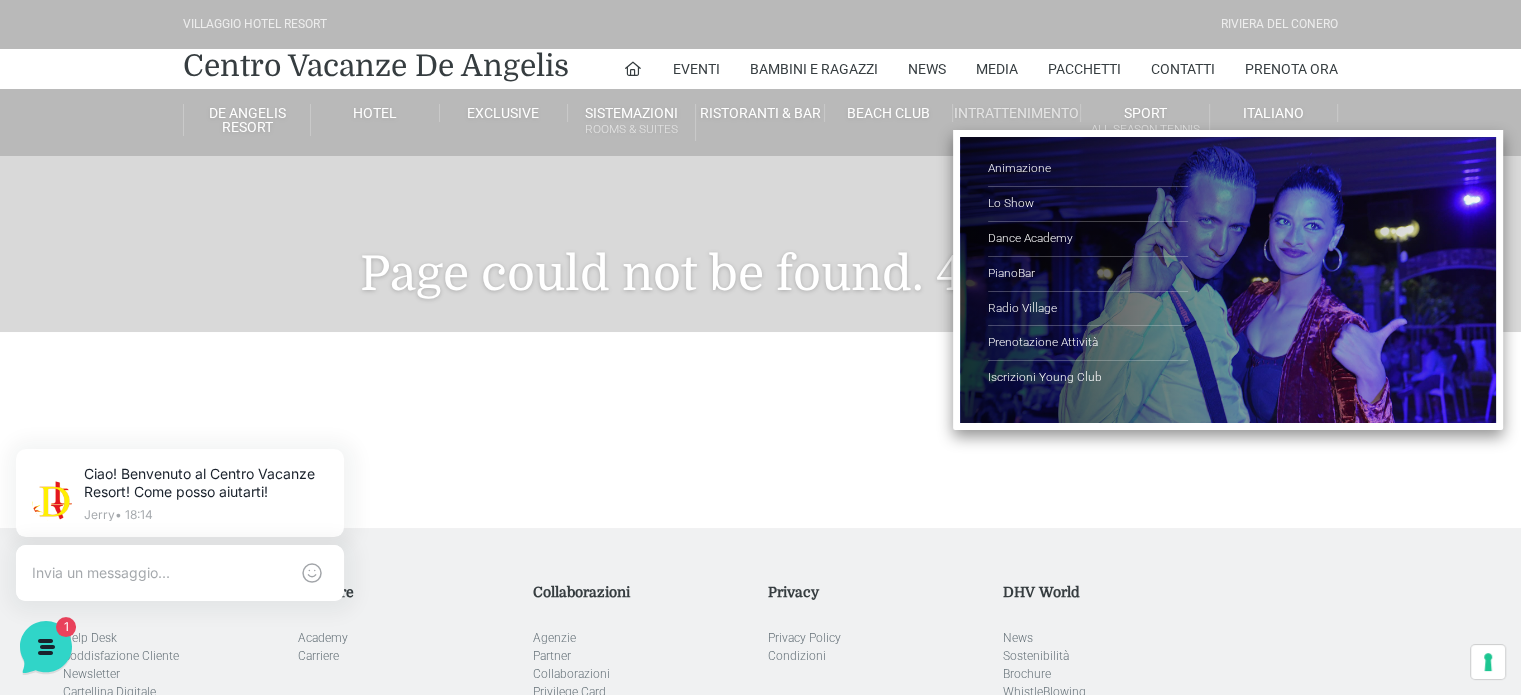 click on "Intrattenimento" at bounding box center [1017, 113] 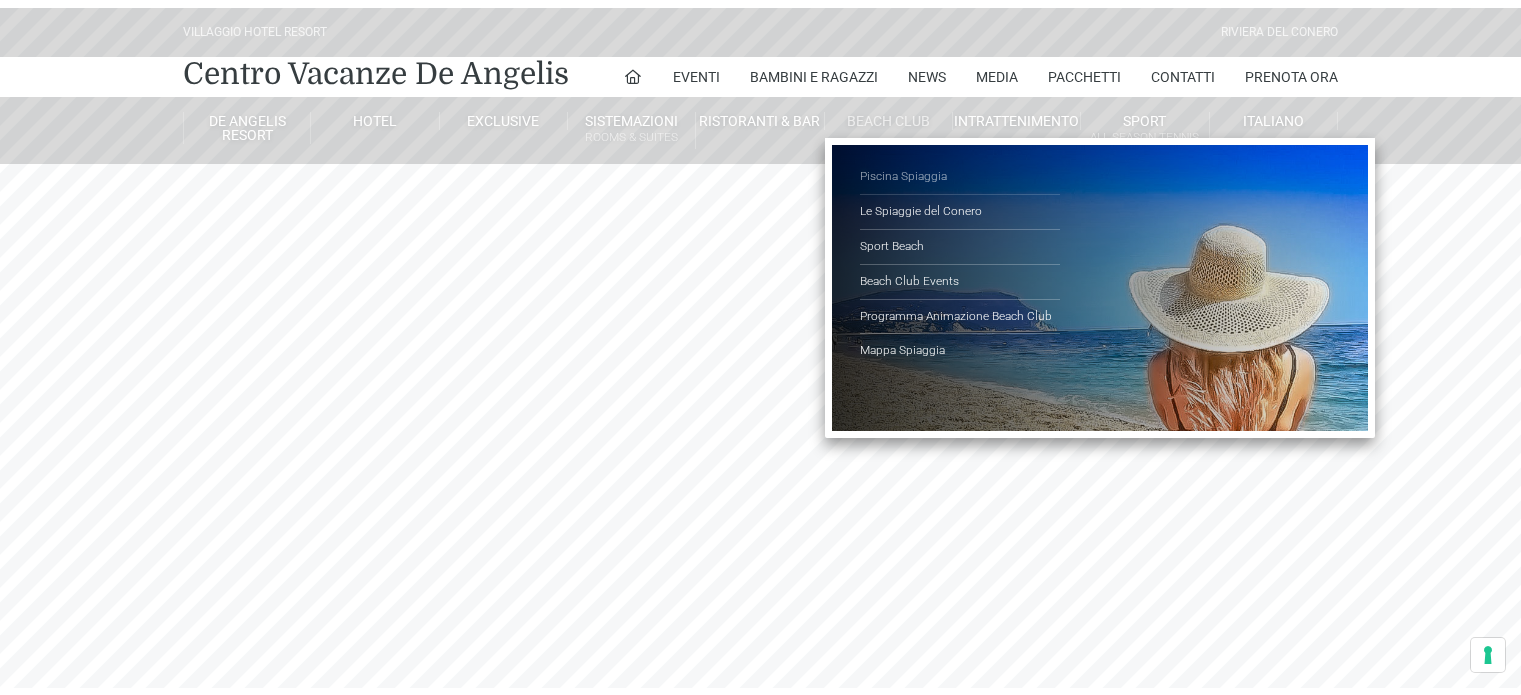 scroll, scrollTop: 0, scrollLeft: 0, axis: both 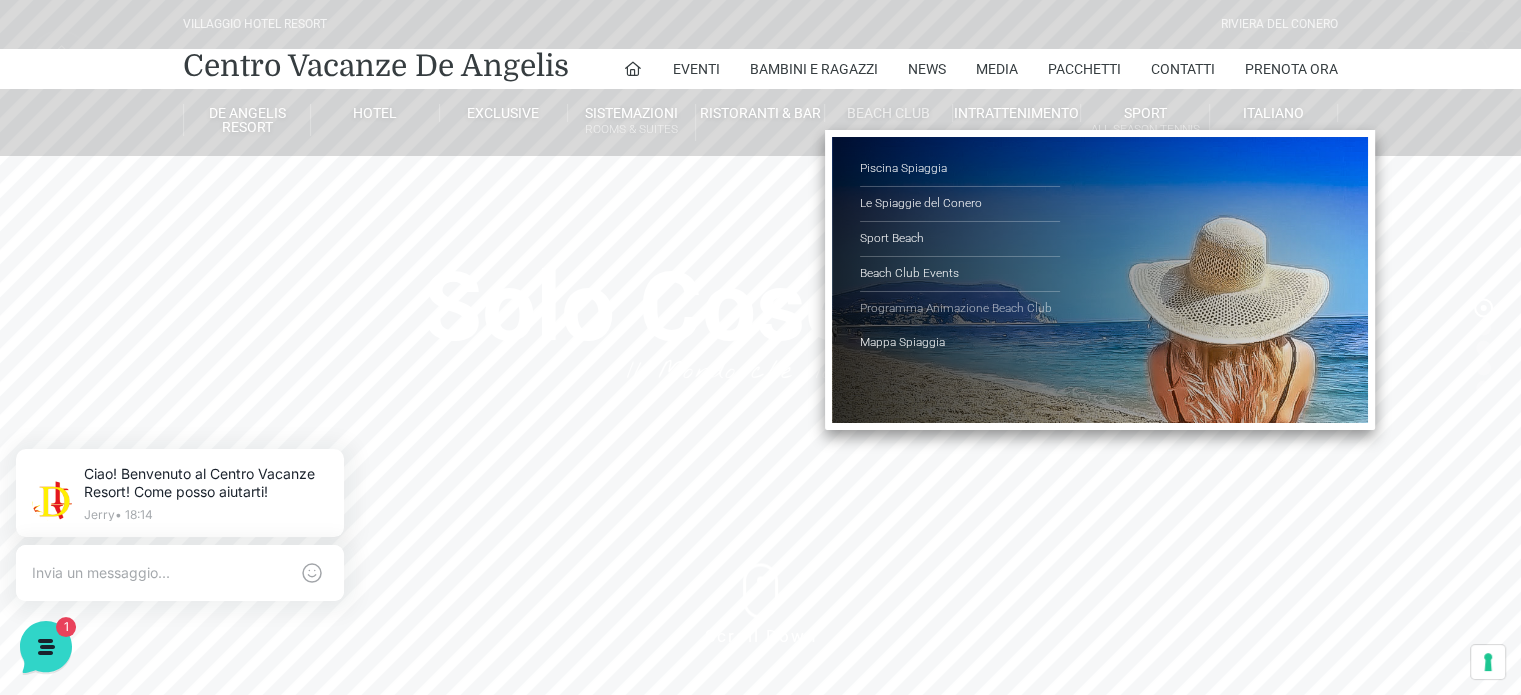 click on "Programma Animazione Beach Club" at bounding box center [960, 309] 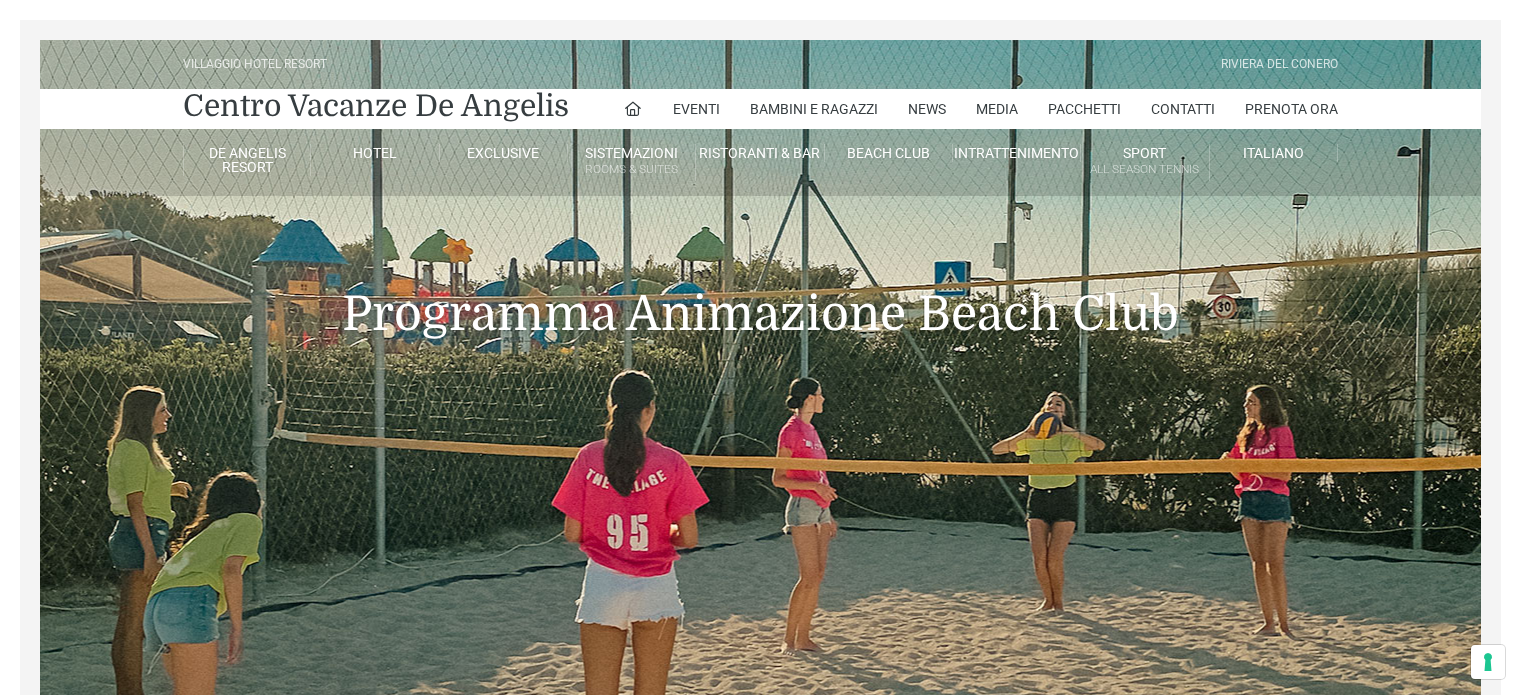 scroll, scrollTop: 0, scrollLeft: 0, axis: both 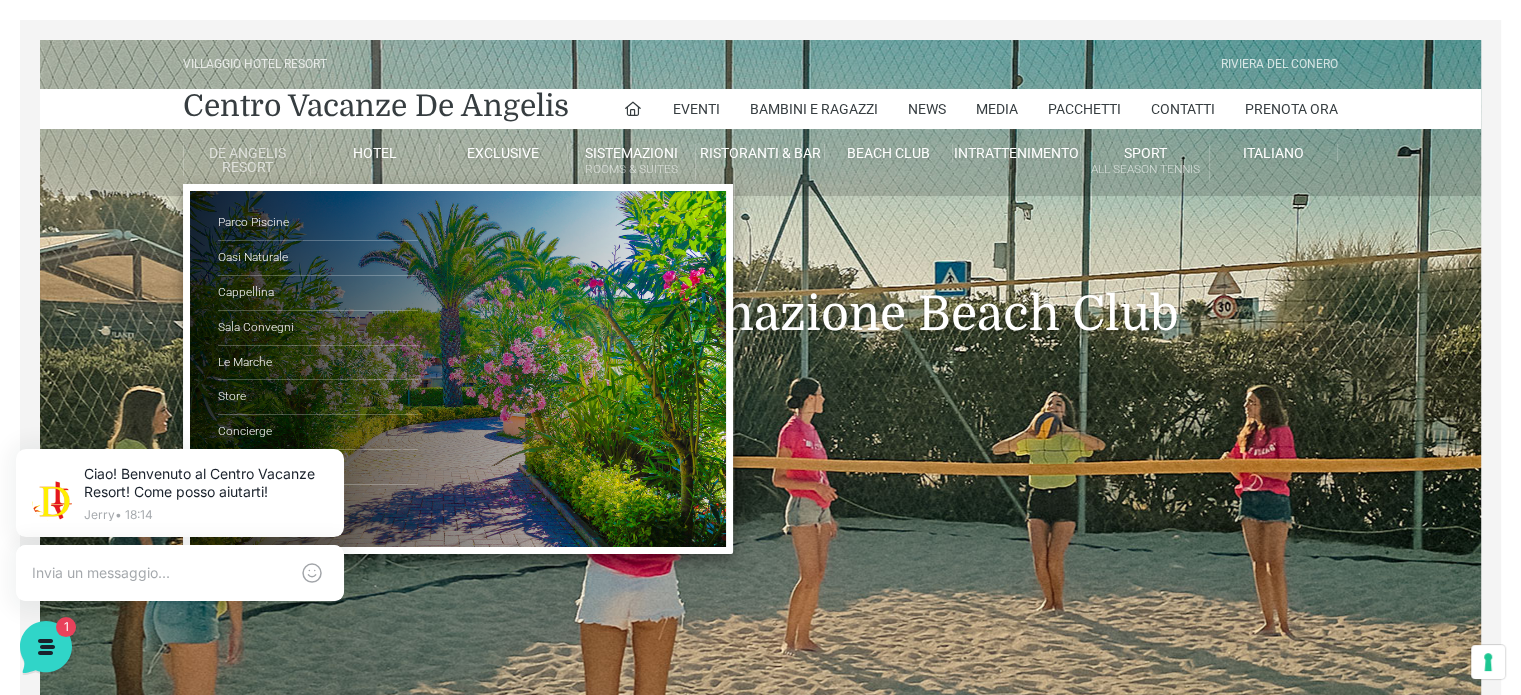 click on "Parco Piscine
Oasi Naturale
Cappellina
Sala Convegni
[REGION], [STATE]
Store
Concierge
Colonnina Ricarica
Mappa del Villaggio" at bounding box center (458, 369) 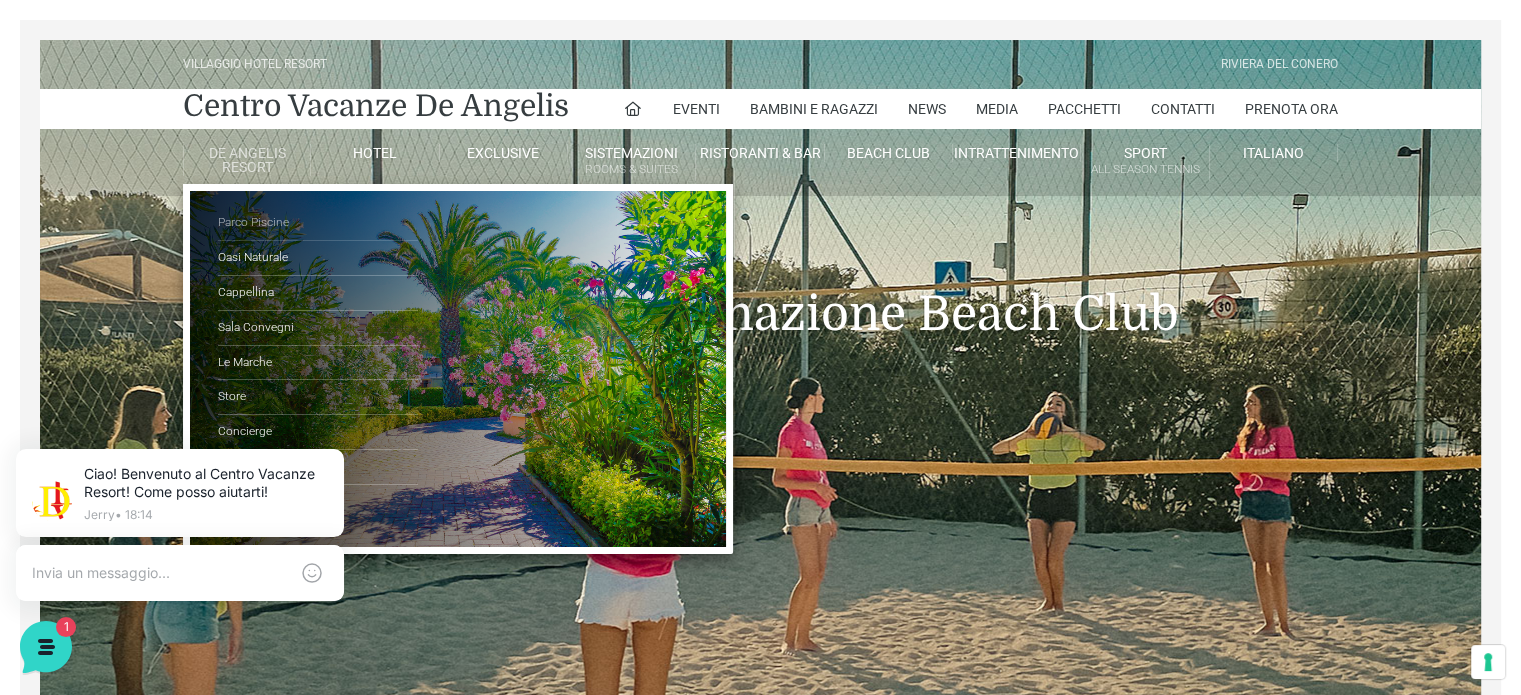 click on "Parco Piscine" at bounding box center (318, 223) 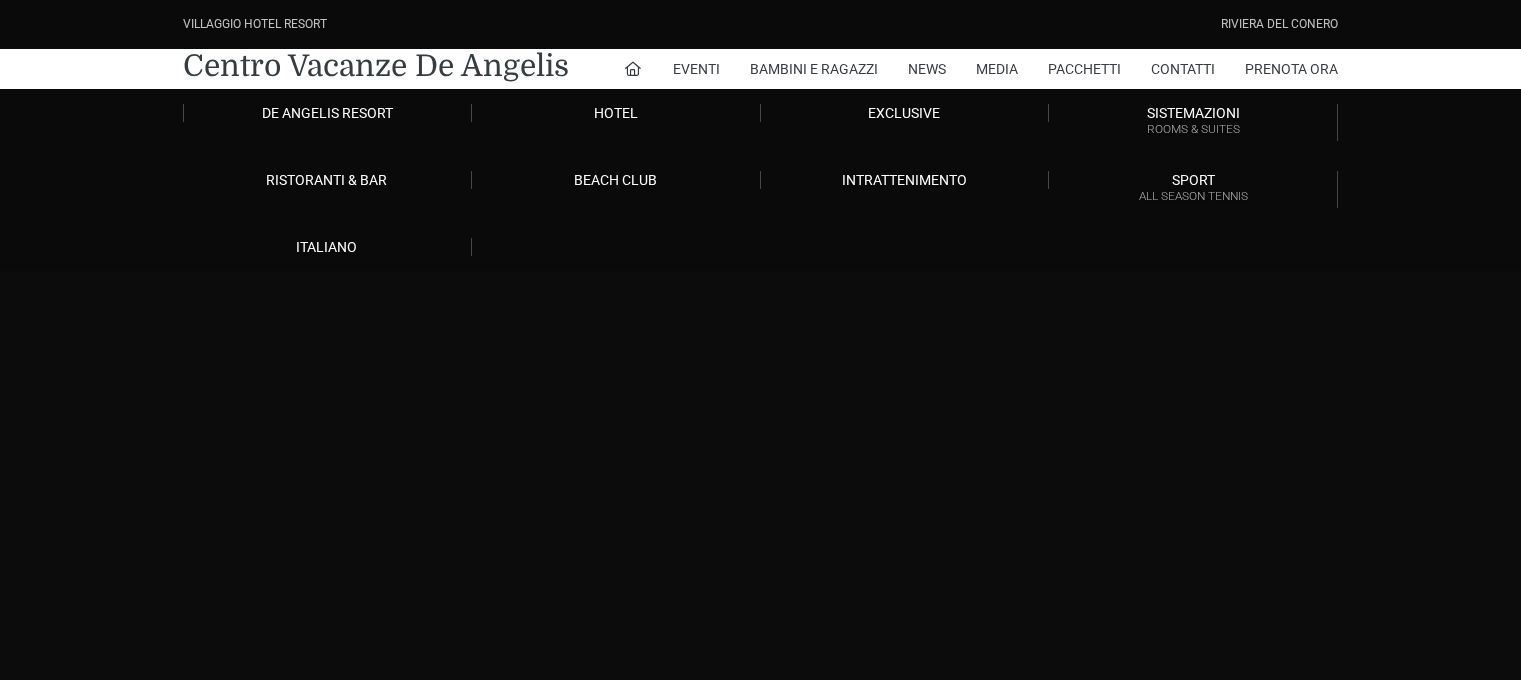 scroll, scrollTop: 0, scrollLeft: 0, axis: both 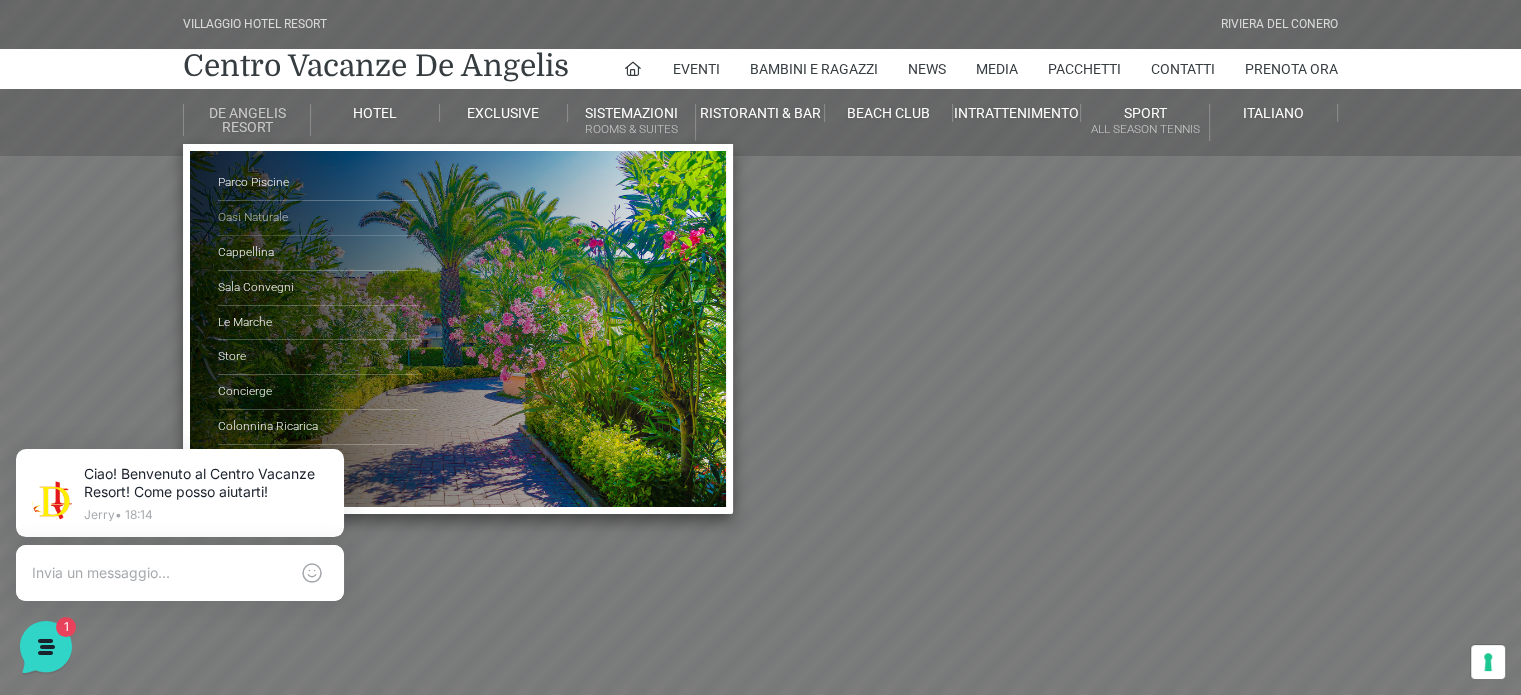 click on "Oasi Naturale" at bounding box center (318, 218) 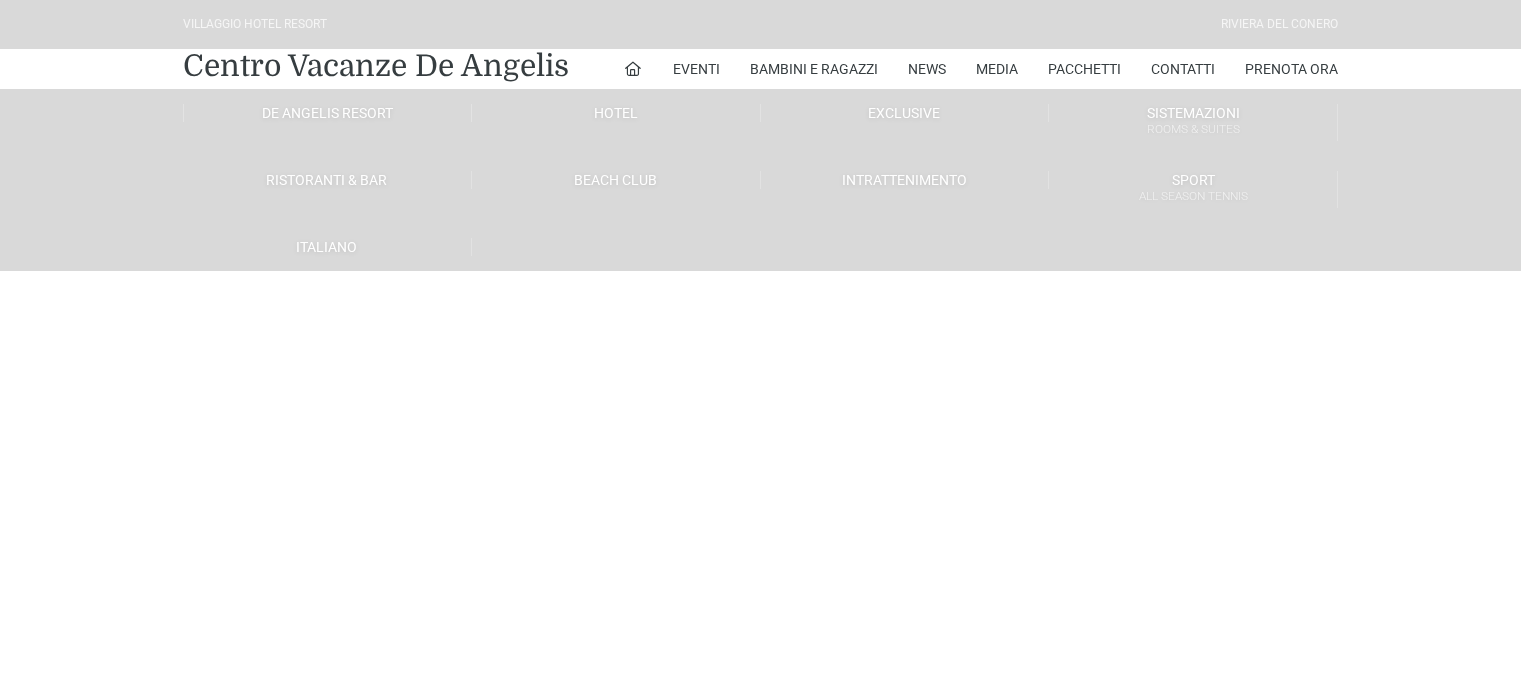 scroll, scrollTop: 0, scrollLeft: 0, axis: both 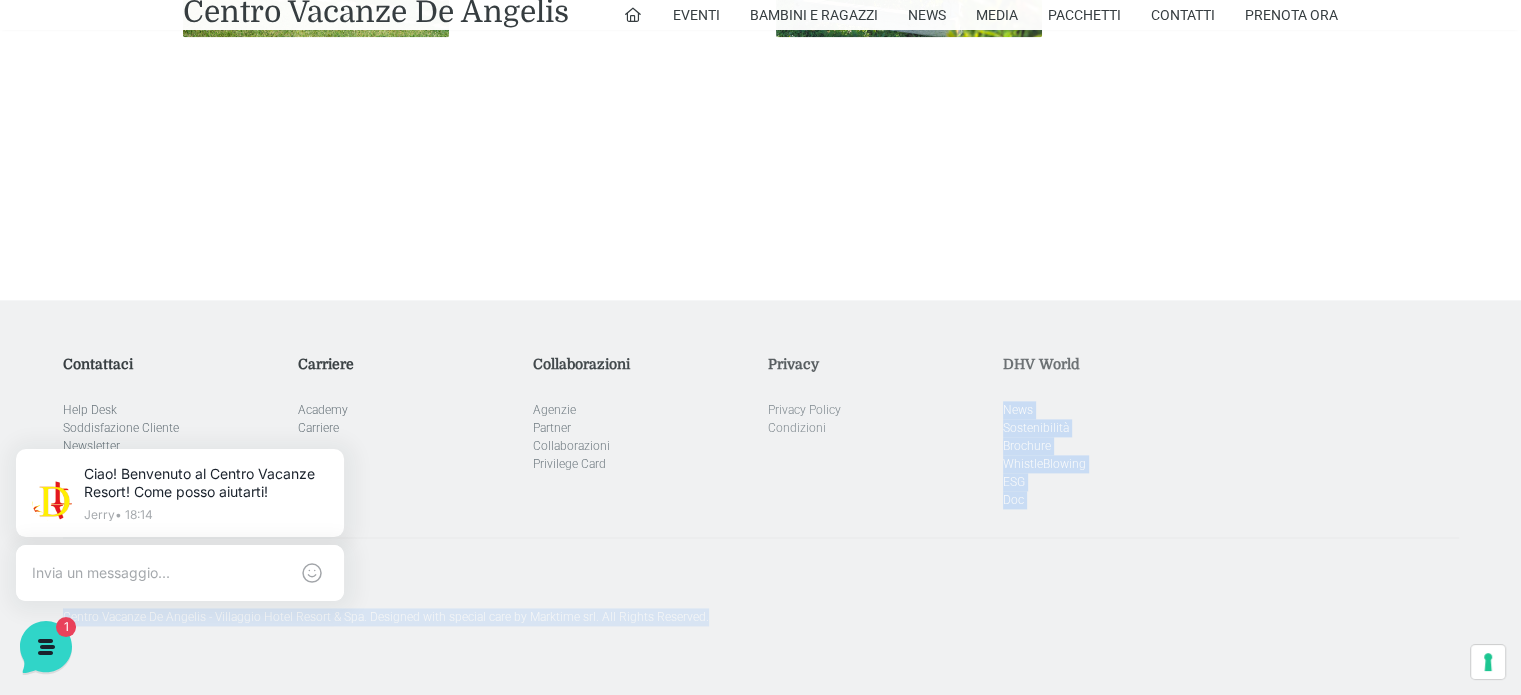 drag, startPoint x: 1461, startPoint y: 641, endPoint x: 1452, endPoint y: 367, distance: 274.14777 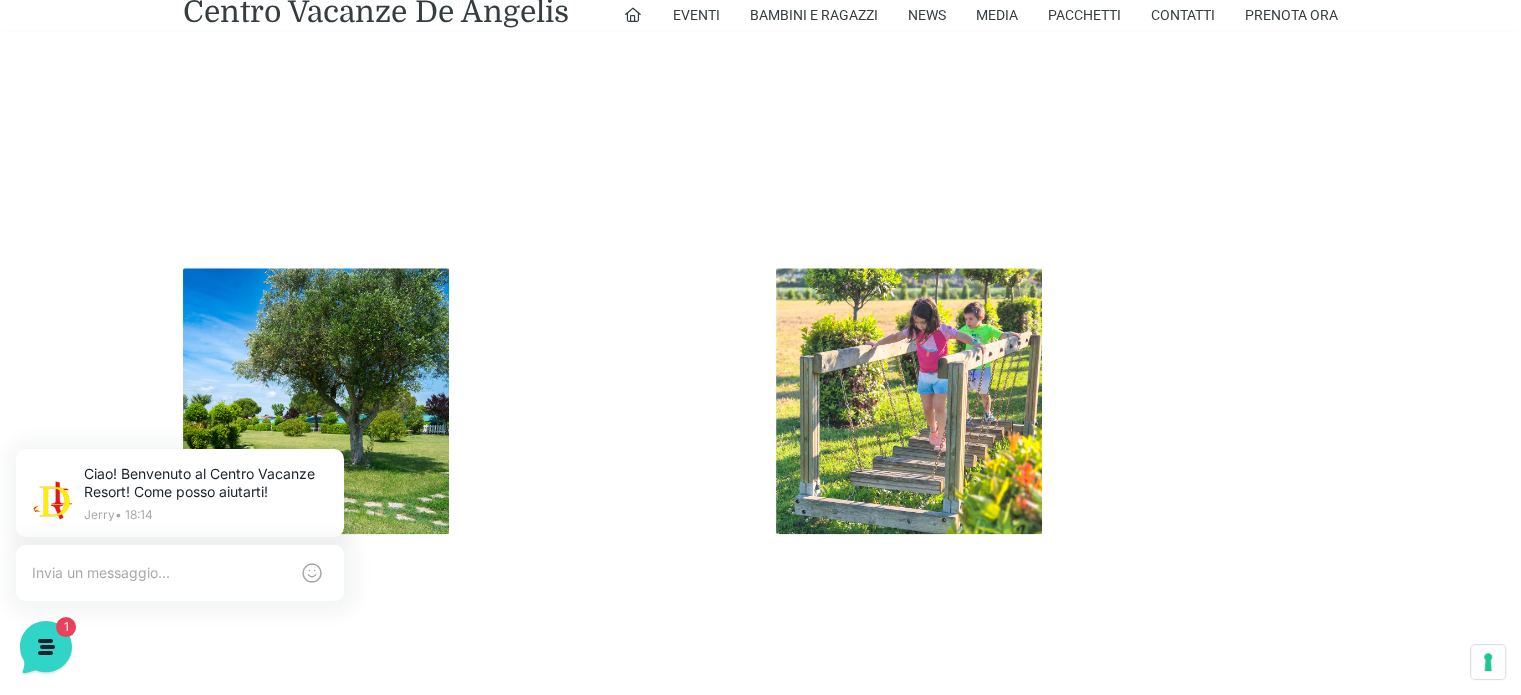 scroll, scrollTop: 1992, scrollLeft: 0, axis: vertical 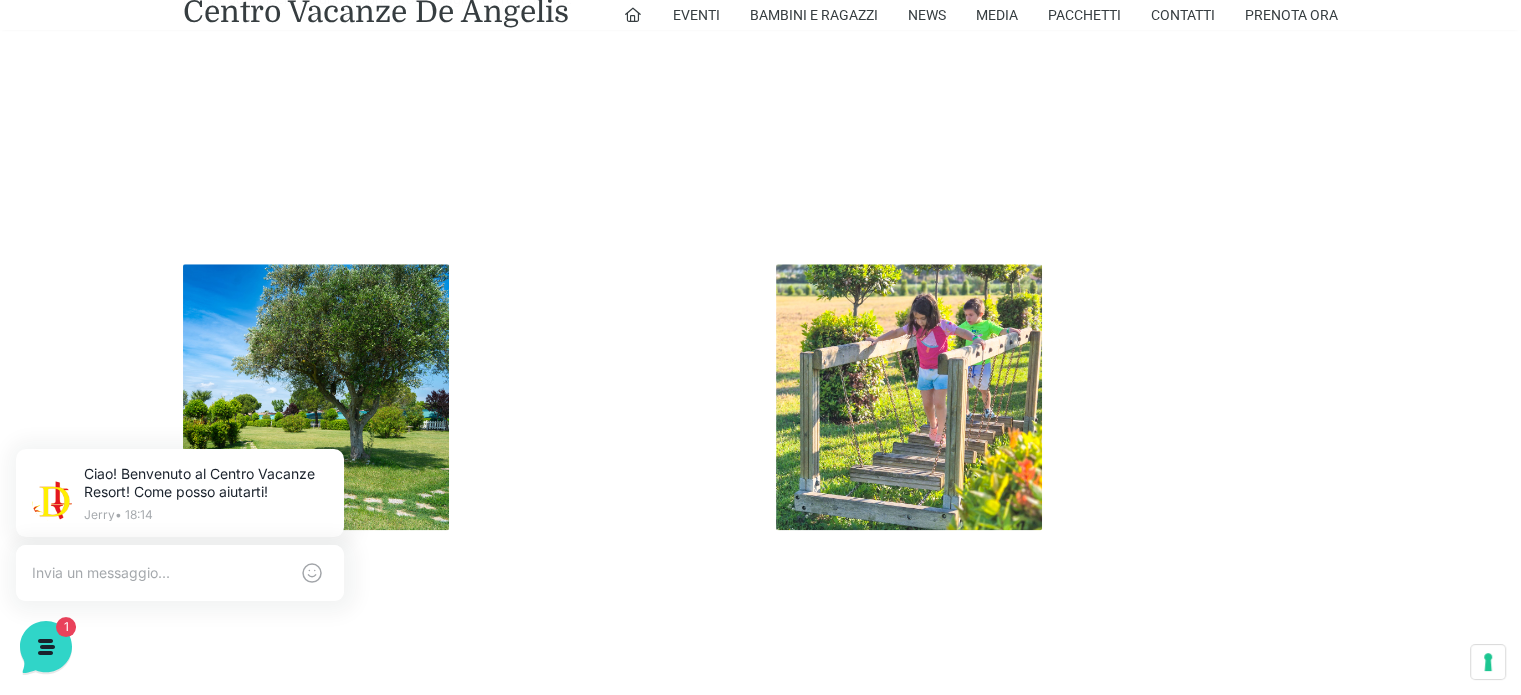 click at bounding box center (909, 397) 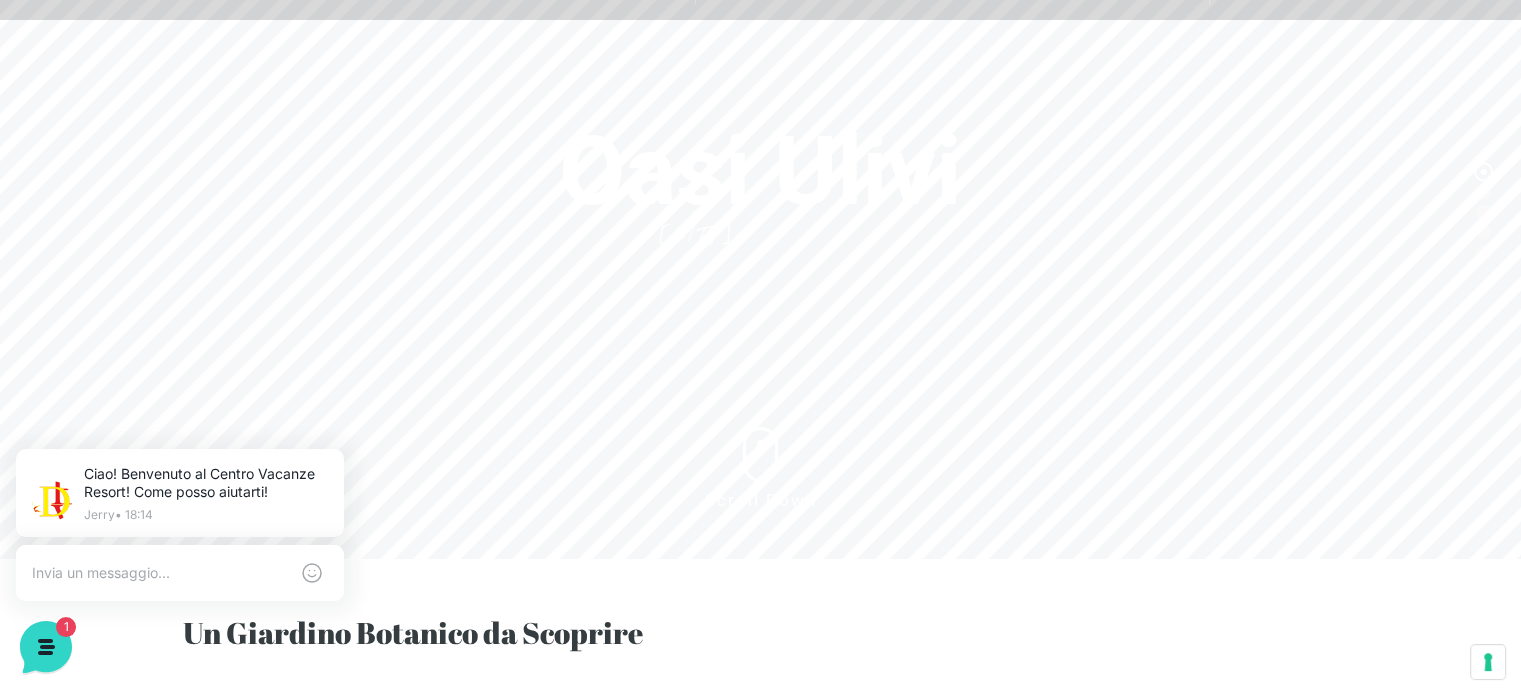 scroll, scrollTop: 0, scrollLeft: 0, axis: both 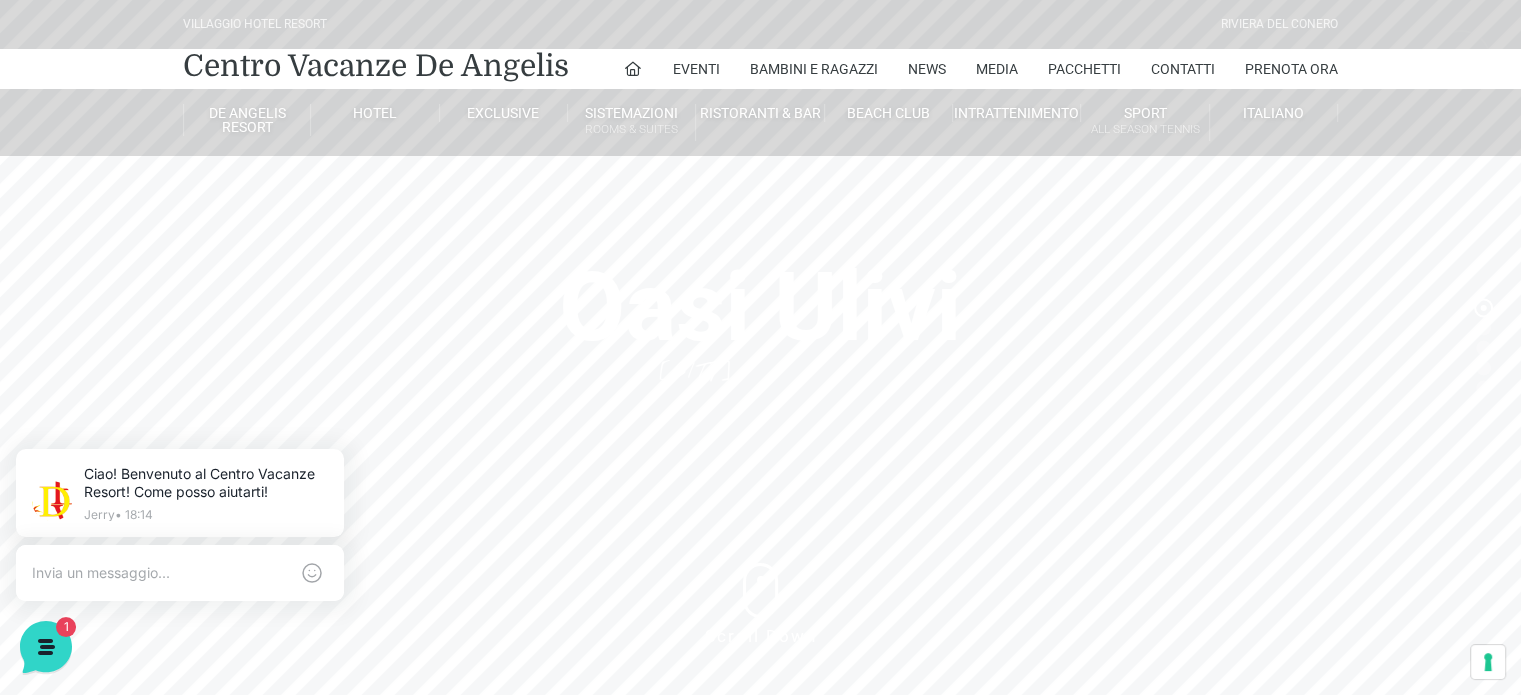drag, startPoint x: 679, startPoint y: 398, endPoint x: 959, endPoint y: 568, distance: 327.56677 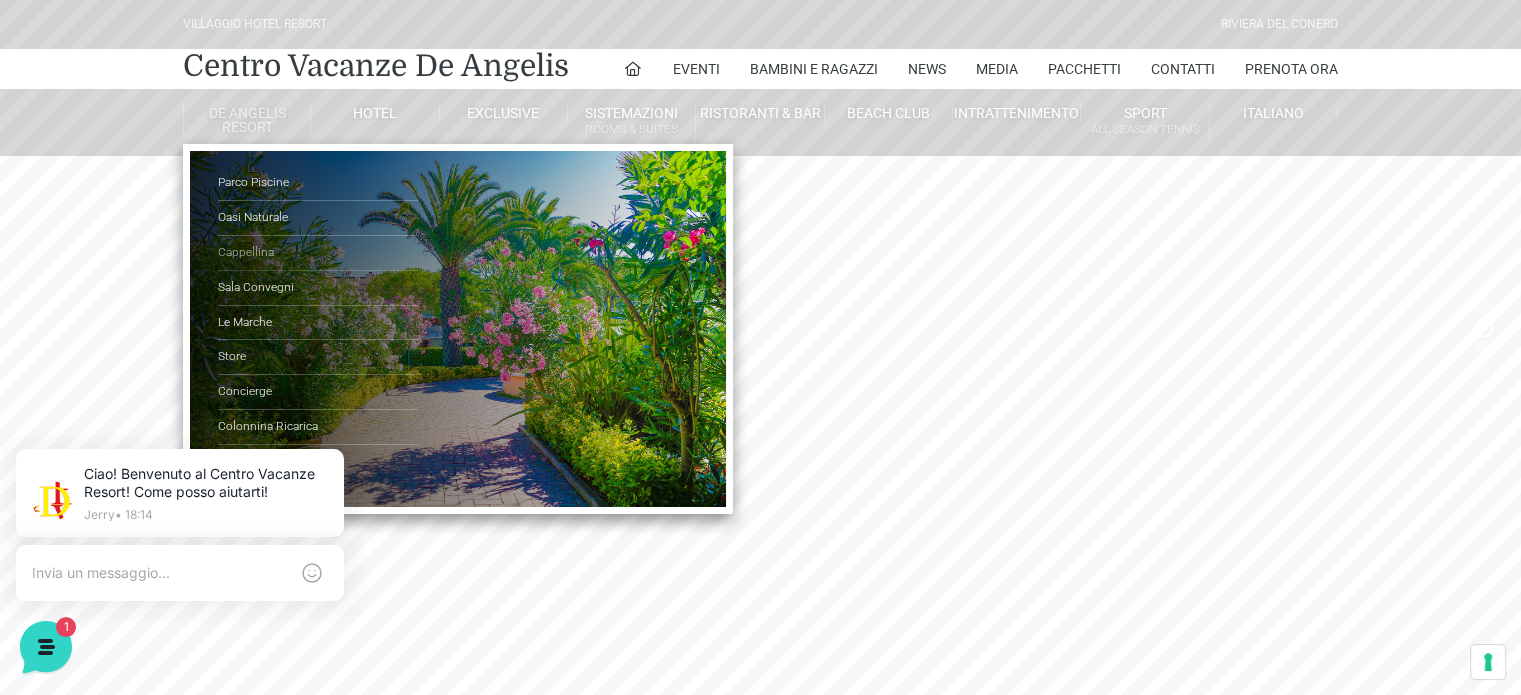 click on "Cappellina" at bounding box center (318, 253) 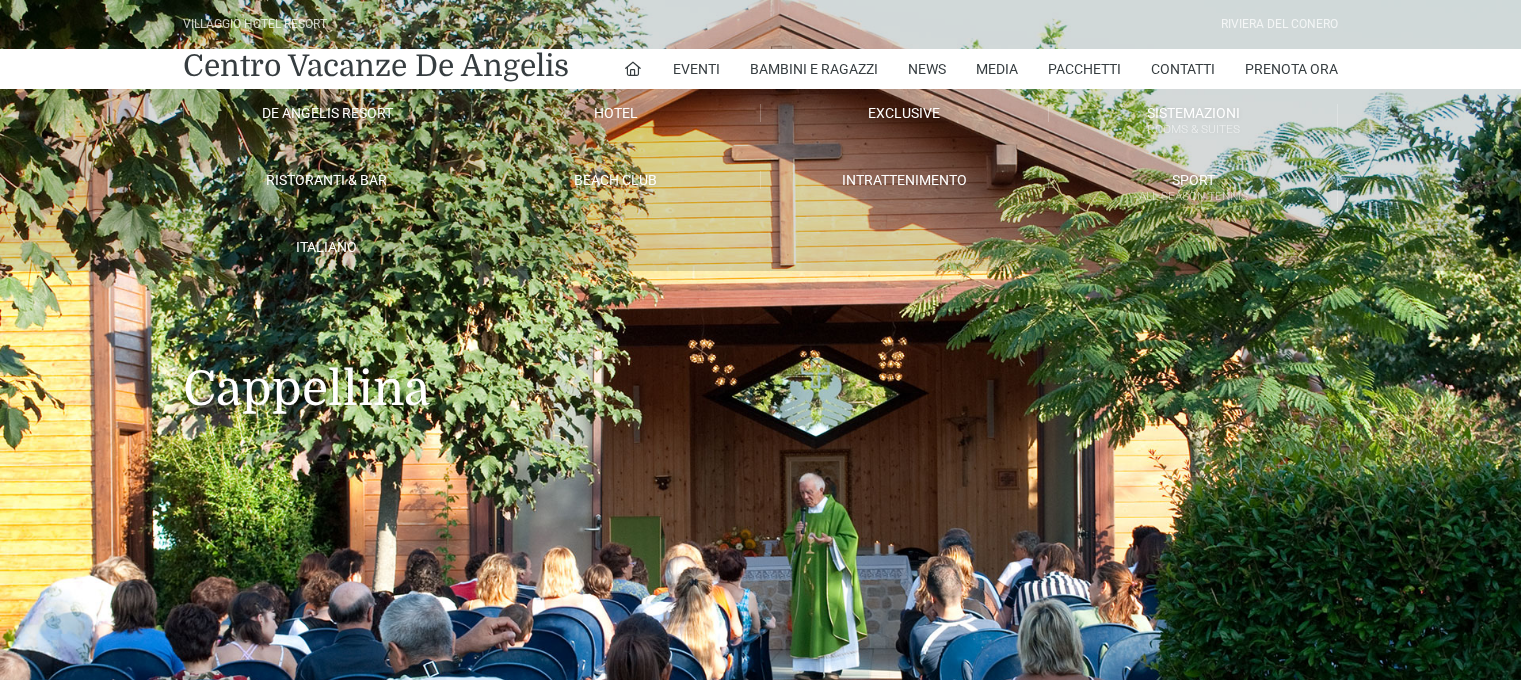 scroll, scrollTop: 0, scrollLeft: 0, axis: both 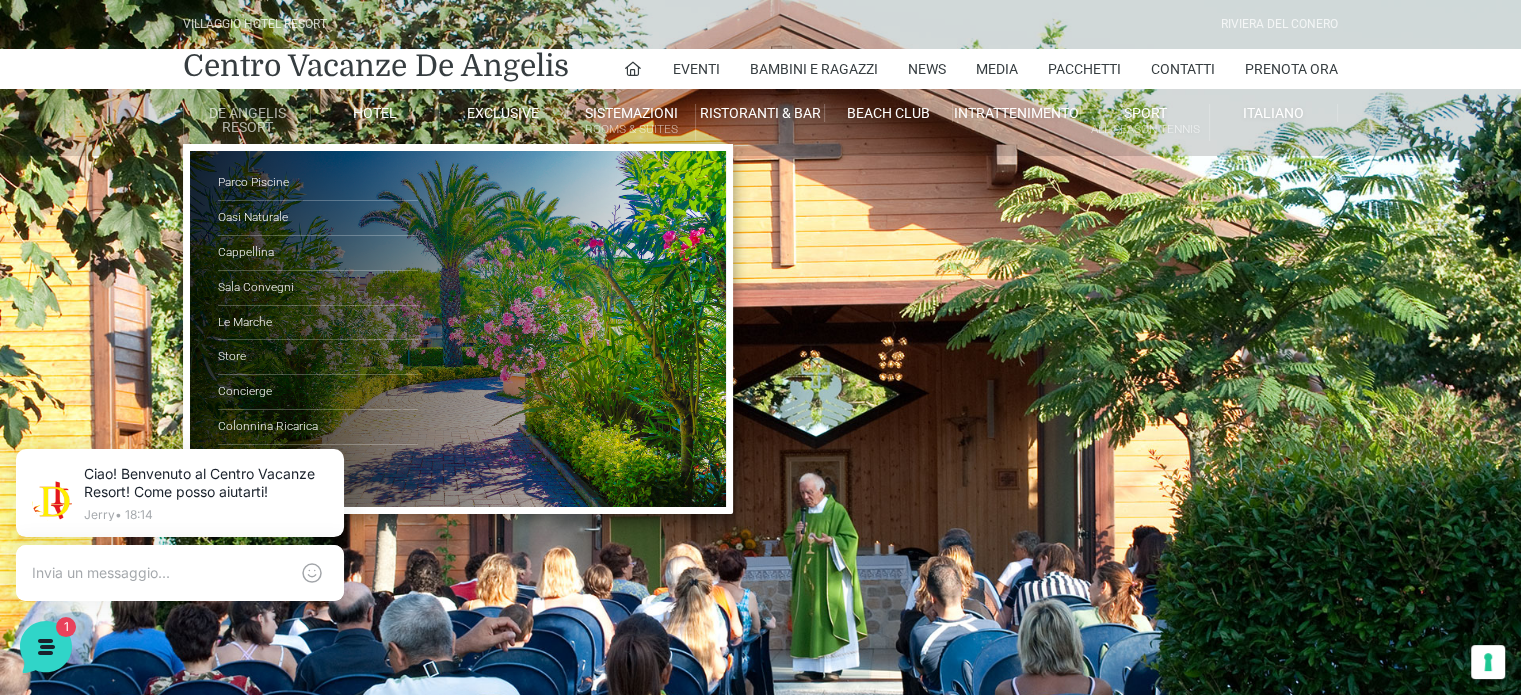 click on "De Angelis Resort" at bounding box center [247, 120] 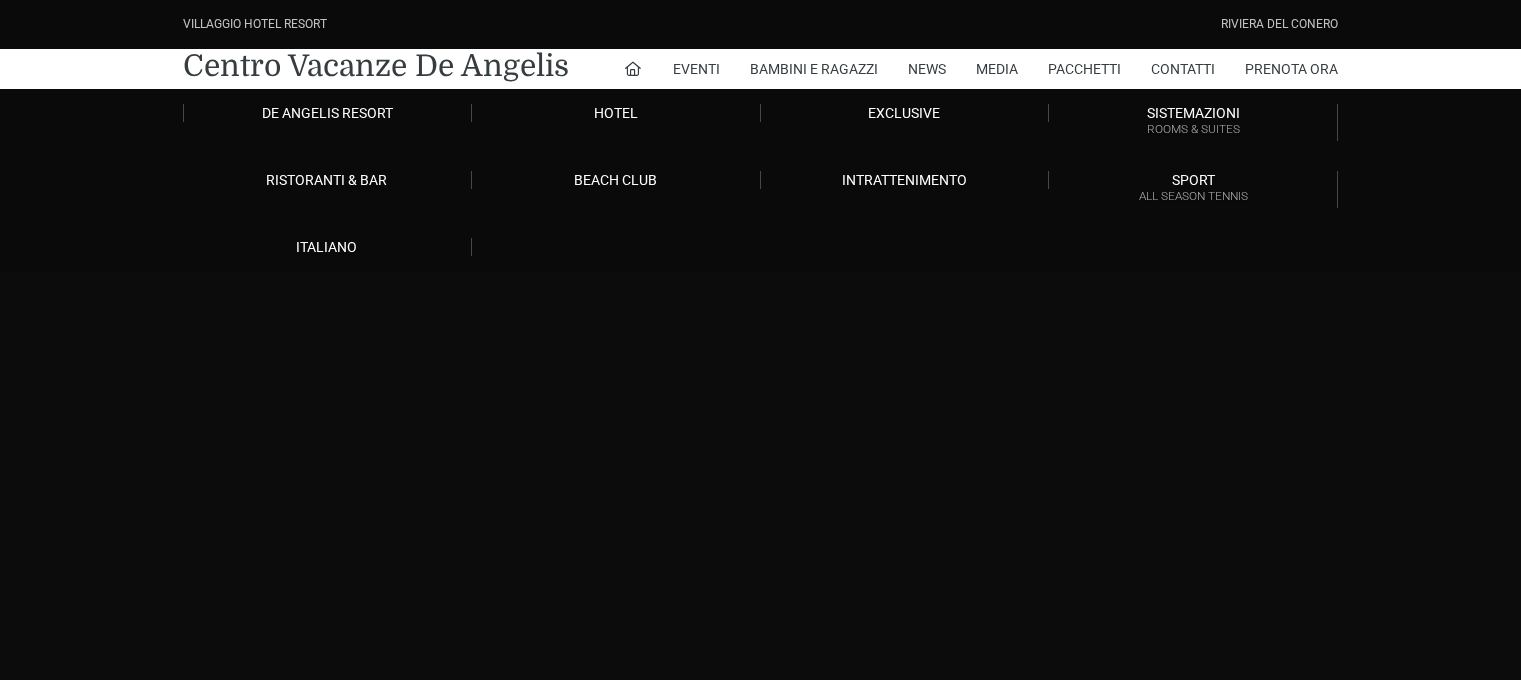 scroll, scrollTop: 0, scrollLeft: 0, axis: both 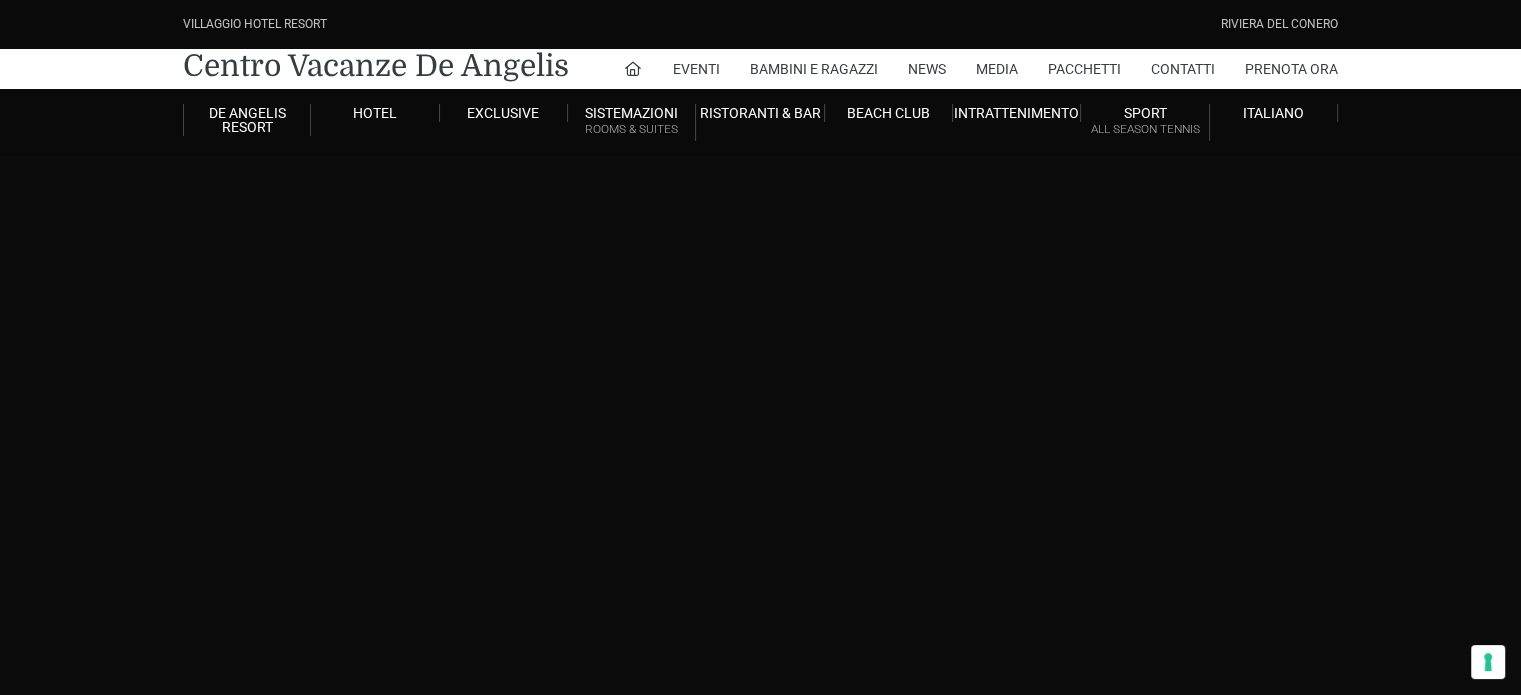 click on "Villaggio Hotel Resort
Riviera Del Conero
Centro Vacanze De Angelis
Eventi
Miss Italia
Cerimonie
Team building
Bambini e Ragazzi
Holly Beach Club
Holly Teeny Club
Holly Young Club
Piscine
Iscrizioni Holly Club
News
Media
Pacchetti
Contatti
Prenota Ora
De Angelis Resort
Parco Piscine
Oasi Naturale
Cappellina
Sala Convegni
Le Marche
Store
Concierge
Colonnina Ricarica
Mappa del Villaggio
Hotel
Suite Prestige
Camera Prestige
Camera Suite H
Sala Meeting
Exclusive
Villa Luxury
Dimora Padronale
Villa 601 Alpine
Villa Classic
Bilocale Garden Gold
Sistemazioni Rooms & Suites
Villa Trilocale Deluxe Numana
Villa Trilocale Deluxe Private Garden
Villa Bilocale Deluxe
Appartamento Trilocale Garden" at bounding box center [760, 450] 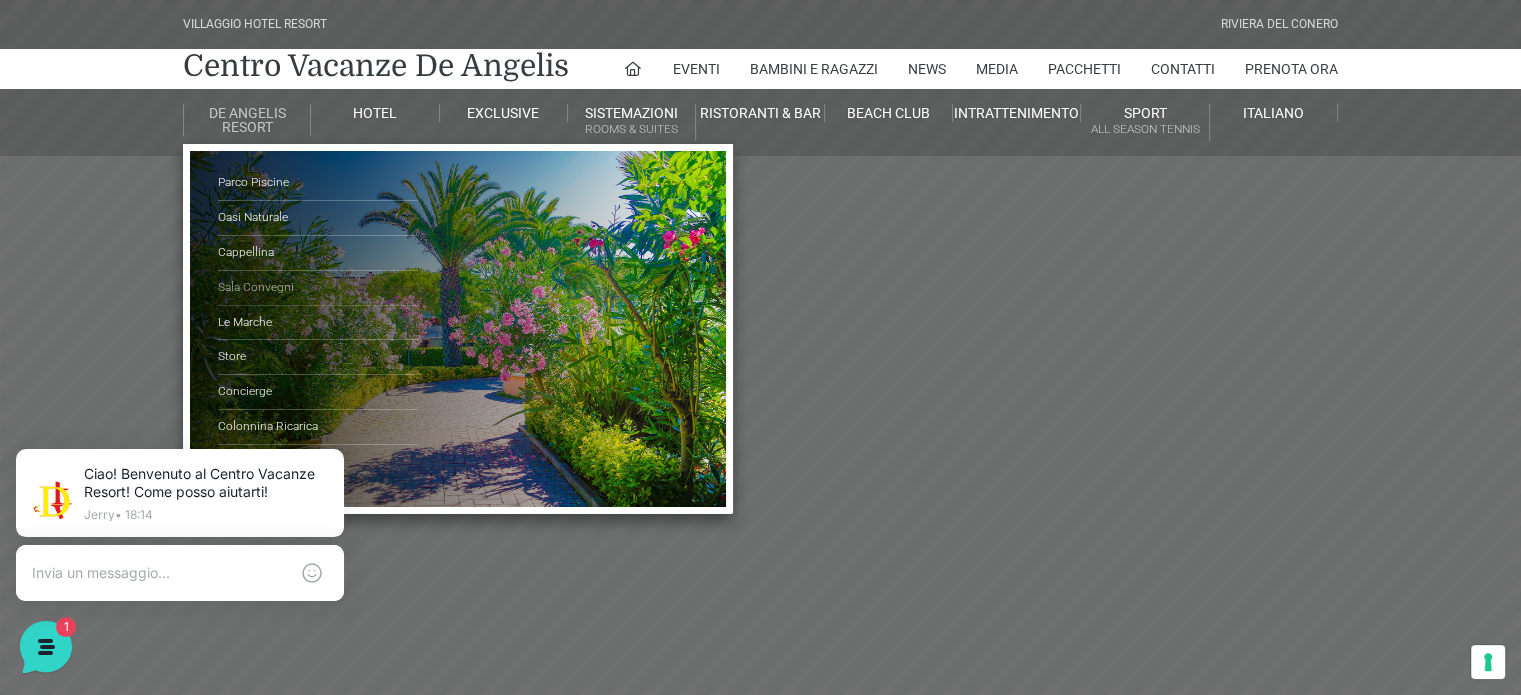 scroll, scrollTop: 0, scrollLeft: 0, axis: both 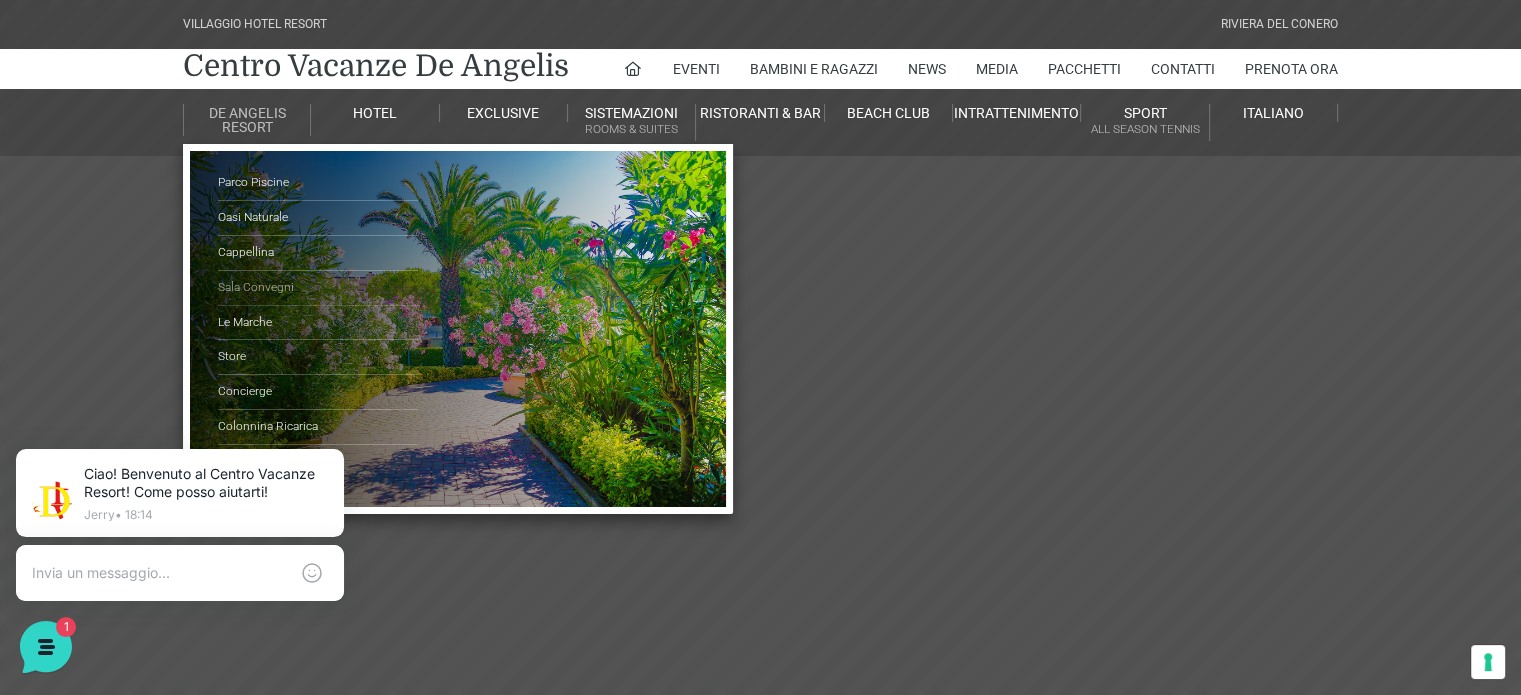 click on "Sala Convegni" at bounding box center (318, 288) 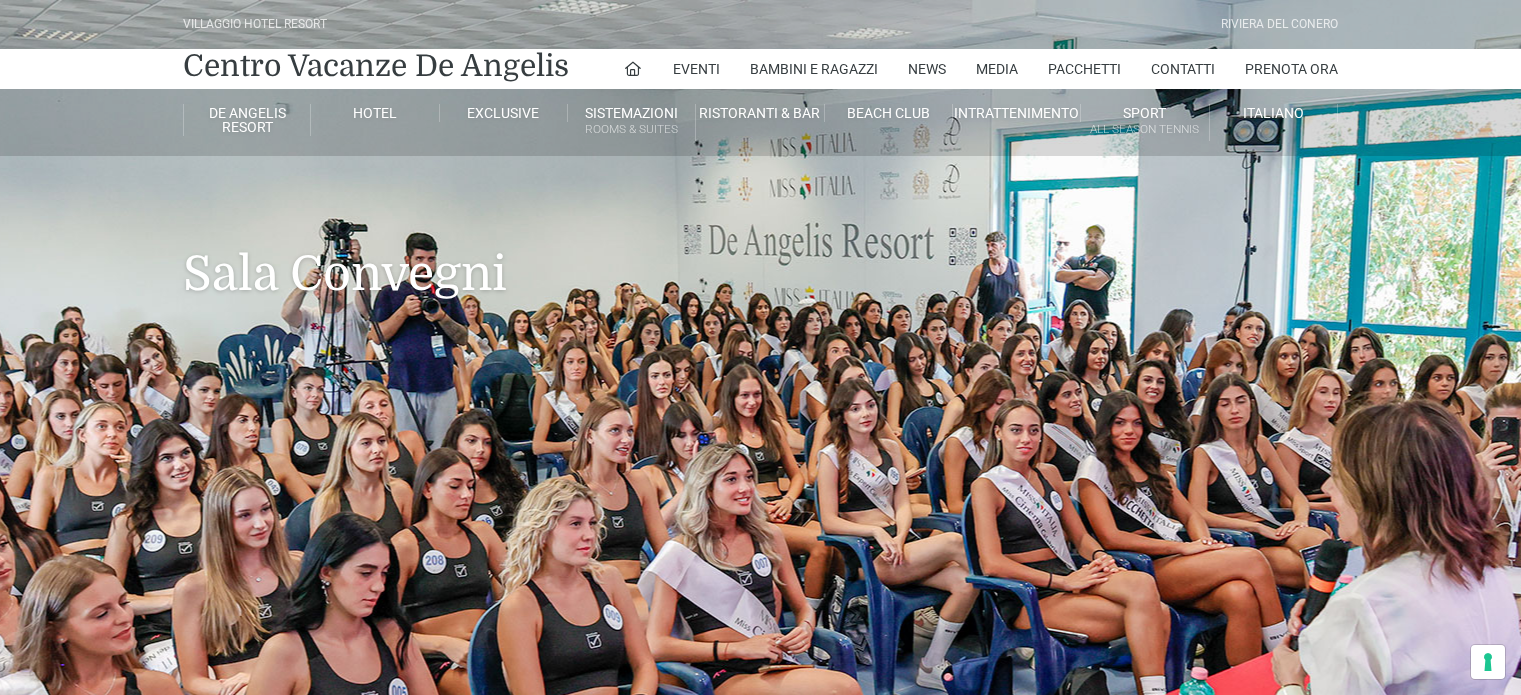 scroll, scrollTop: 0, scrollLeft: 0, axis: both 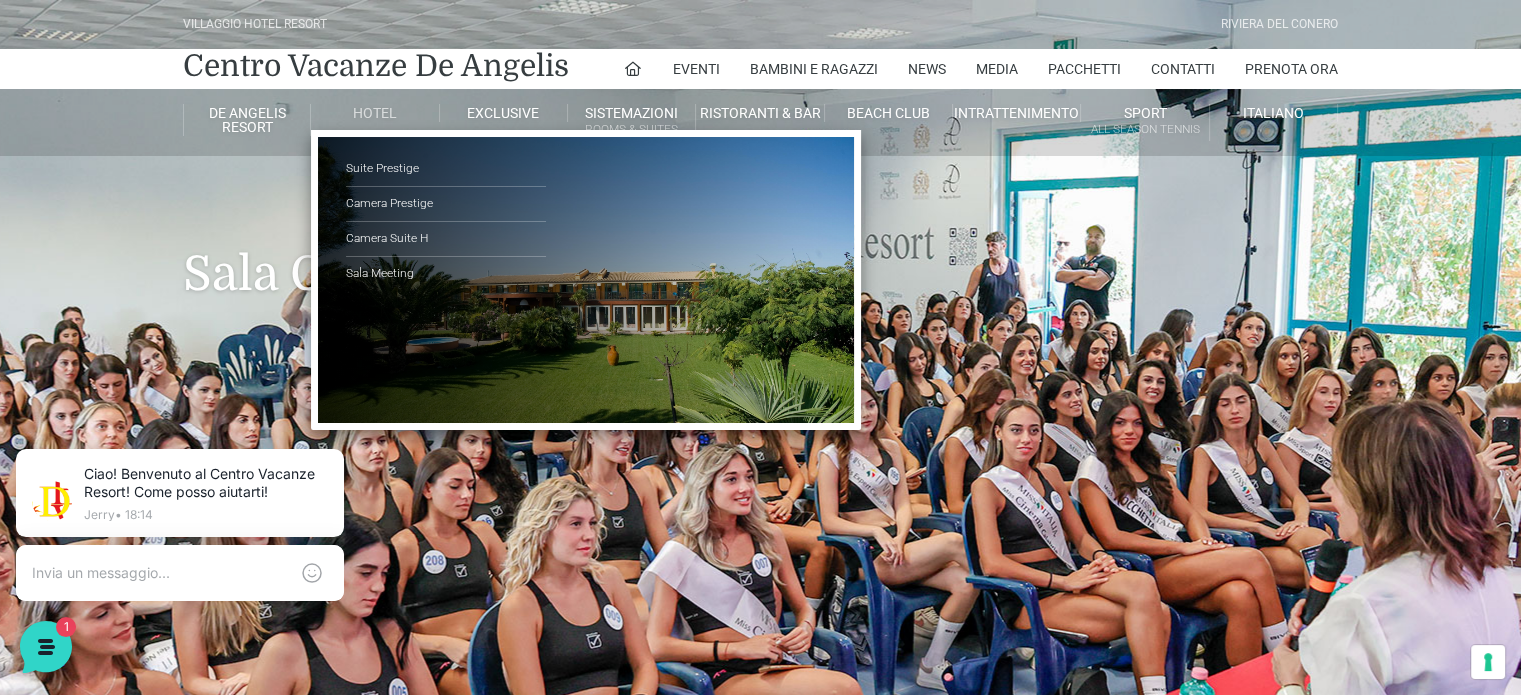 click on "Suite Prestige
Camera Prestige
Camera Suite H
Sala Meeting" at bounding box center [586, 280] 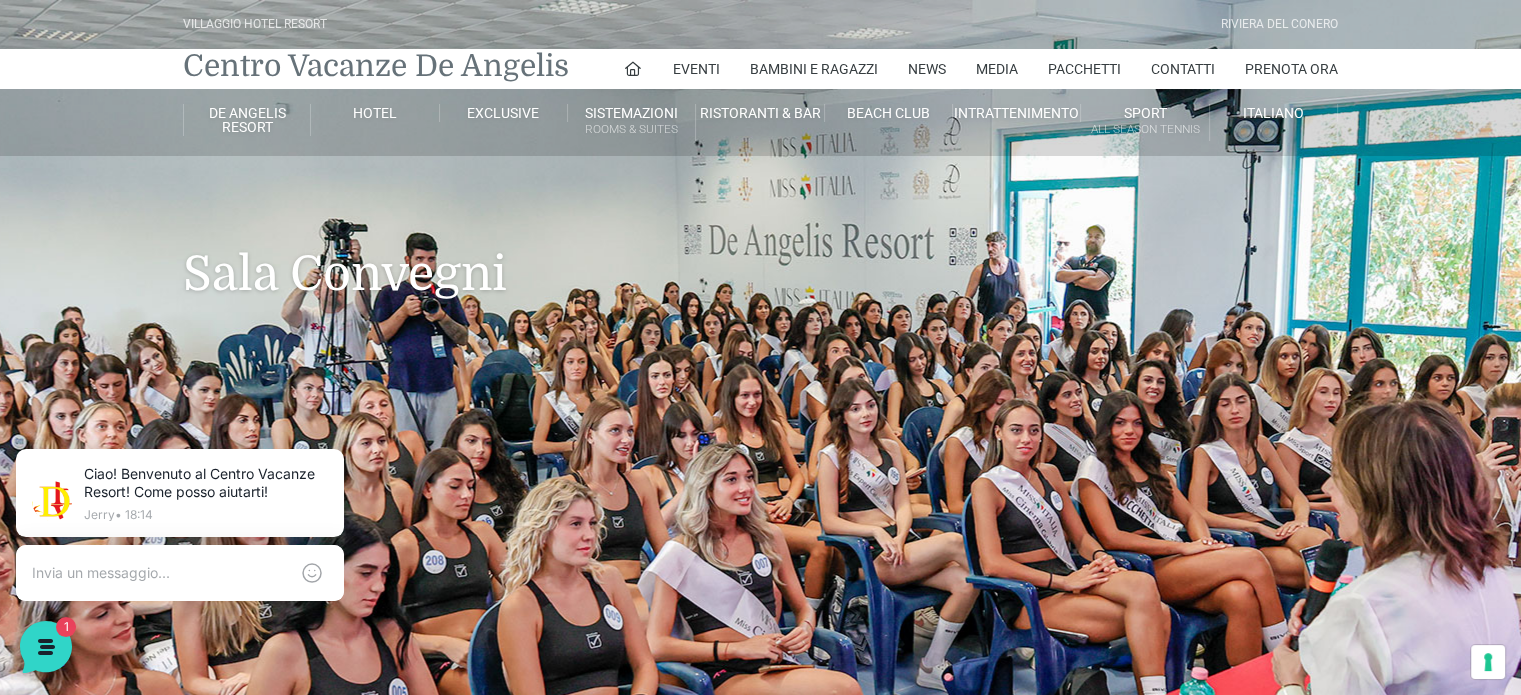 click on "Centro Vacanze De Angelis" at bounding box center [376, 66] 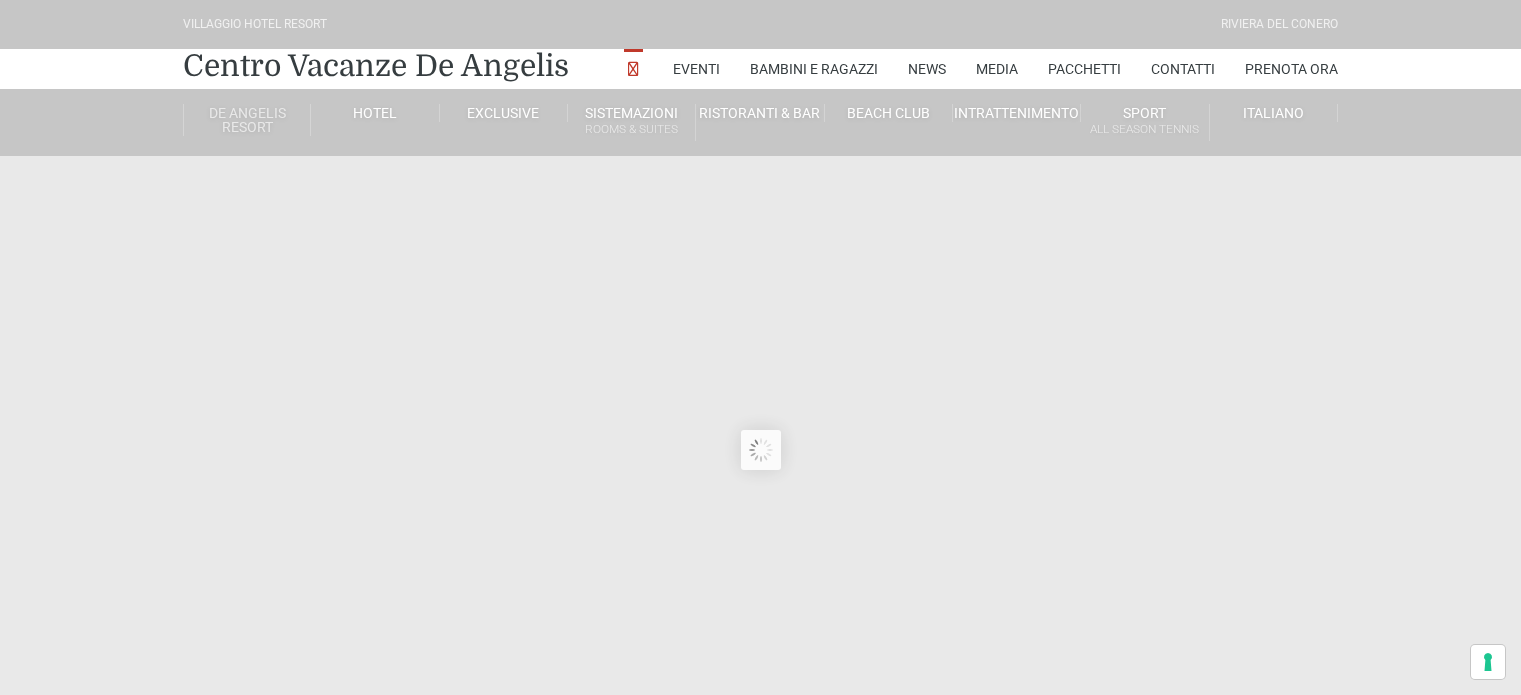 scroll, scrollTop: 0, scrollLeft: 0, axis: both 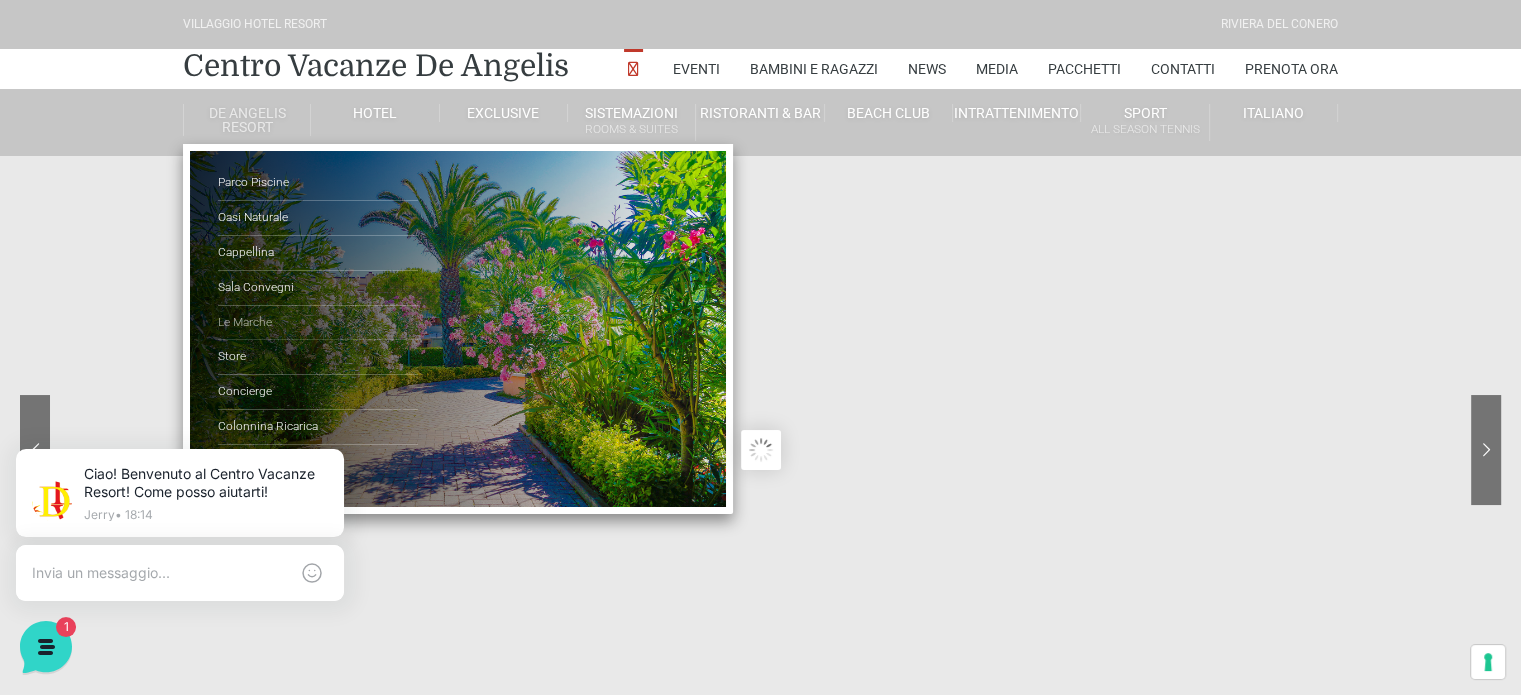 click on "Le Marche" at bounding box center (318, 323) 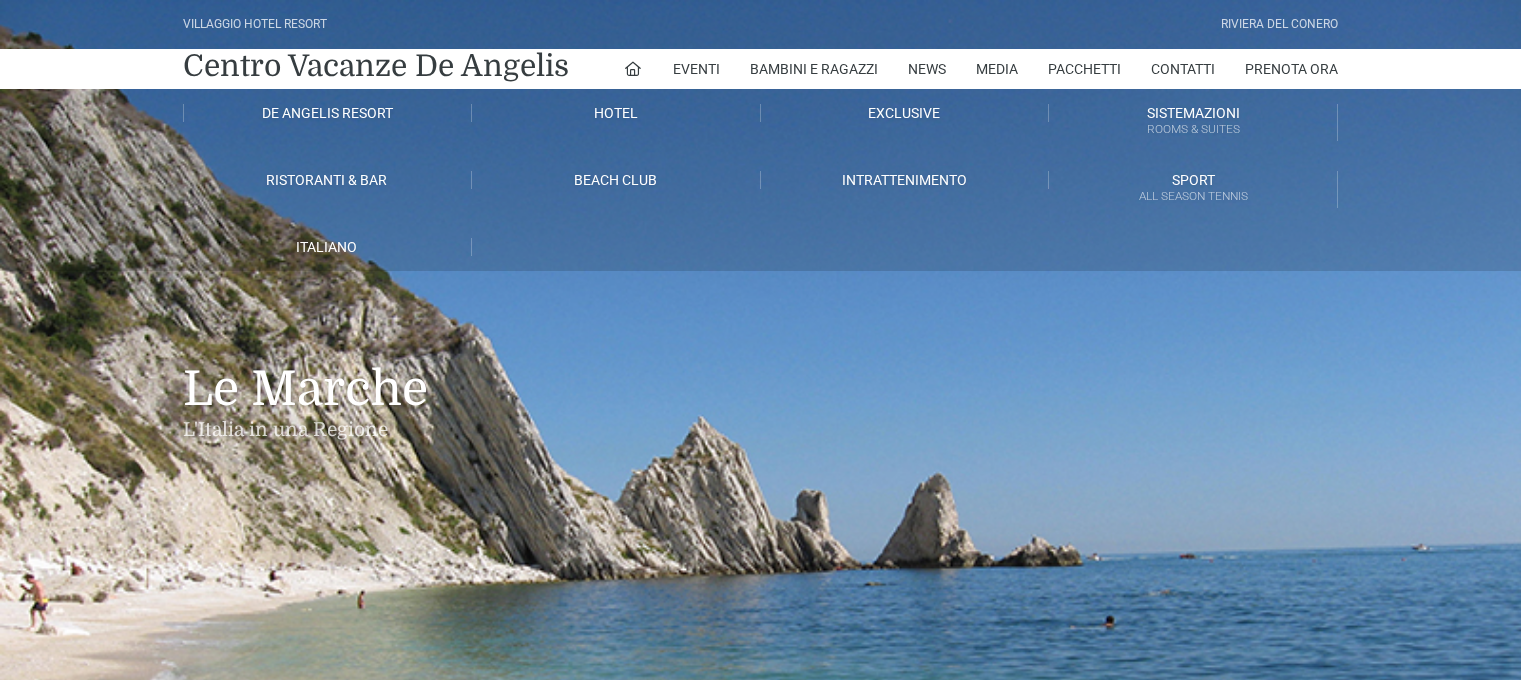 scroll, scrollTop: 0, scrollLeft: 0, axis: both 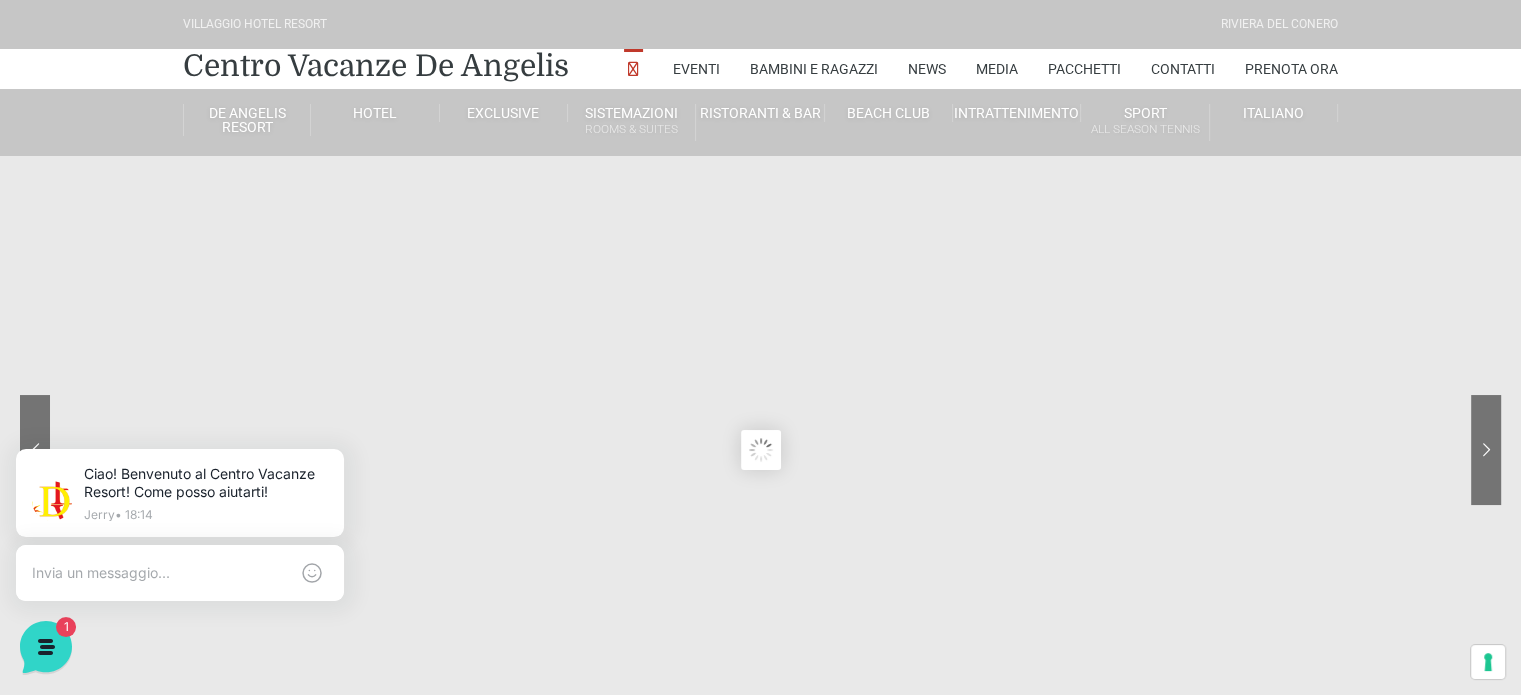 drag, startPoint x: 1080, startPoint y: 451, endPoint x: 1062, endPoint y: 508, distance: 59.77458 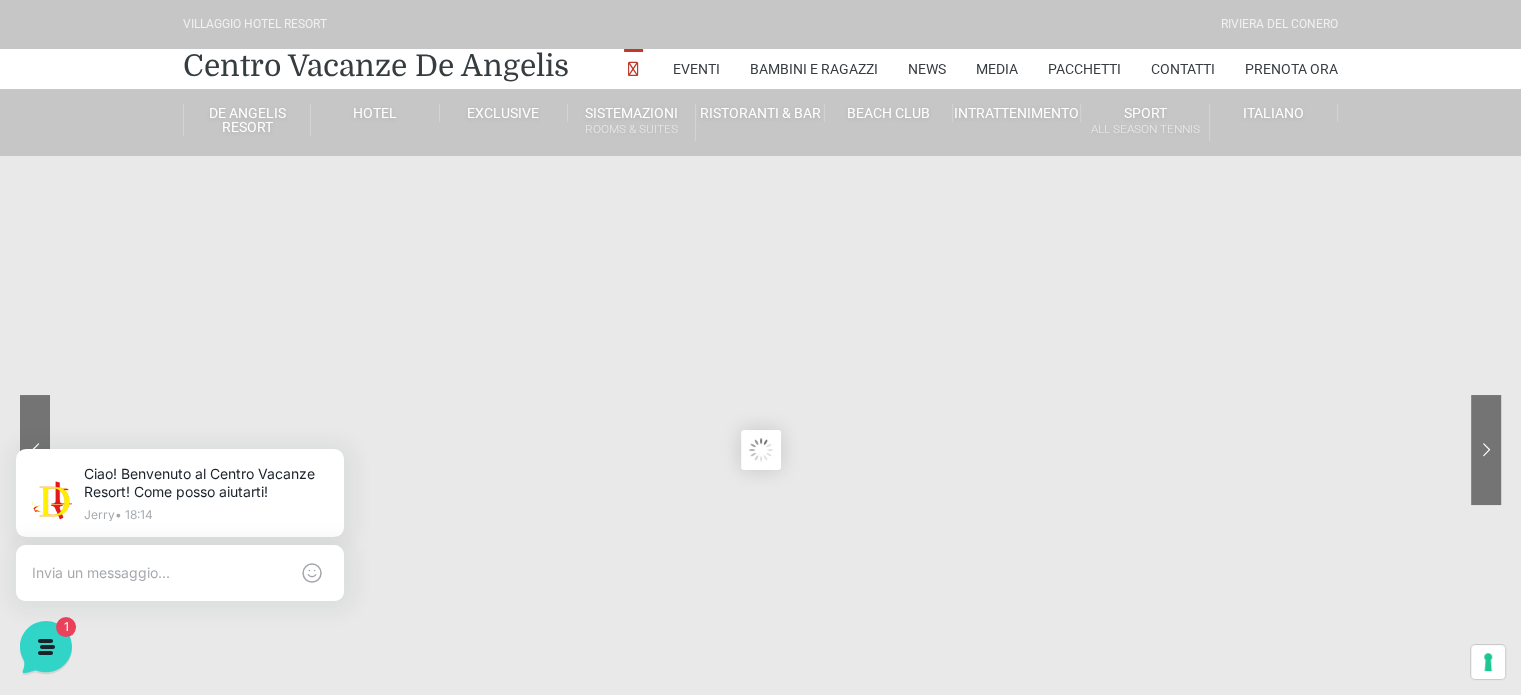 drag, startPoint x: 1062, startPoint y: 508, endPoint x: 1076, endPoint y: 509, distance: 14.035668 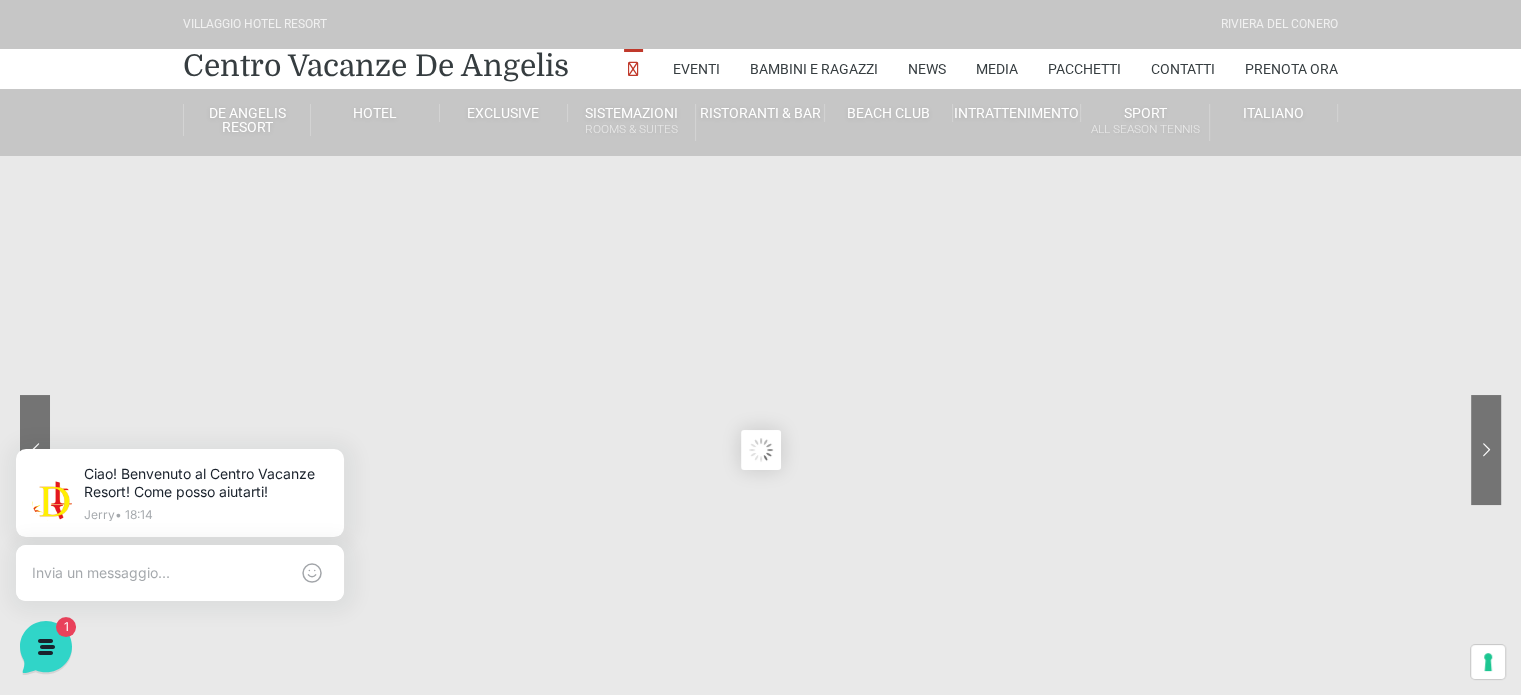 click 